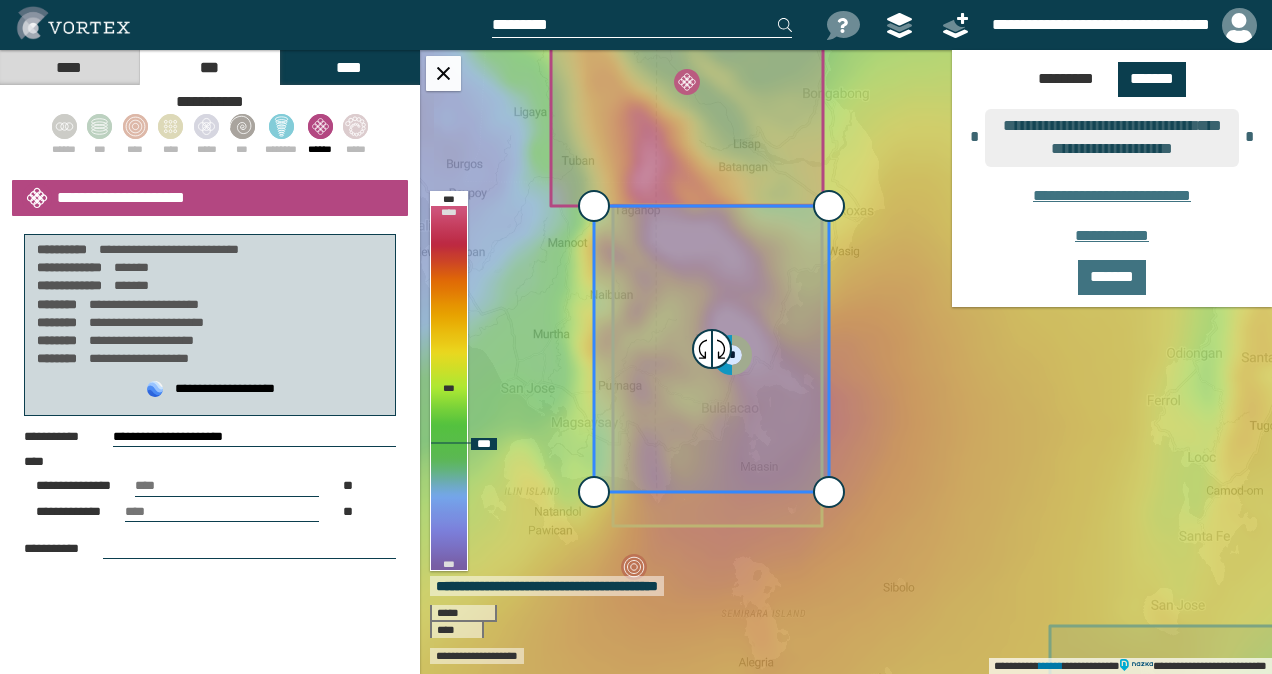 select on "*" 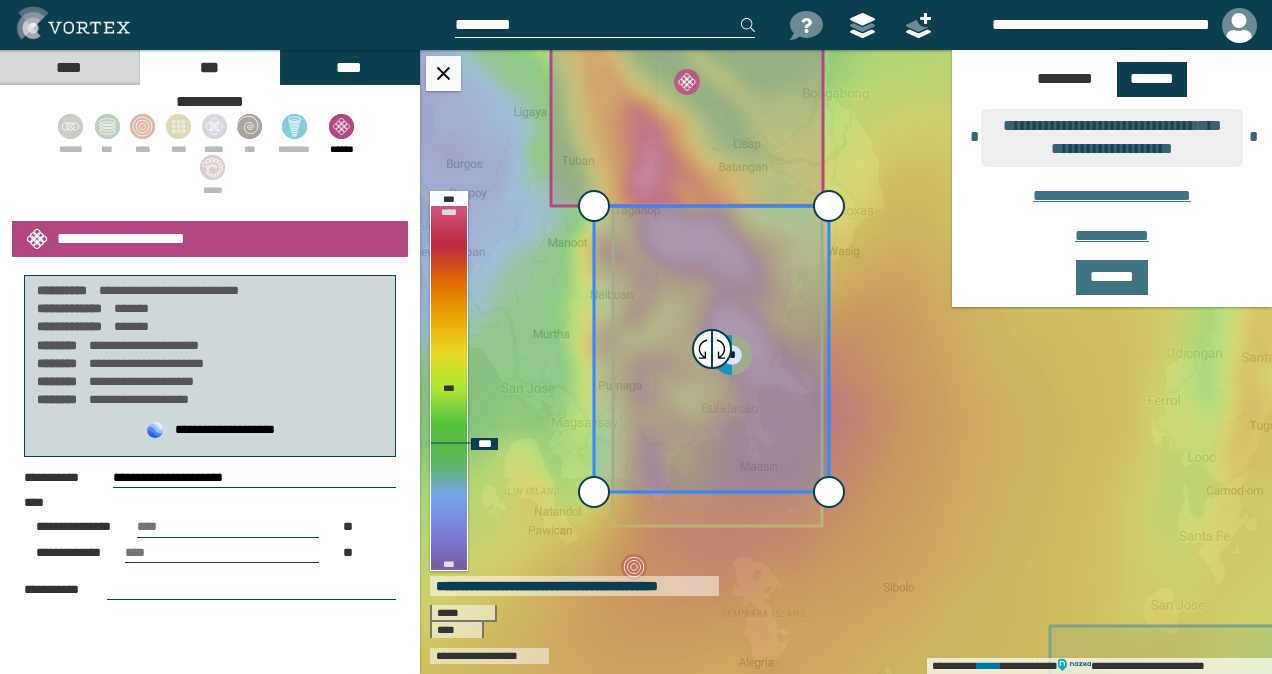 scroll, scrollTop: 0, scrollLeft: 0, axis: both 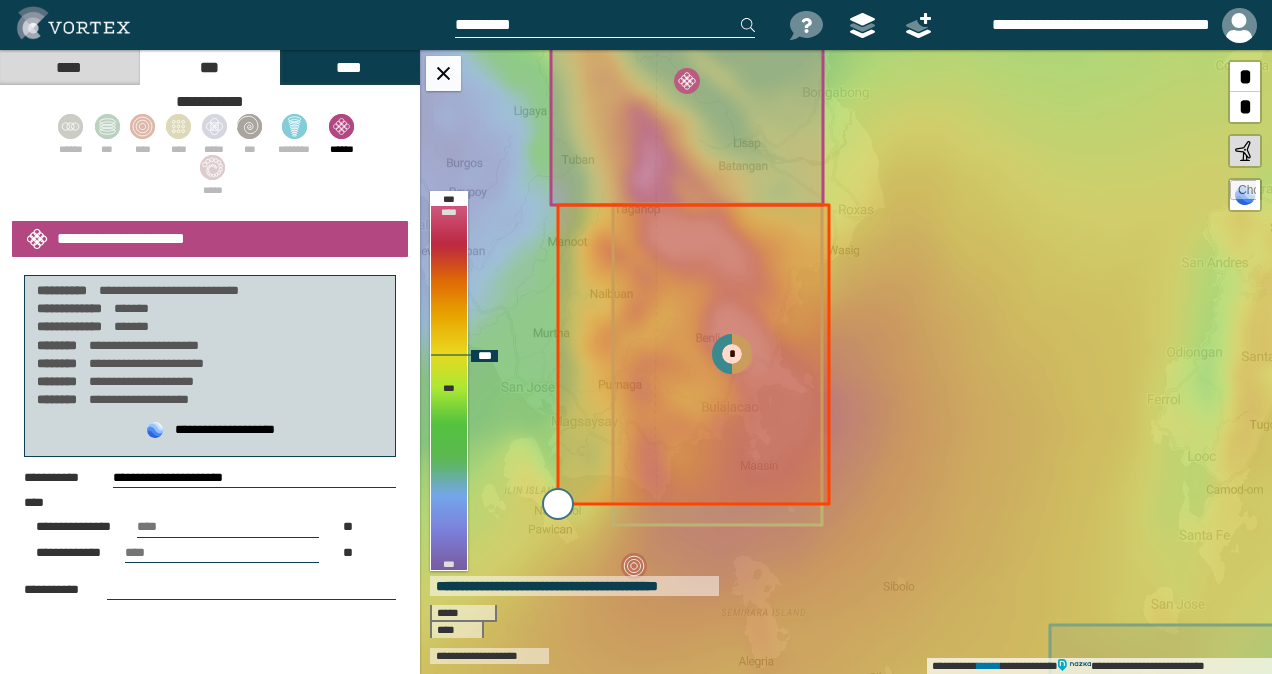 drag, startPoint x: 587, startPoint y: 489, endPoint x: 551, endPoint y: 502, distance: 38.27532 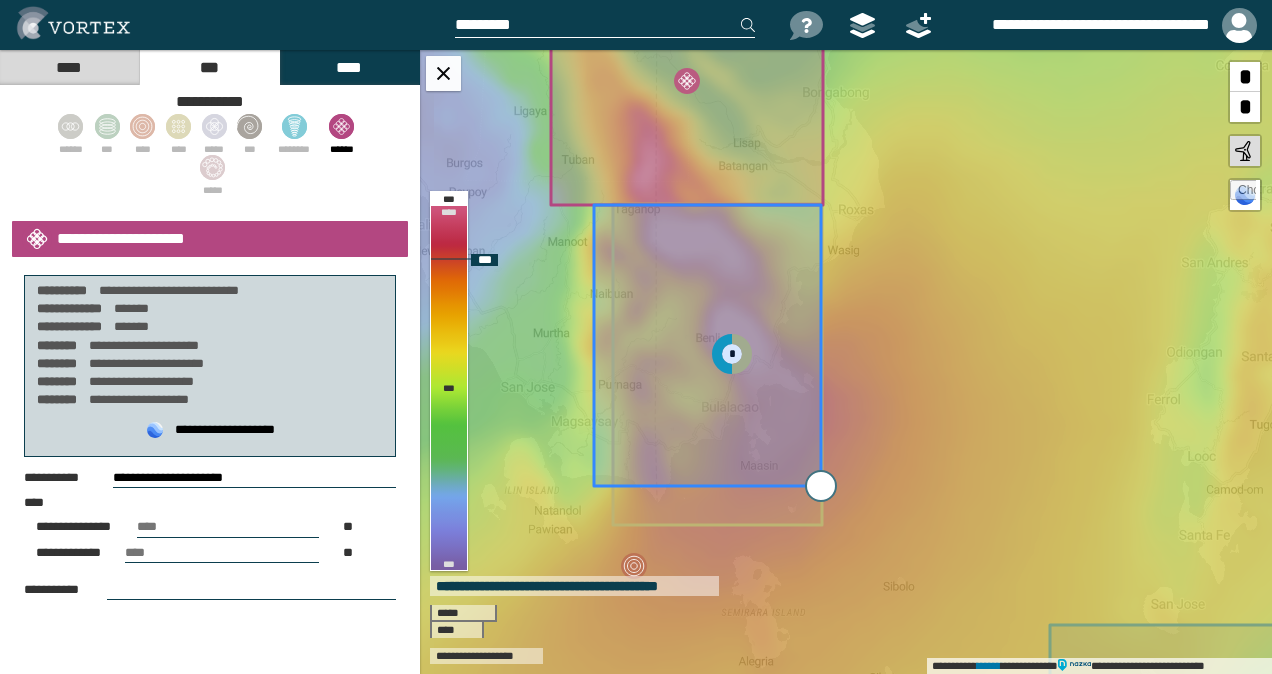 drag, startPoint x: 826, startPoint y: 491, endPoint x: 816, endPoint y: 485, distance: 11.661903 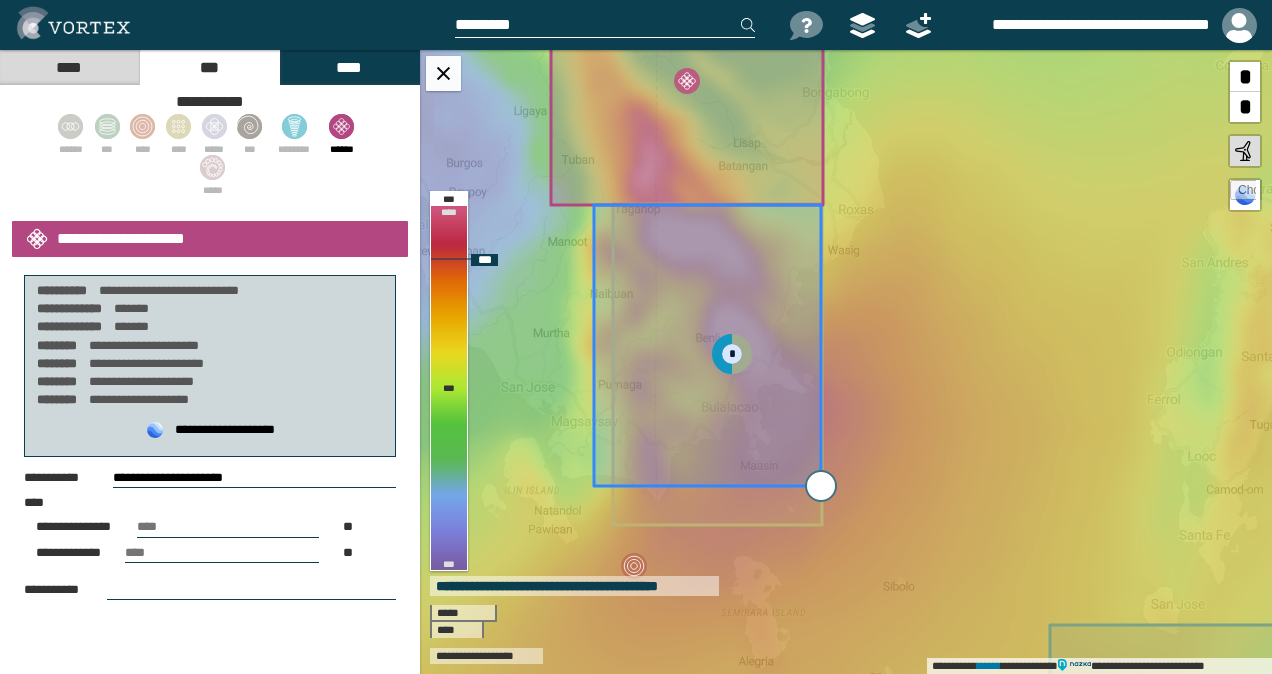 type on "**********" 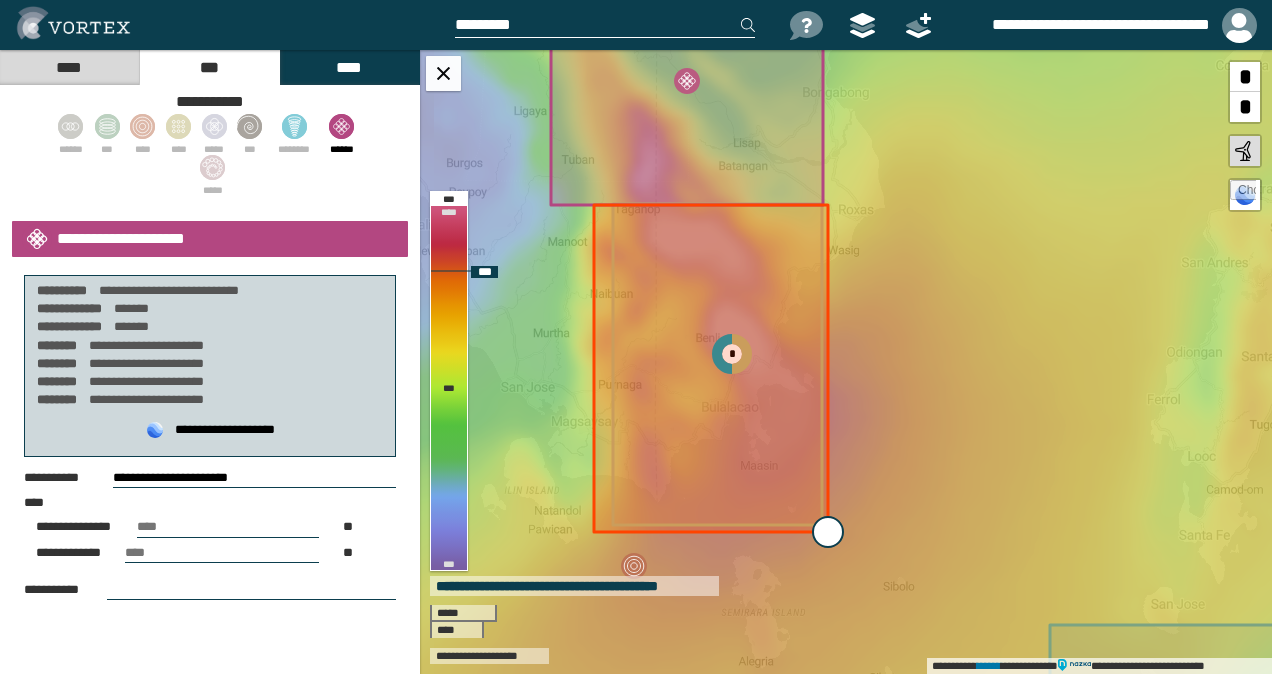 drag, startPoint x: 816, startPoint y: 485, endPoint x: 820, endPoint y: 527, distance: 42.190044 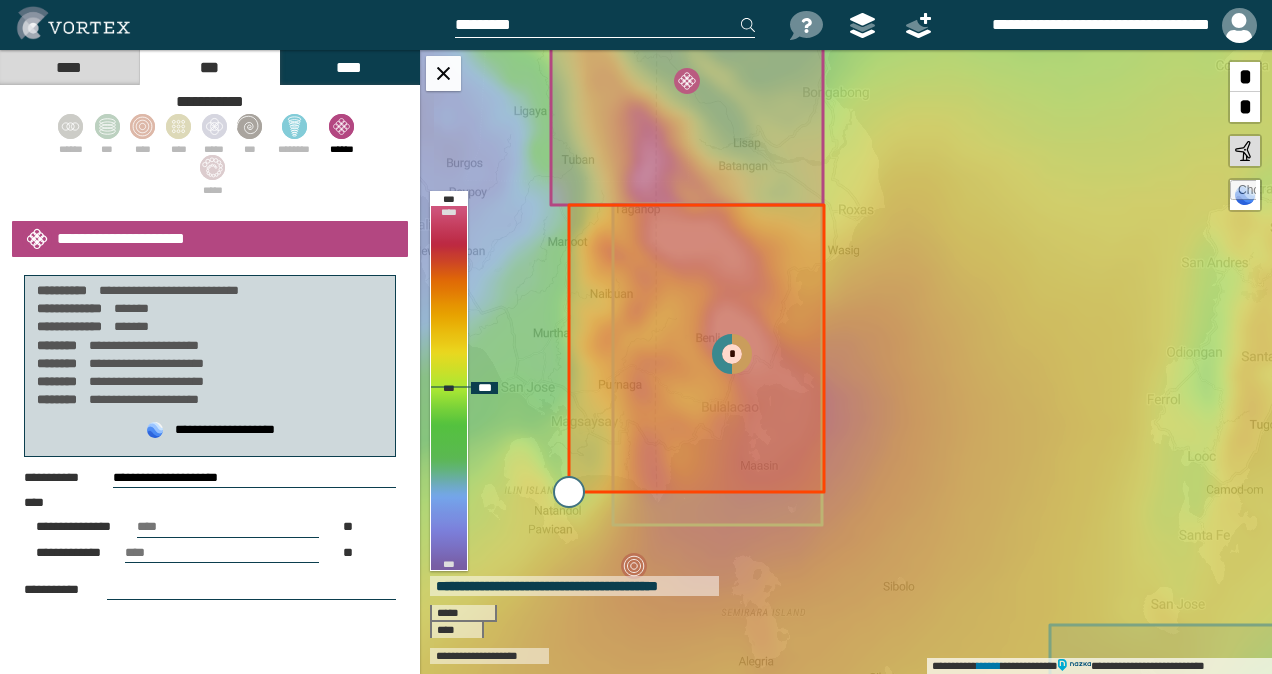 drag, startPoint x: 590, startPoint y: 486, endPoint x: 567, endPoint y: 487, distance: 23.021729 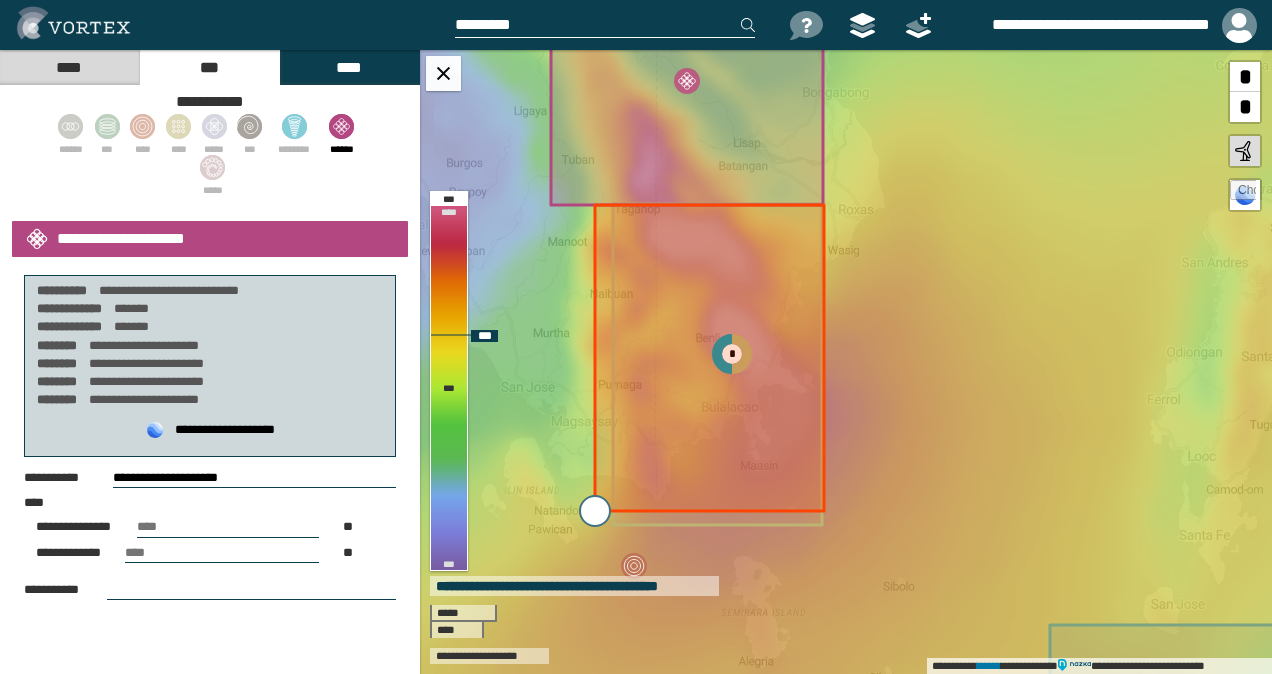 type on "**********" 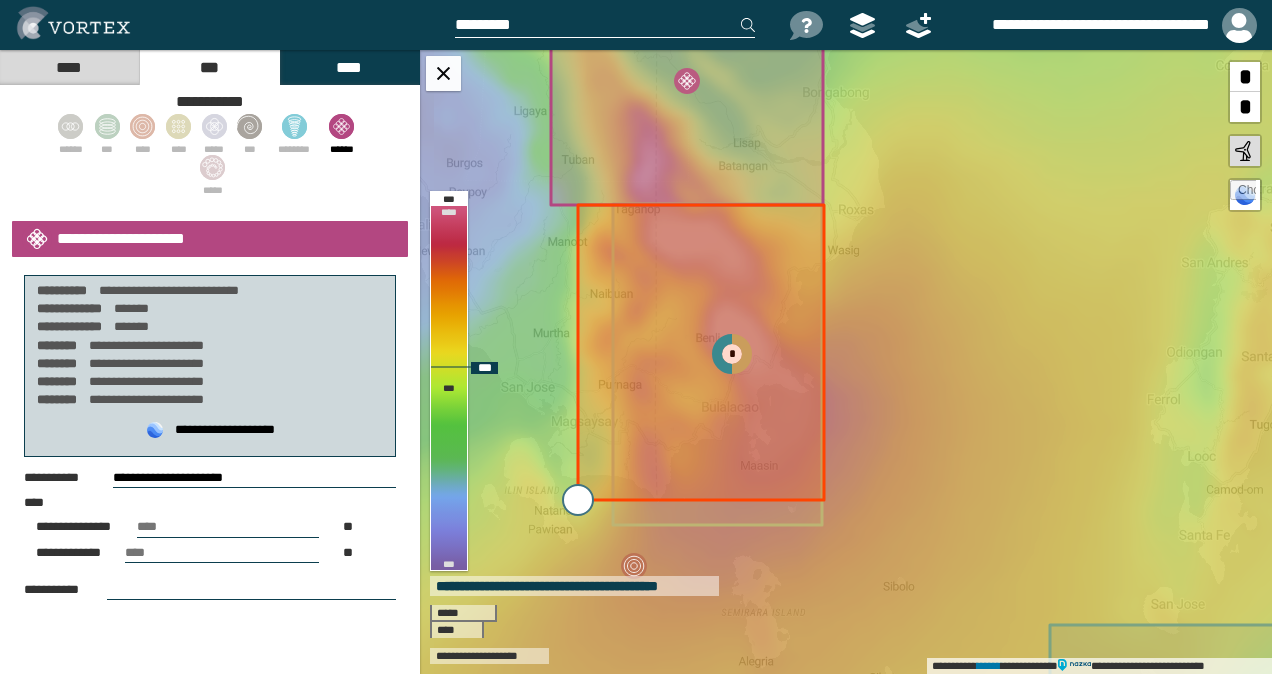drag, startPoint x: 601, startPoint y: 494, endPoint x: 584, endPoint y: 496, distance: 17.117243 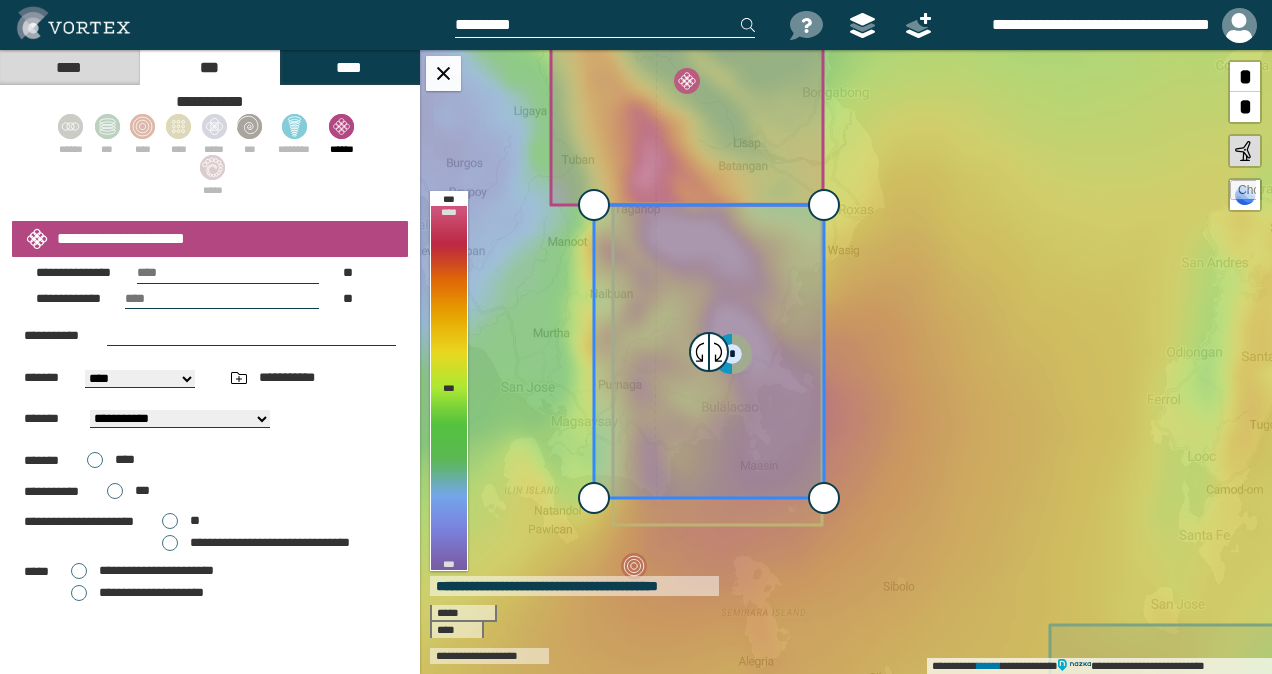 scroll, scrollTop: 300, scrollLeft: 0, axis: vertical 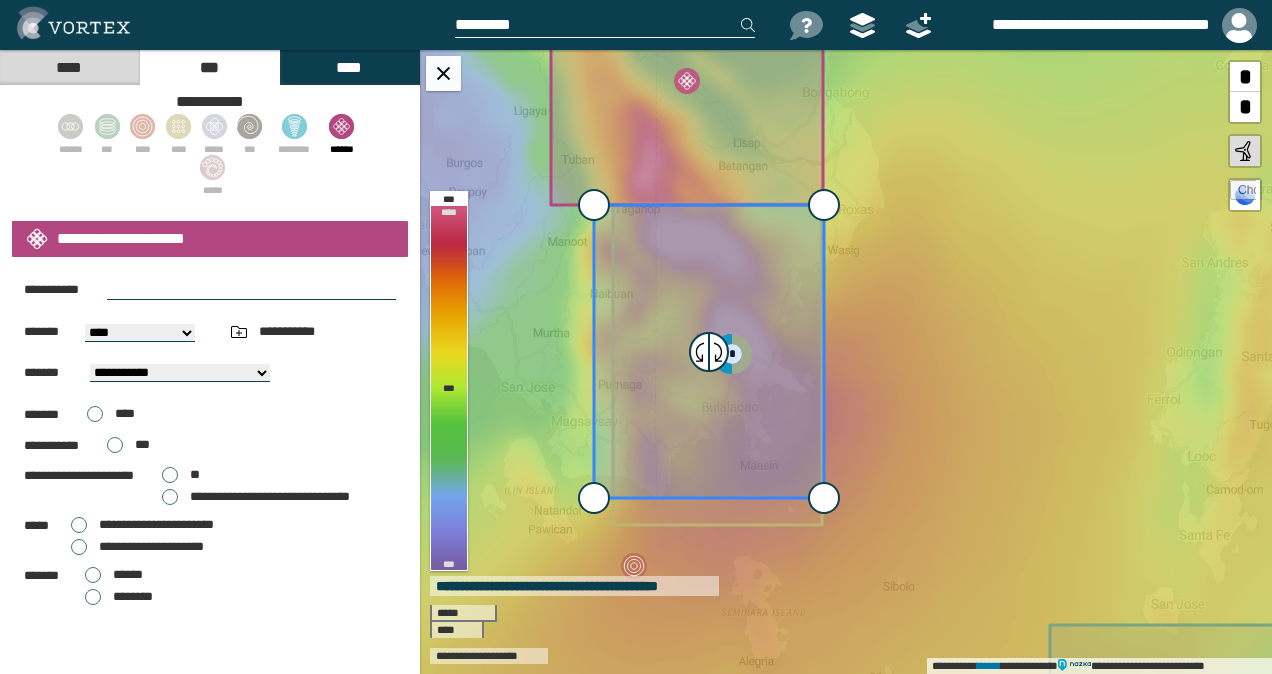 click on "**" at bounding box center [181, 475] 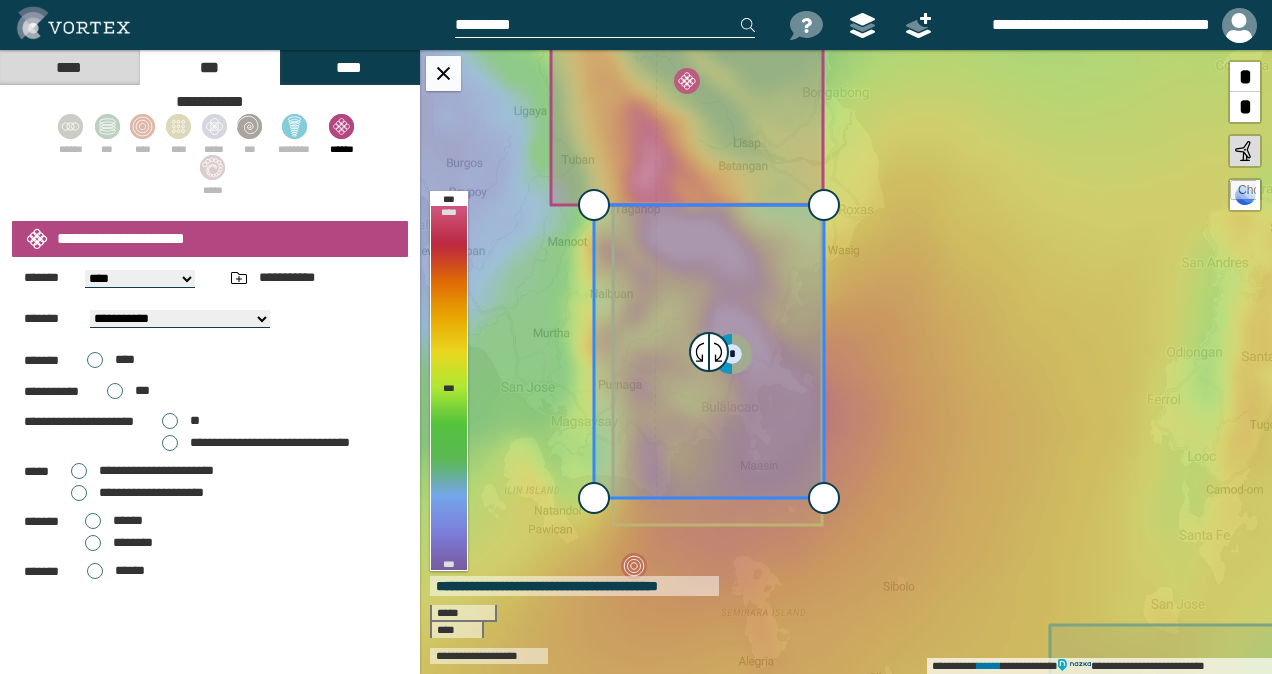 scroll, scrollTop: 399, scrollLeft: 0, axis: vertical 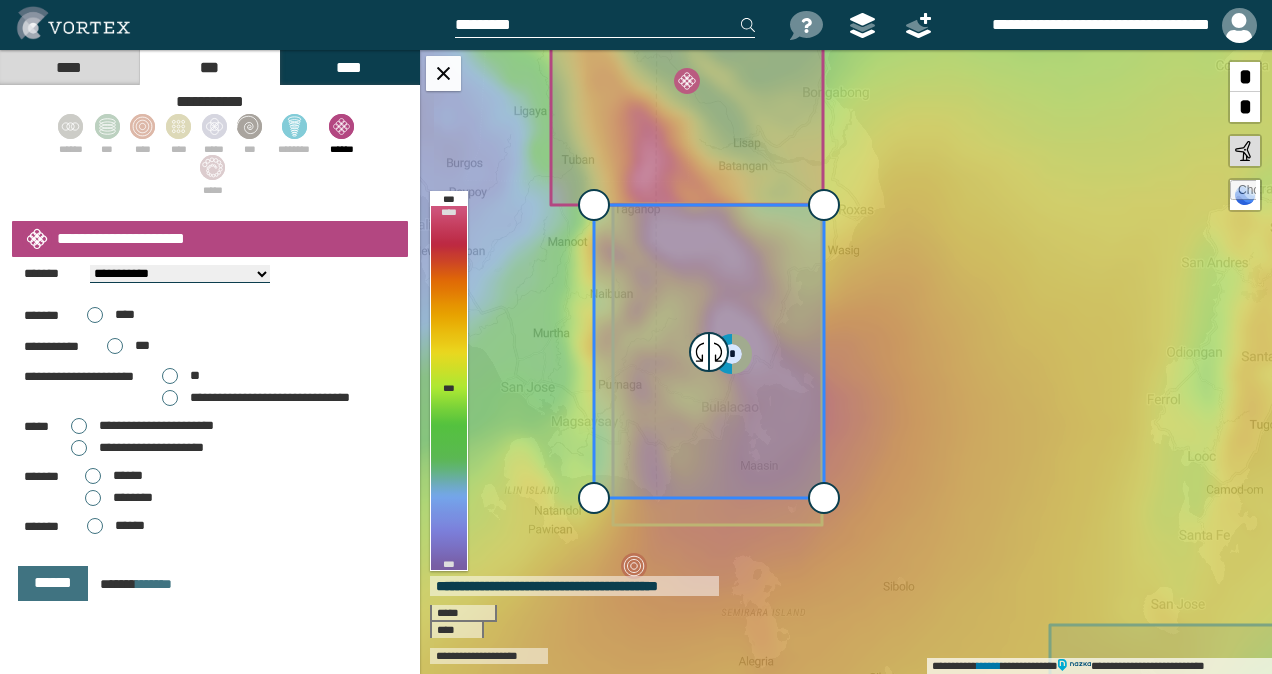 click on "******" at bounding box center [114, 476] 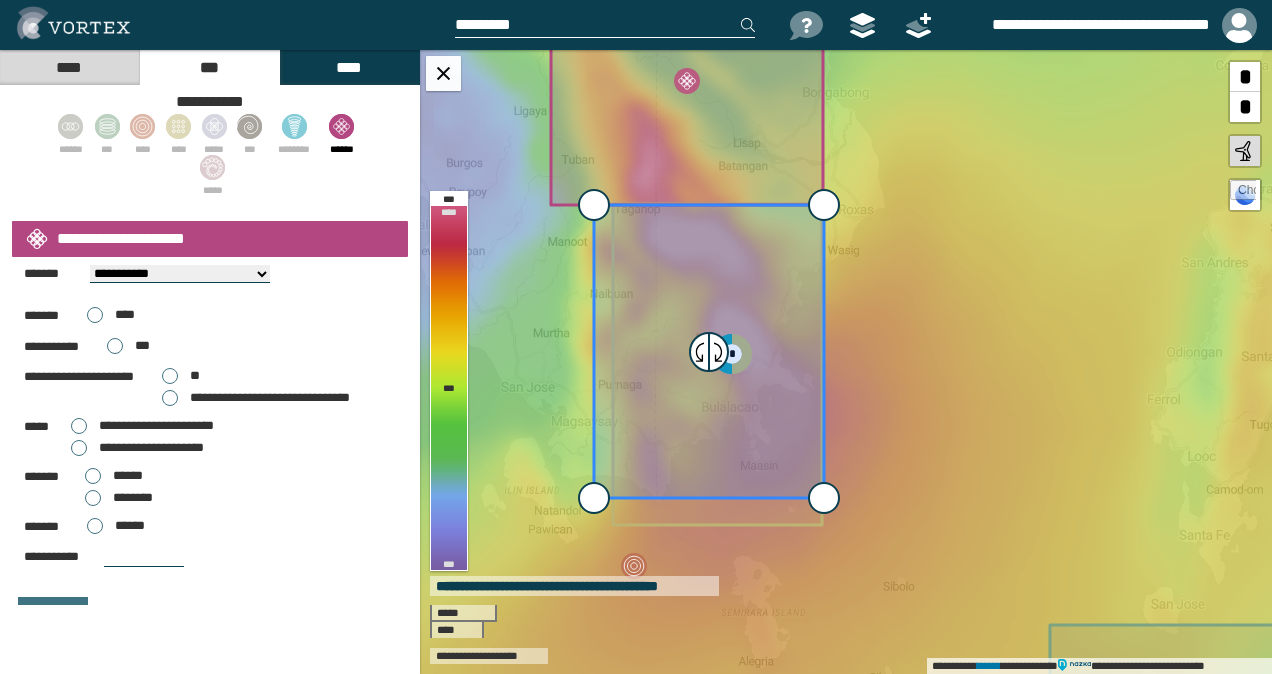 click on "********" at bounding box center (119, 498) 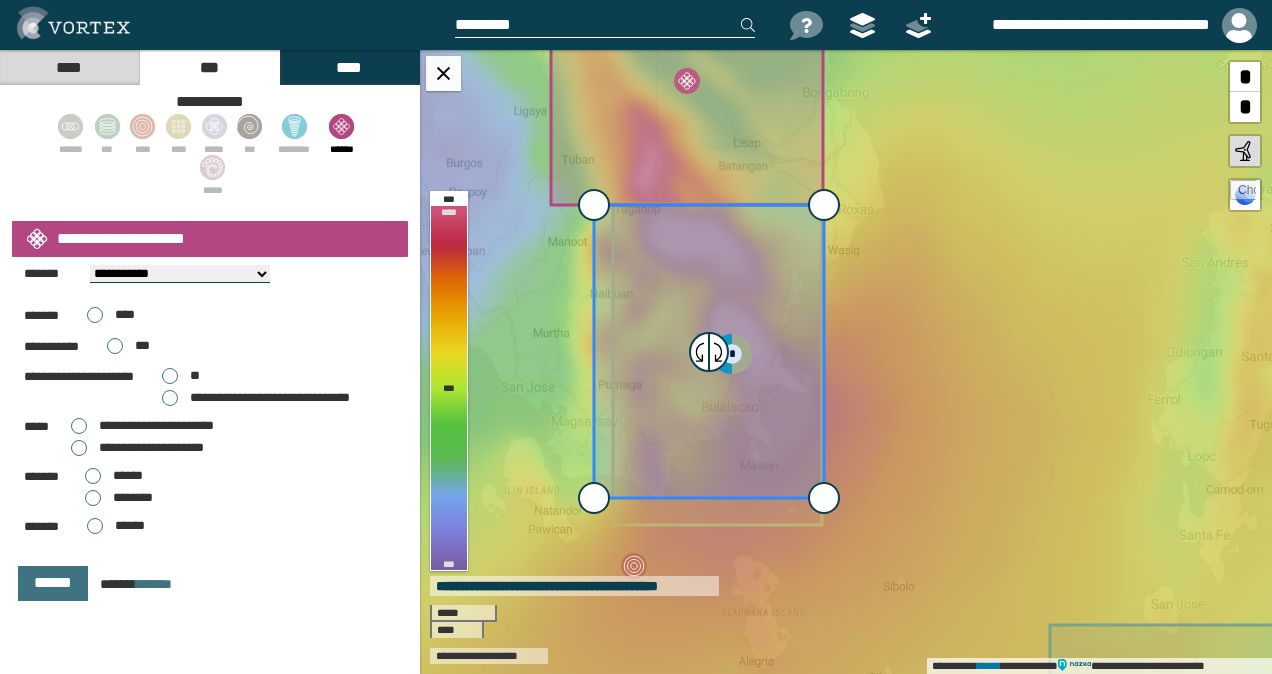 click on "******" at bounding box center (114, 476) 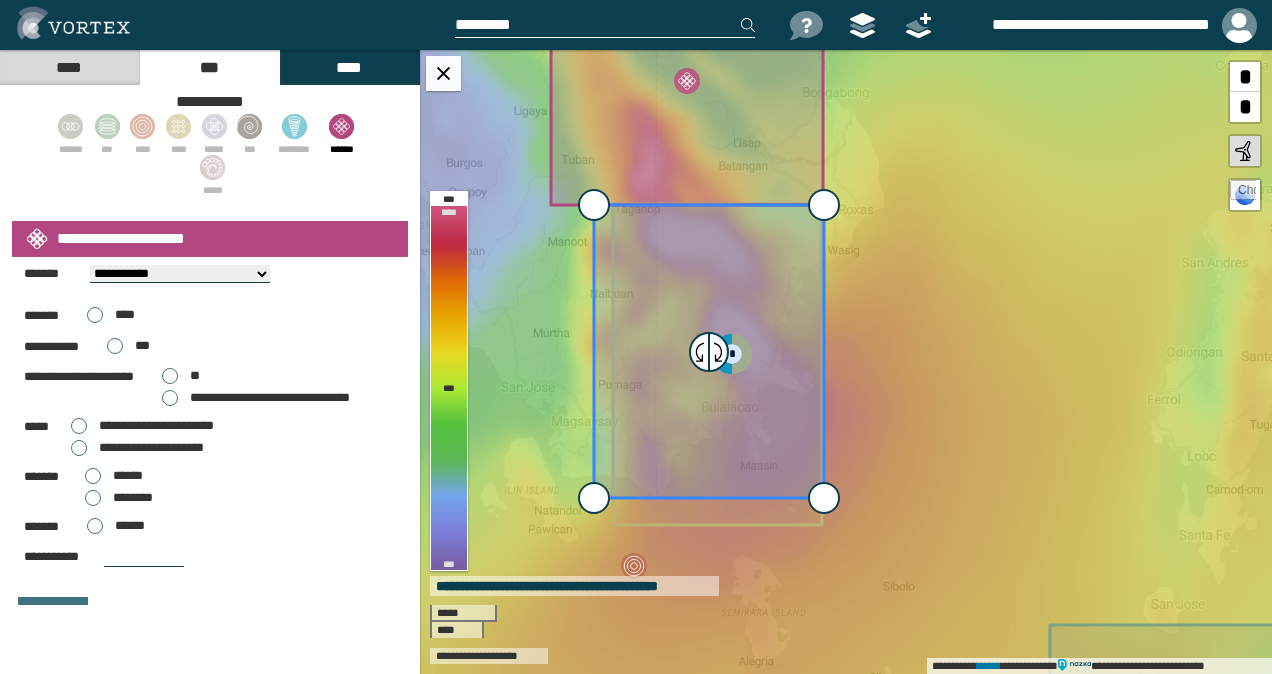 scroll, scrollTop: 430, scrollLeft: 0, axis: vertical 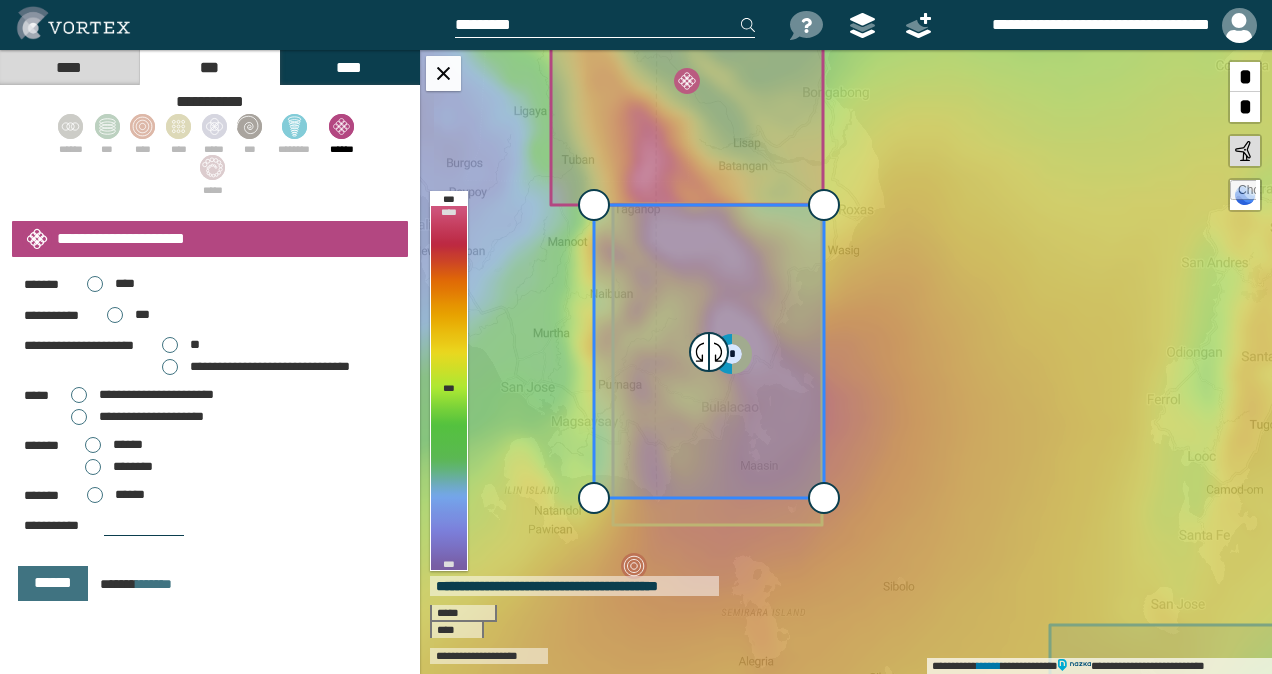 click on "********" at bounding box center [119, 467] 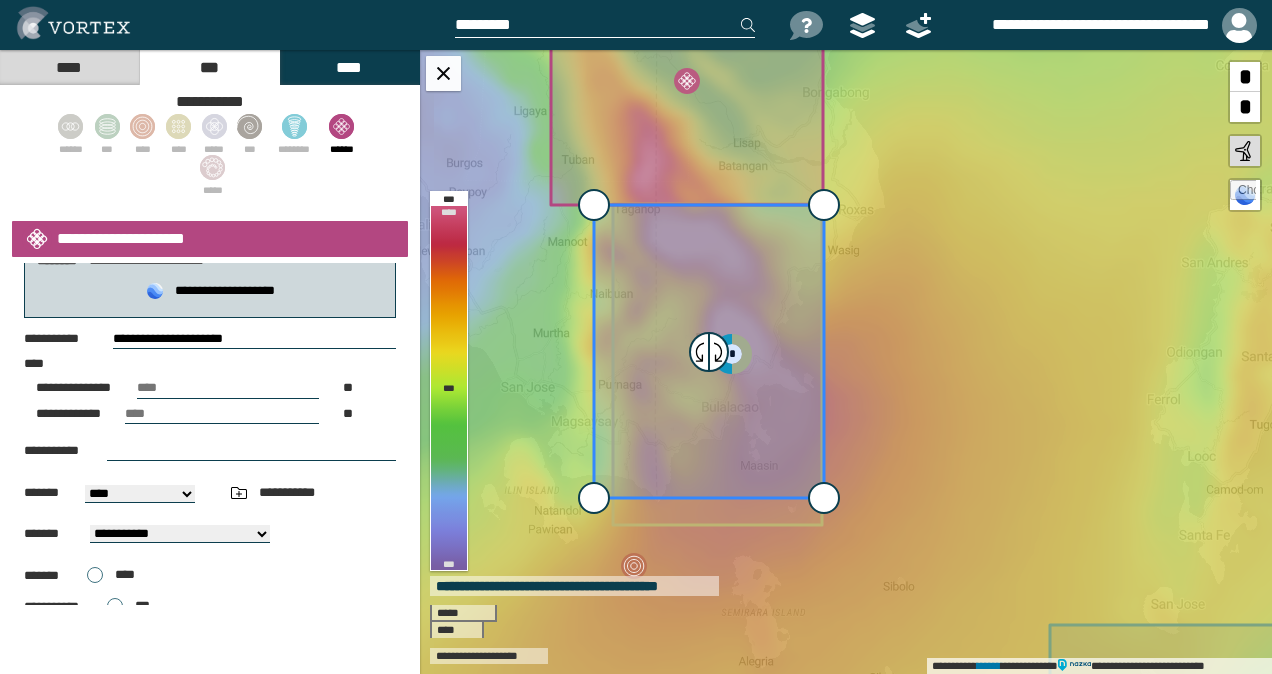 scroll, scrollTop: 99, scrollLeft: 0, axis: vertical 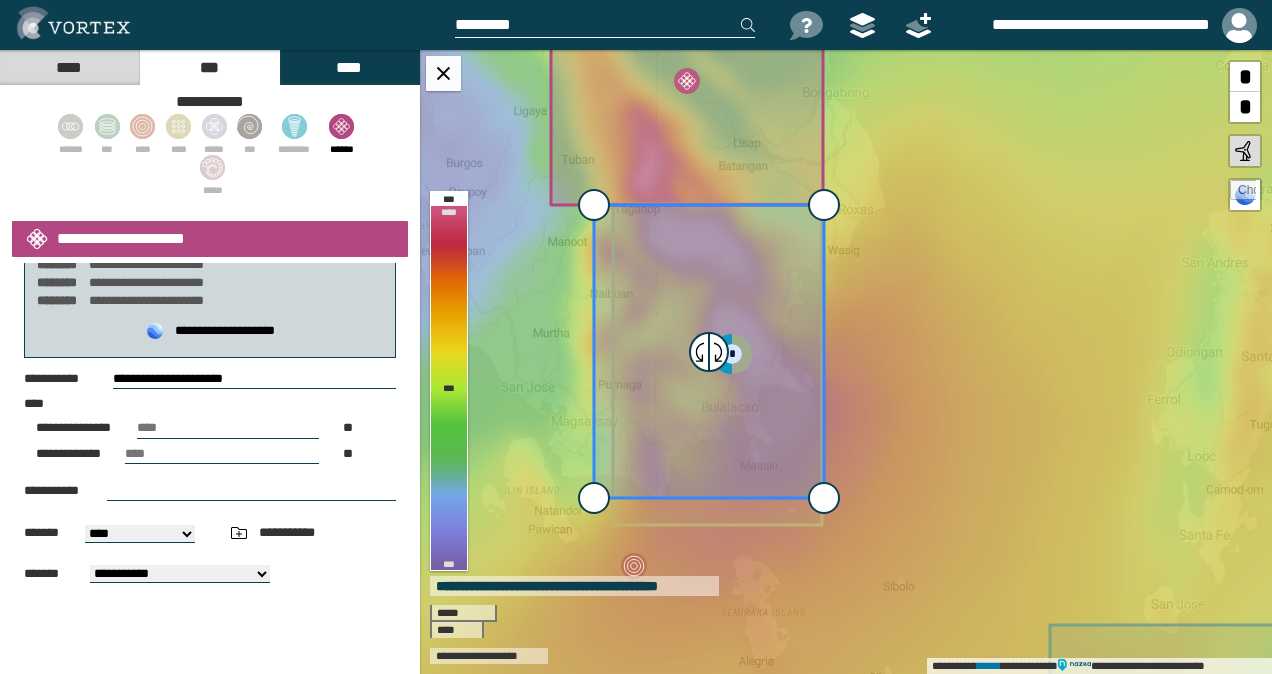 click on "[FIRST] [LAST] [STREET] [CITY], [STATE] [ZIP]" at bounding box center [140, 534] 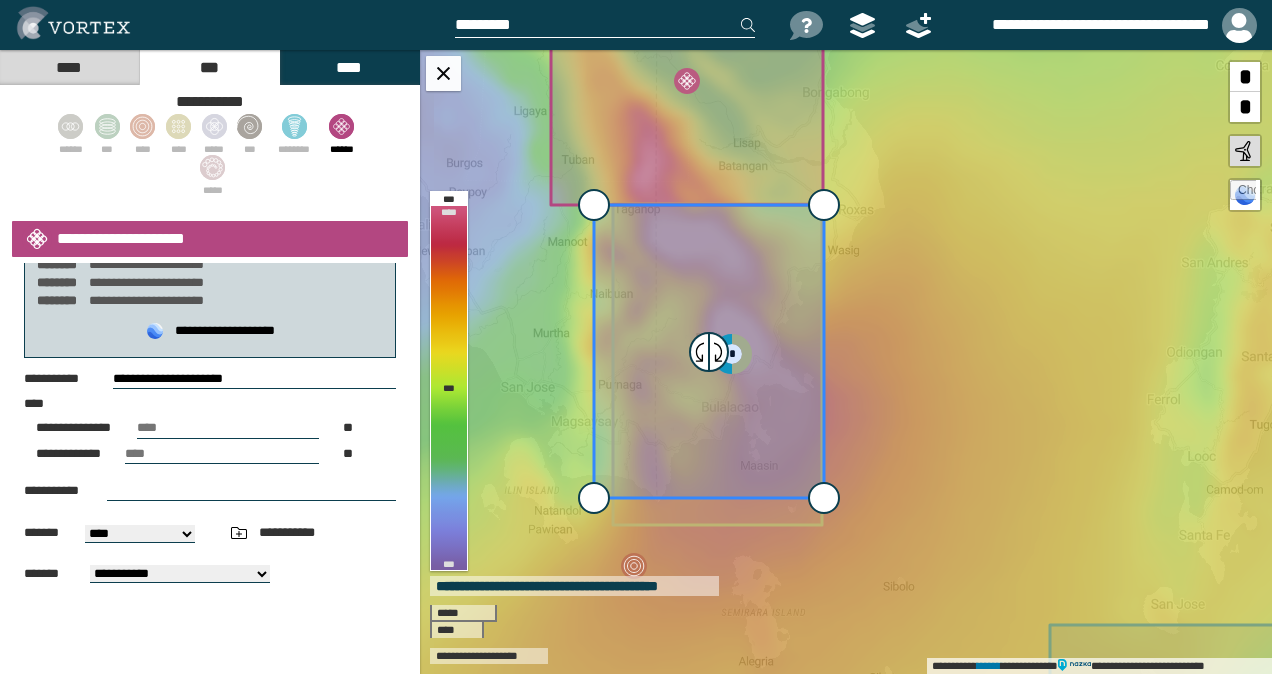 select on "*****" 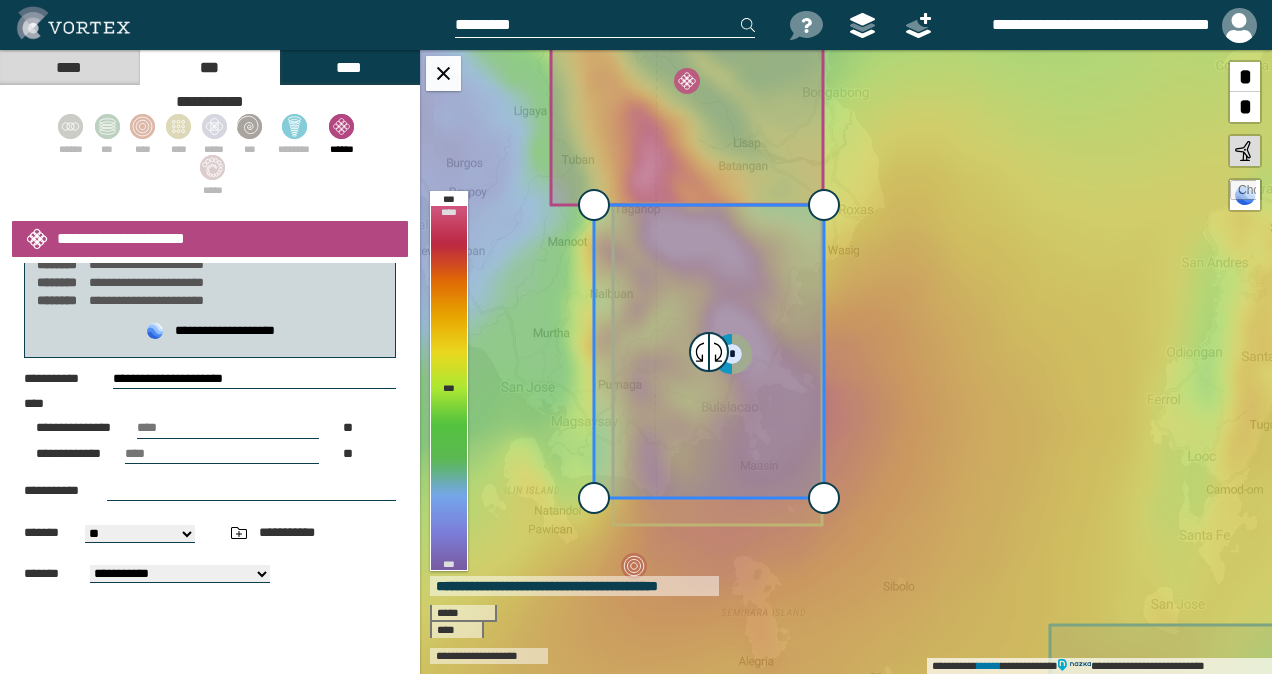 click on "[FIRST] [LAST] [STREET] [CITY], [STATE] [ZIP]" at bounding box center (140, 534) 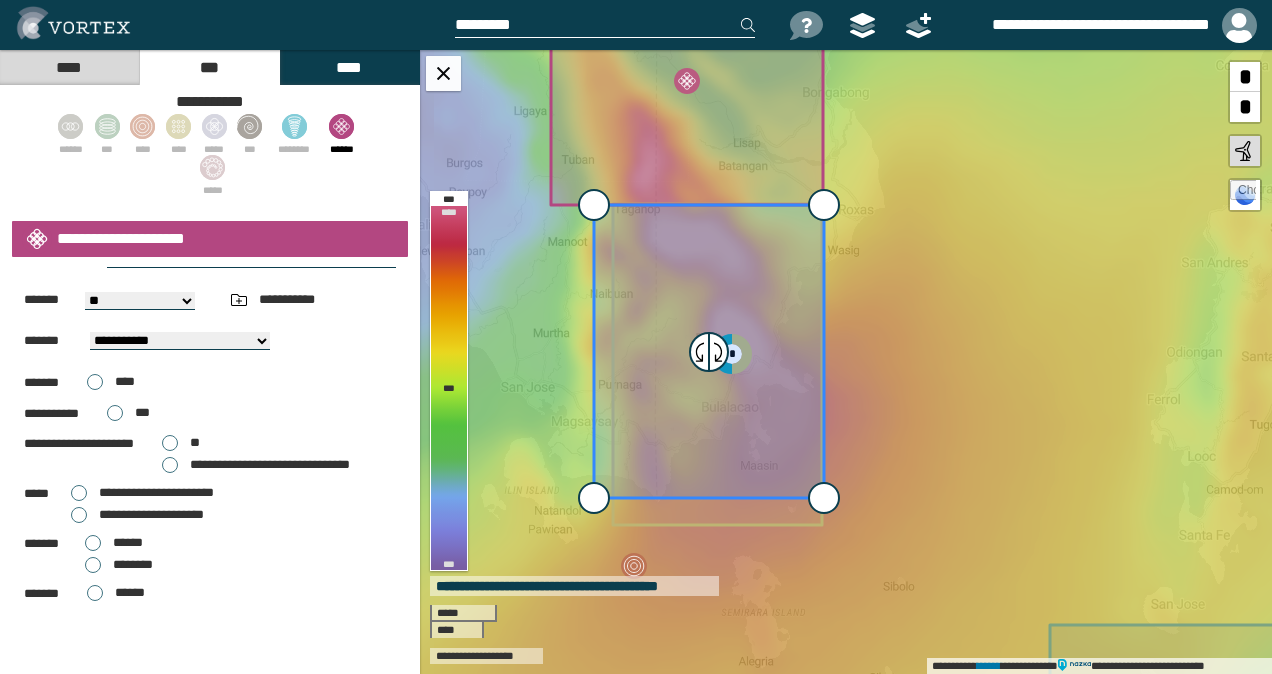 scroll, scrollTop: 399, scrollLeft: 0, axis: vertical 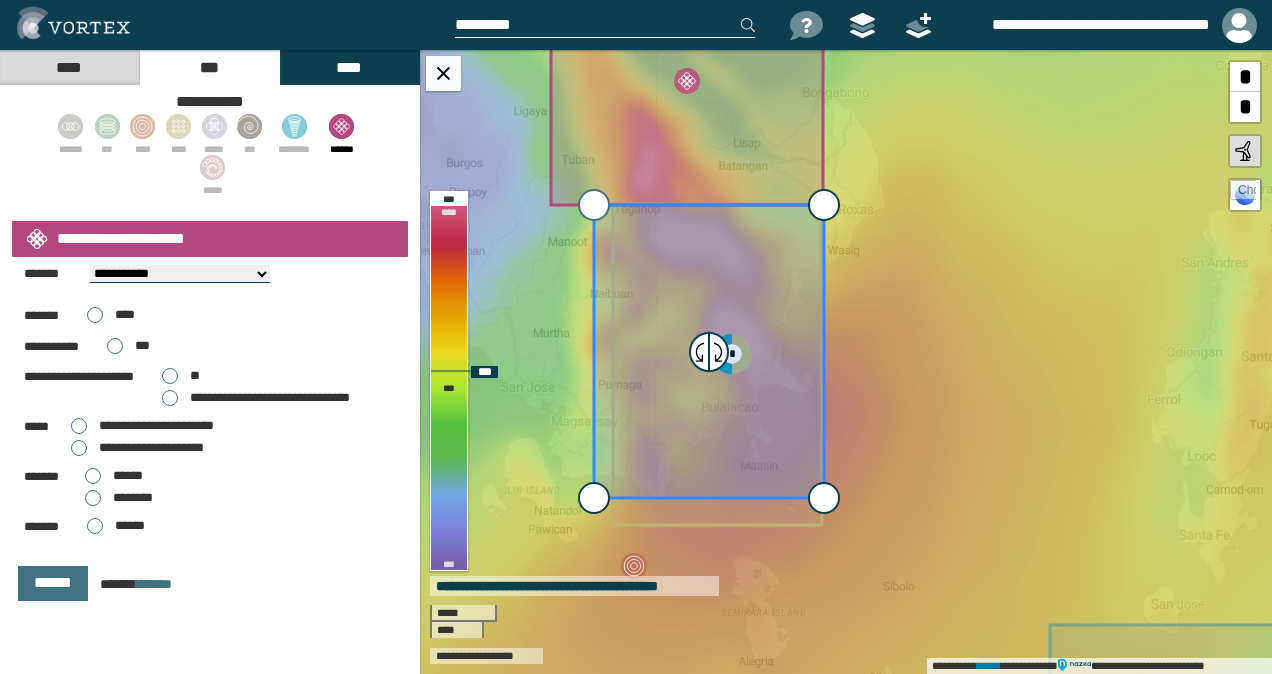 type on "**********" 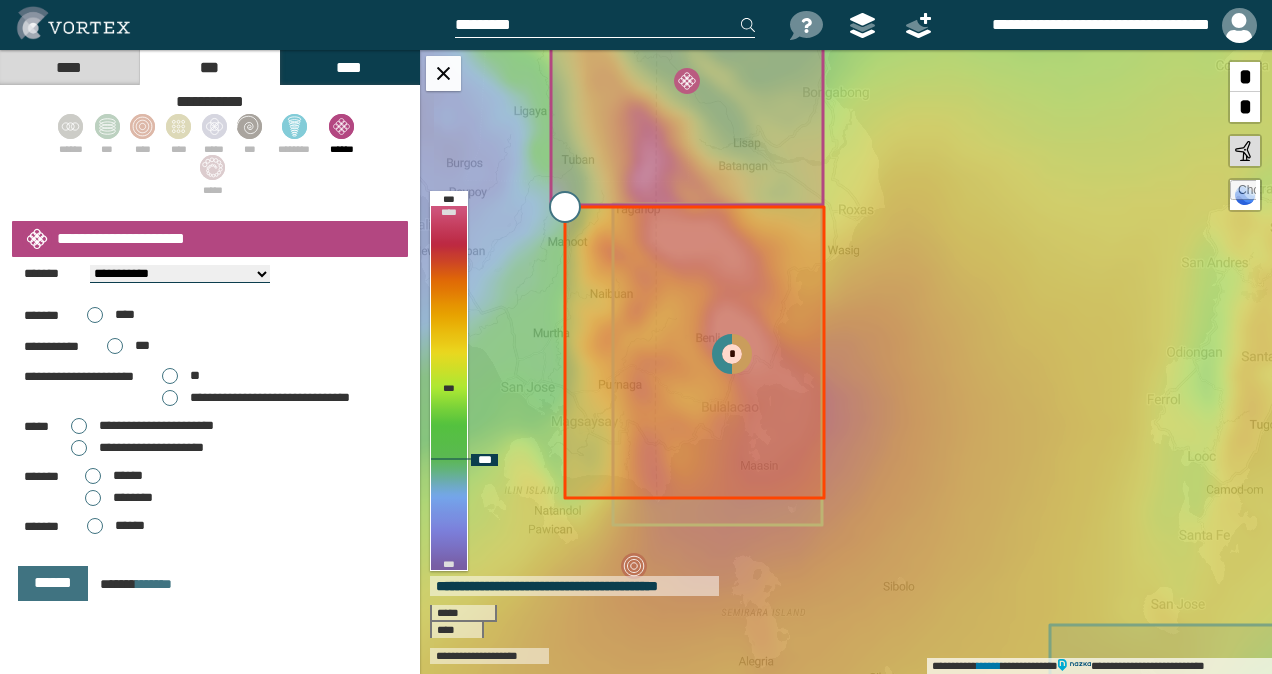 drag, startPoint x: 599, startPoint y: 202, endPoint x: 570, endPoint y: 204, distance: 29.068884 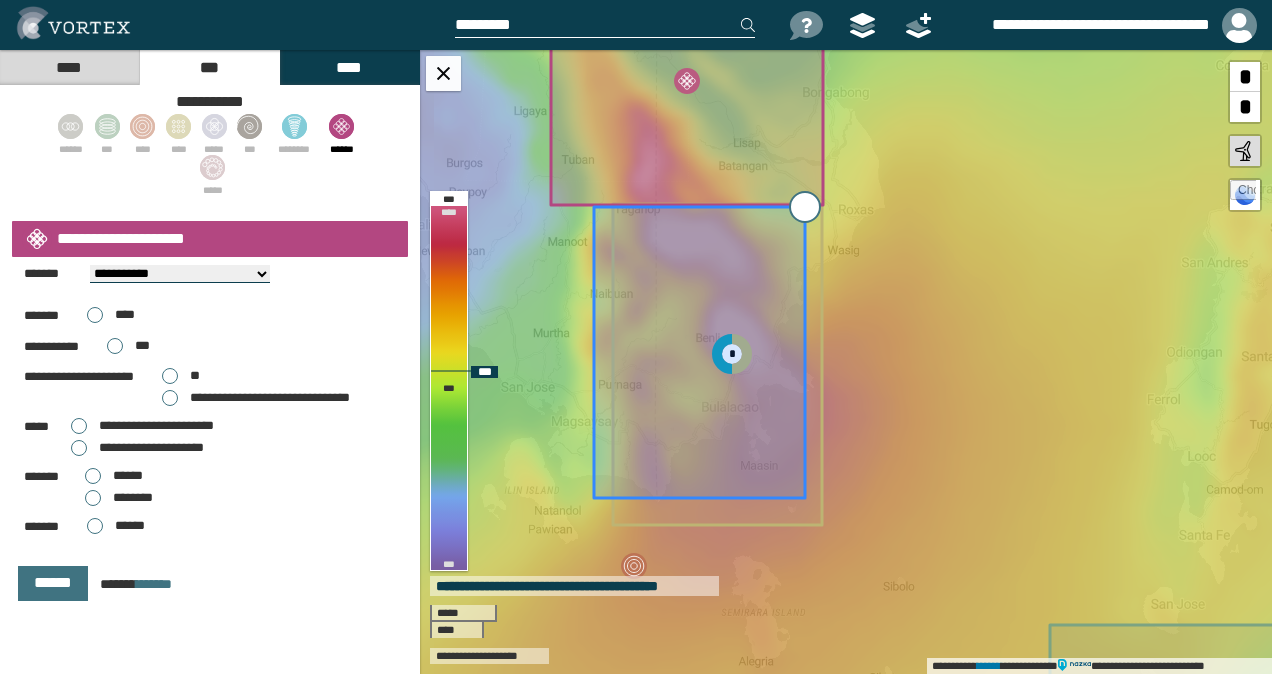 drag, startPoint x: 824, startPoint y: 206, endPoint x: 805, endPoint y: 208, distance: 19.104973 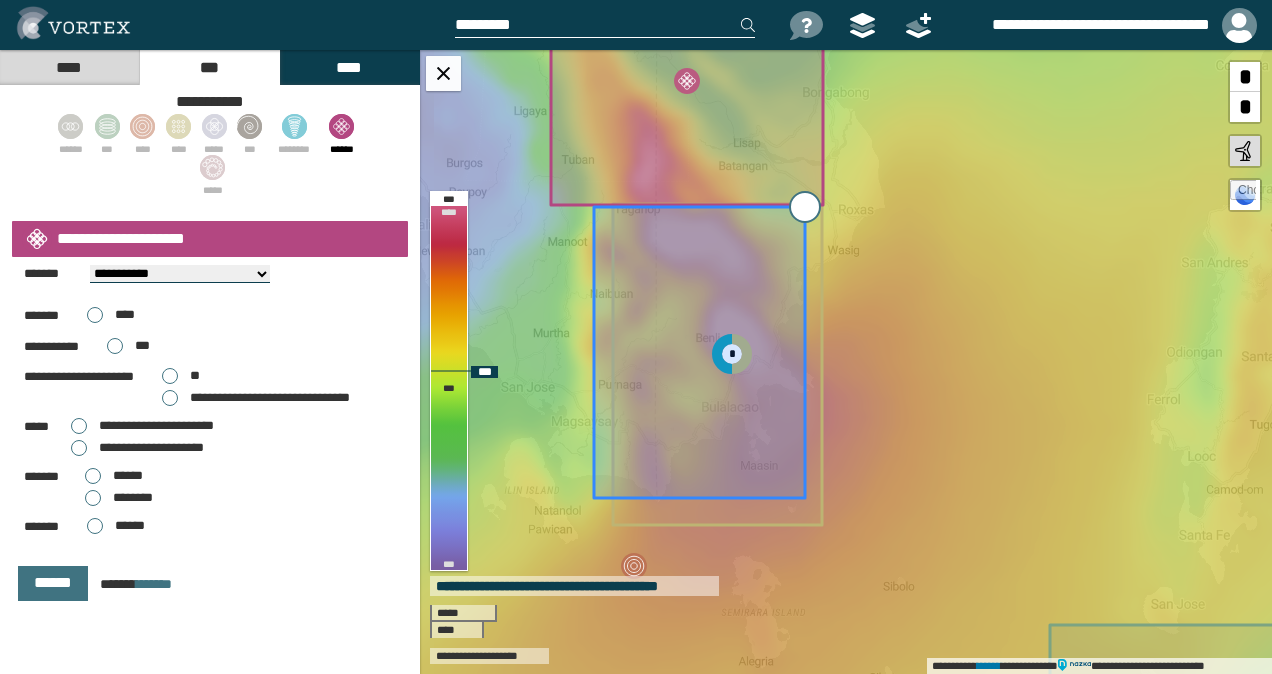 type on "**********" 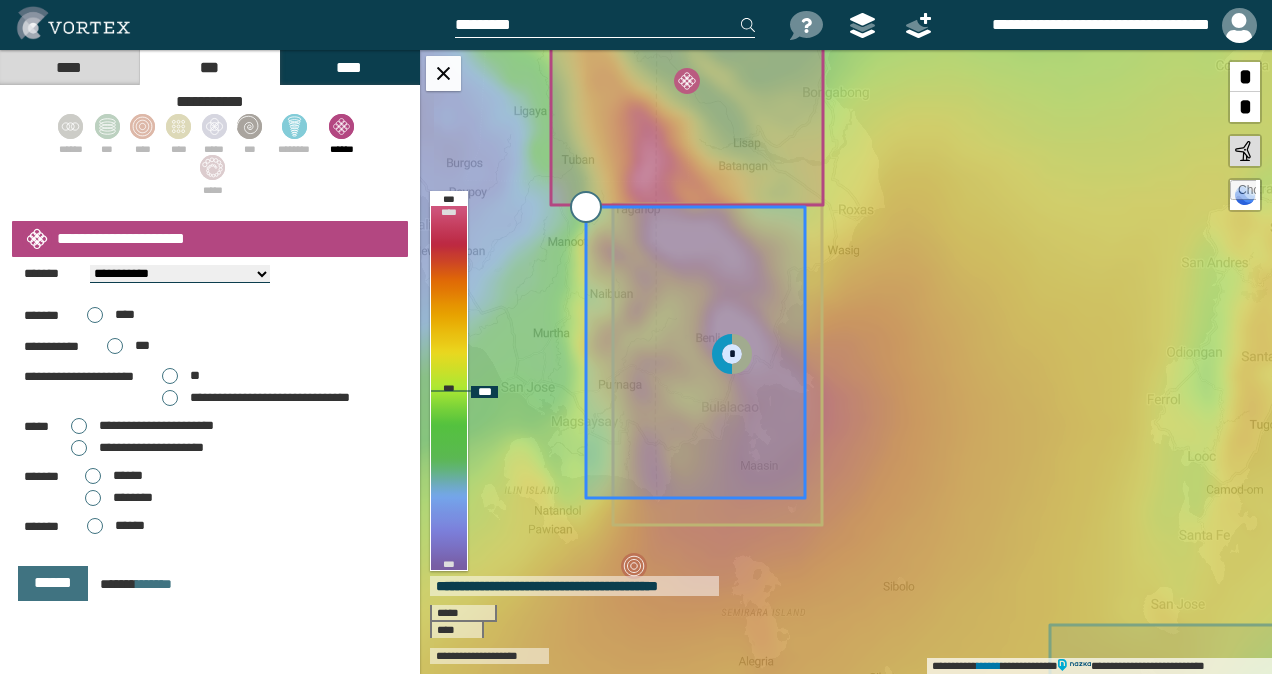 drag, startPoint x: 598, startPoint y: 212, endPoint x: 570, endPoint y: 212, distance: 28 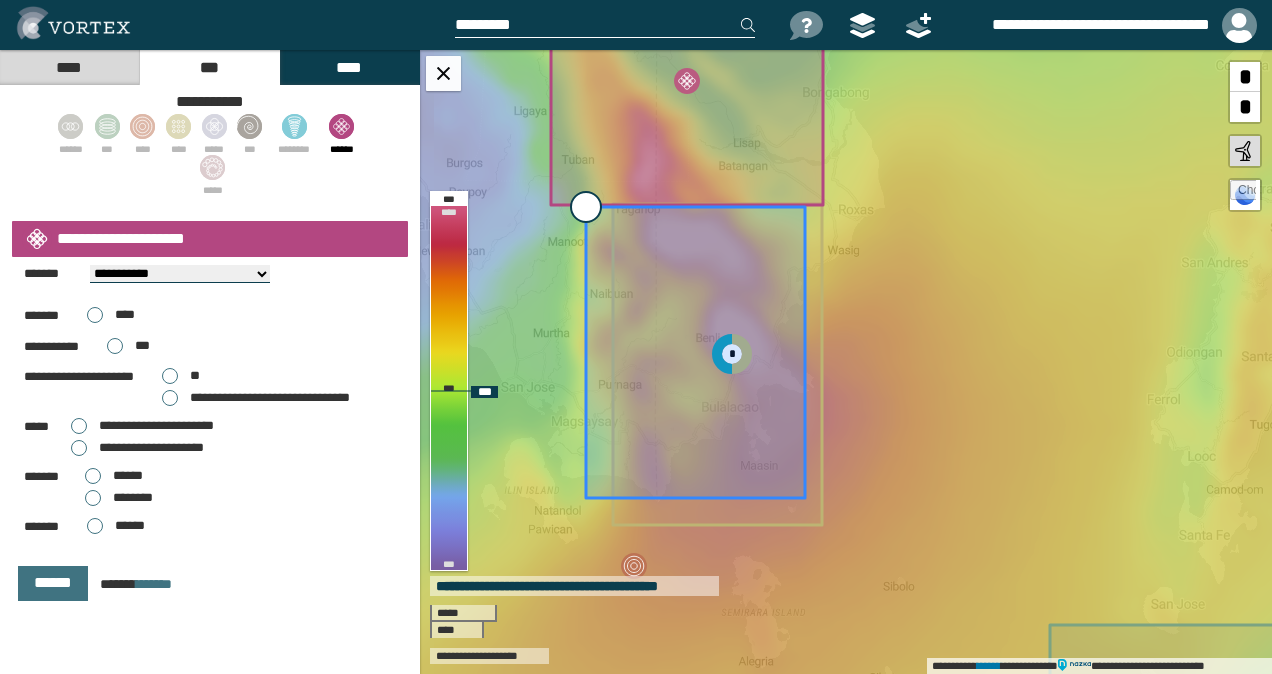 type on "**********" 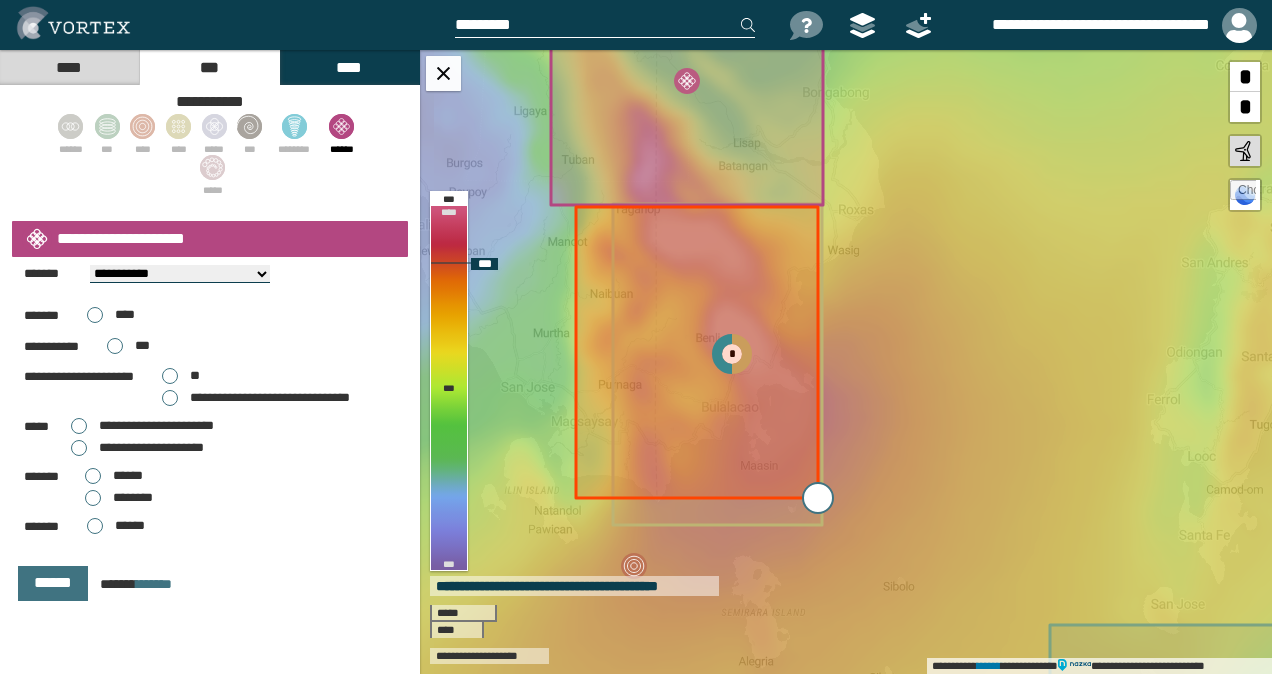 drag, startPoint x: 810, startPoint y: 489, endPoint x: 826, endPoint y: 489, distance: 16 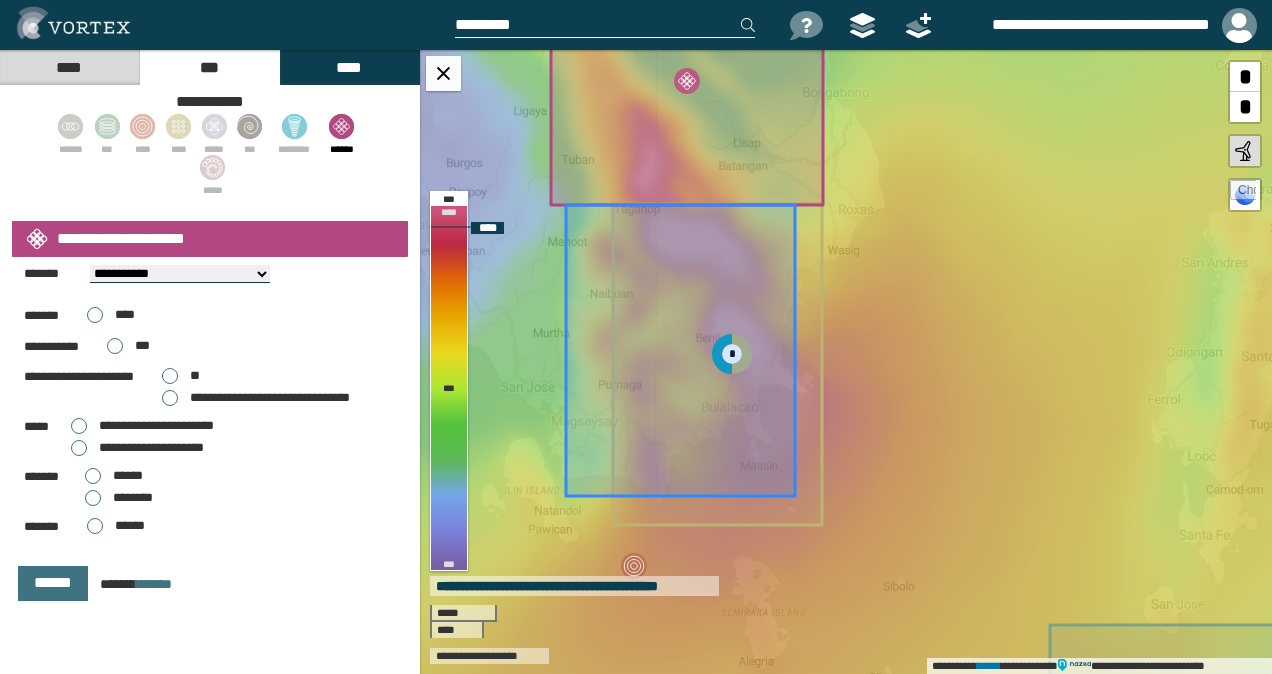 drag, startPoint x: 742, startPoint y: 365, endPoint x: 732, endPoint y: 363, distance: 10.198039 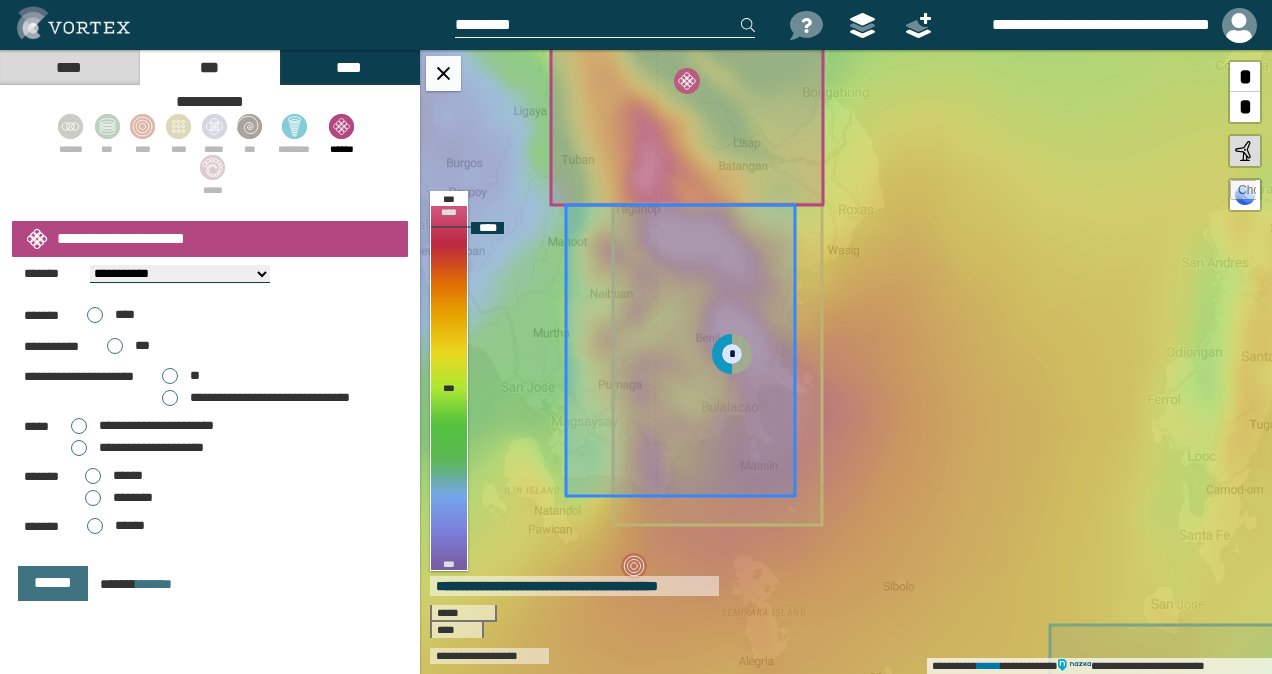 click 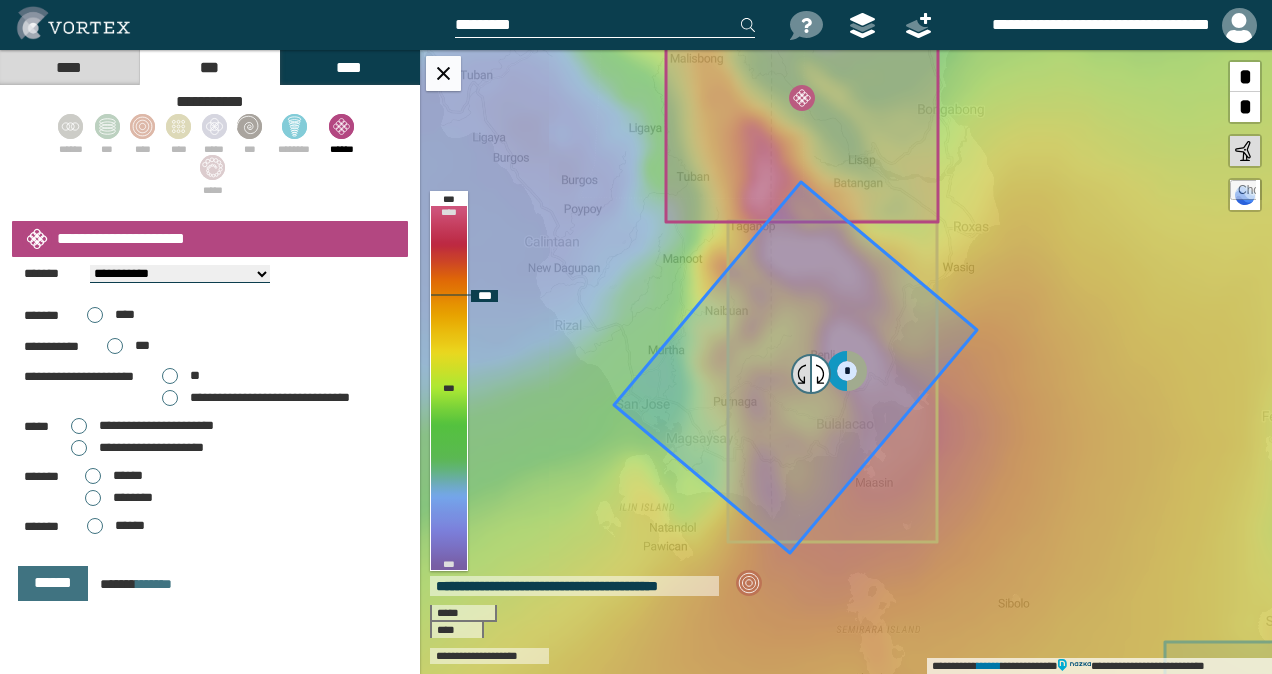 drag, startPoint x: 795, startPoint y: 372, endPoint x: 808, endPoint y: 378, distance: 14.3178215 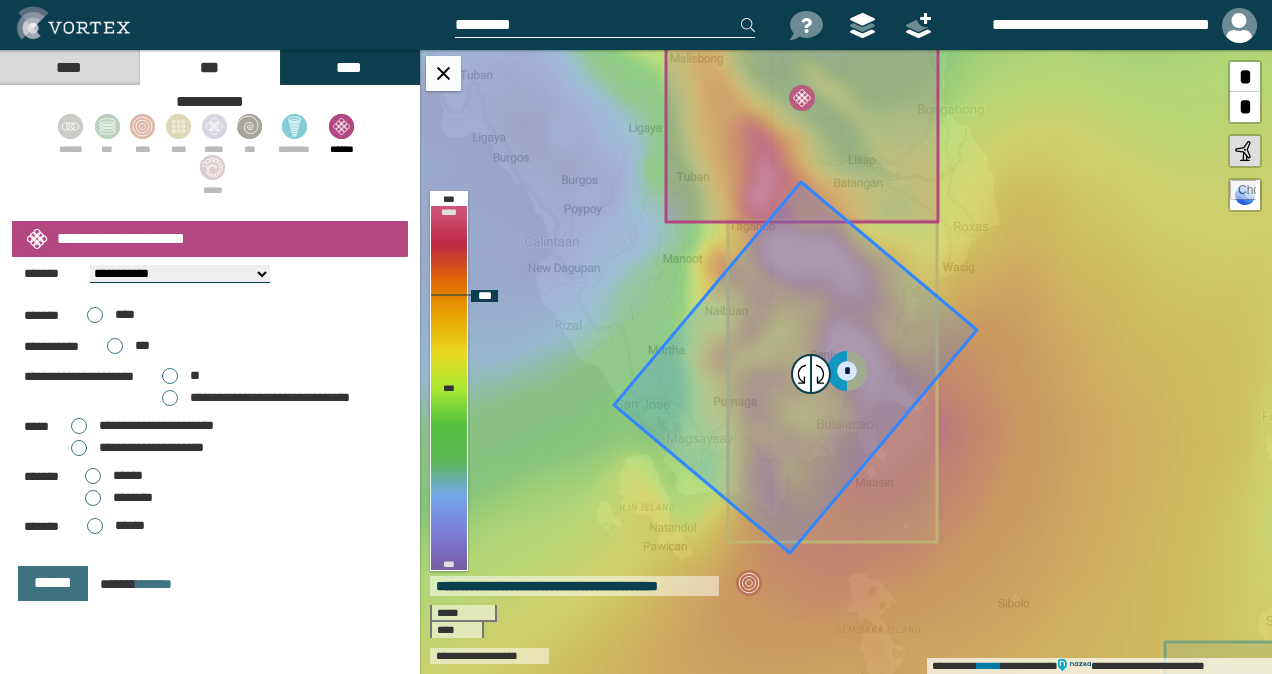 type on "**********" 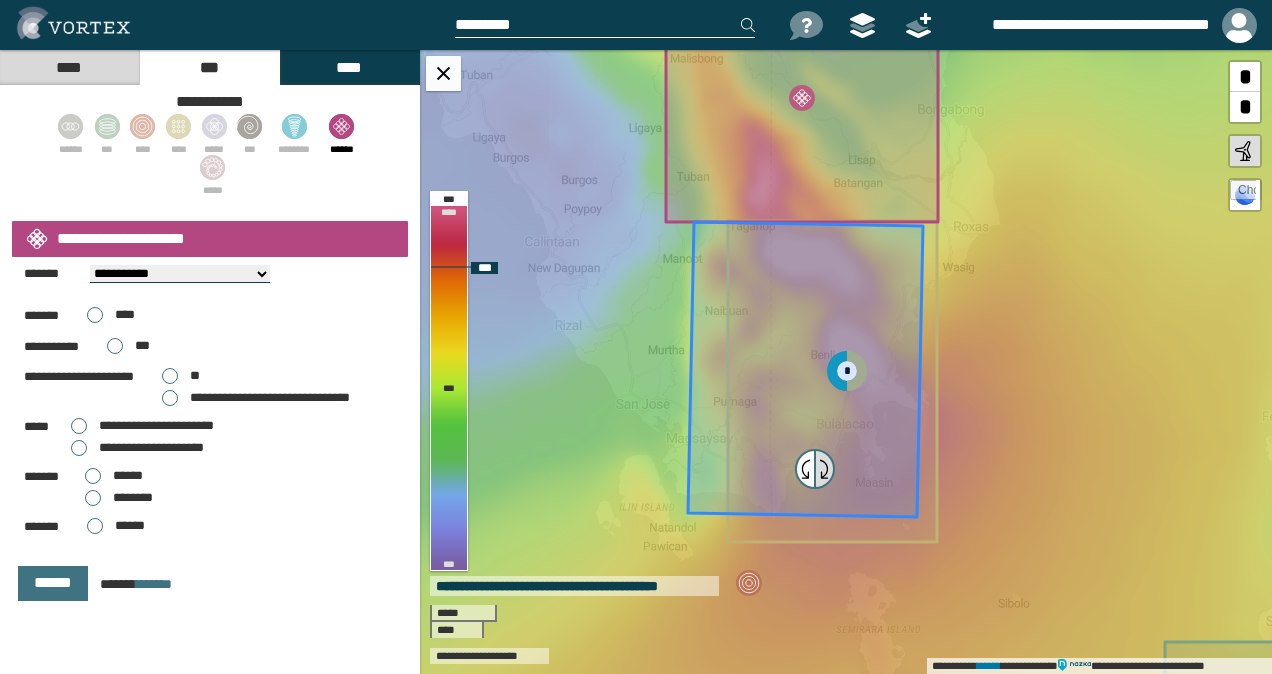 drag, startPoint x: 812, startPoint y: 374, endPoint x: 819, endPoint y: 471, distance: 97.25225 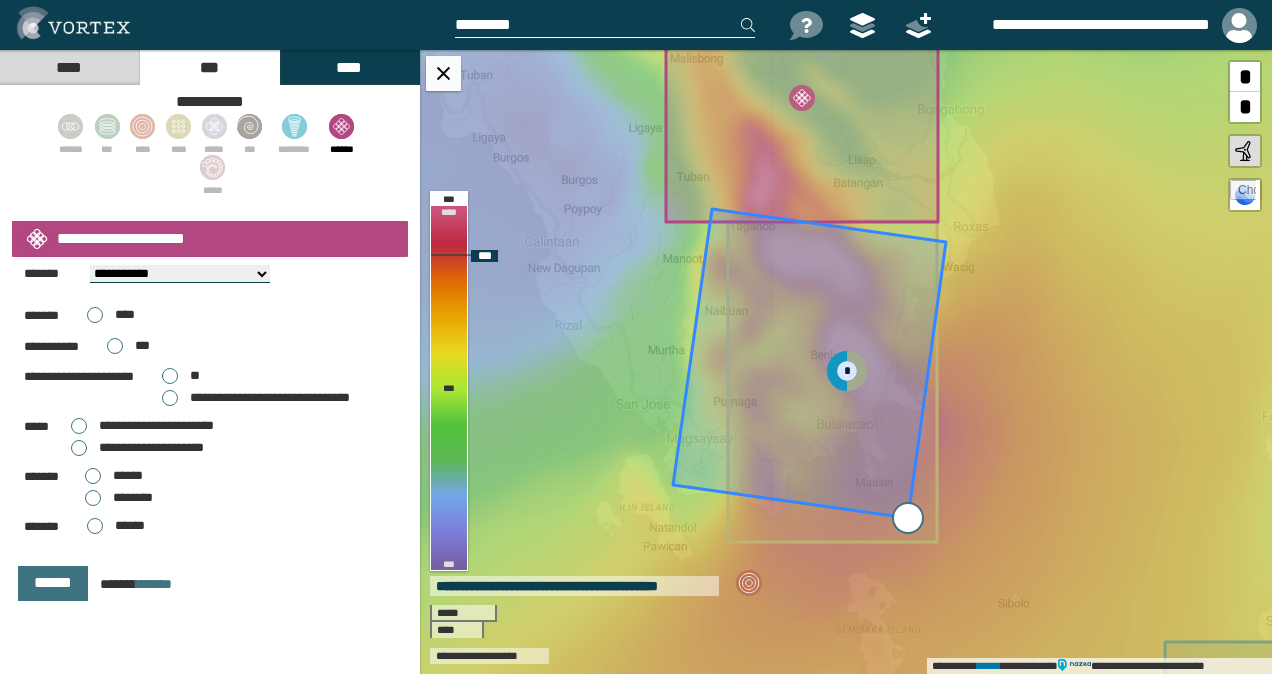 drag, startPoint x: 896, startPoint y: 528, endPoint x: 906, endPoint y: 515, distance: 16.40122 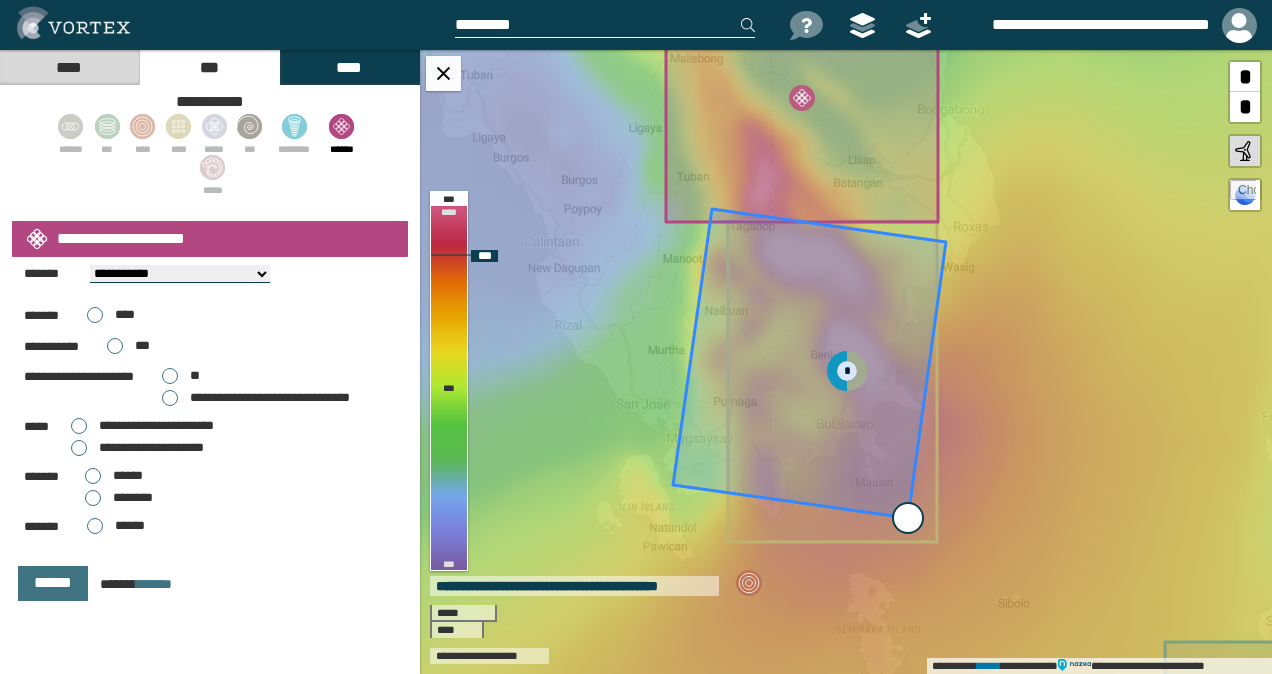 type on "**********" 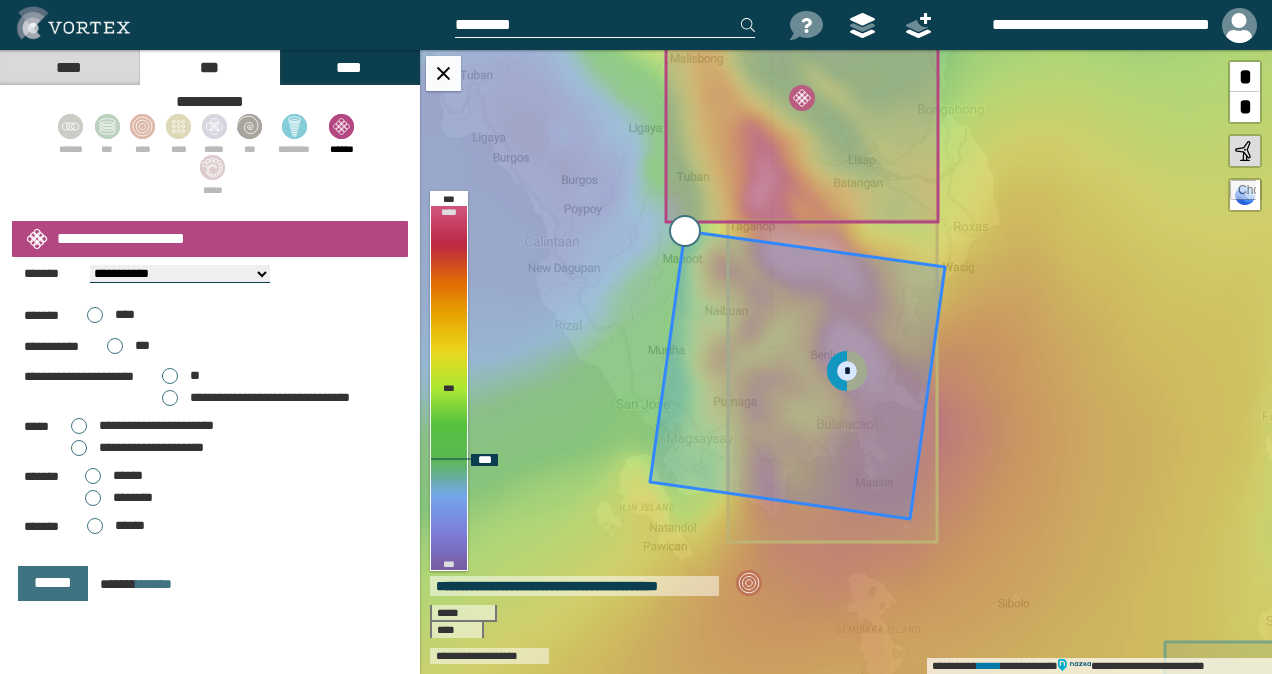 drag, startPoint x: 710, startPoint y: 216, endPoint x: 683, endPoint y: 238, distance: 34.828148 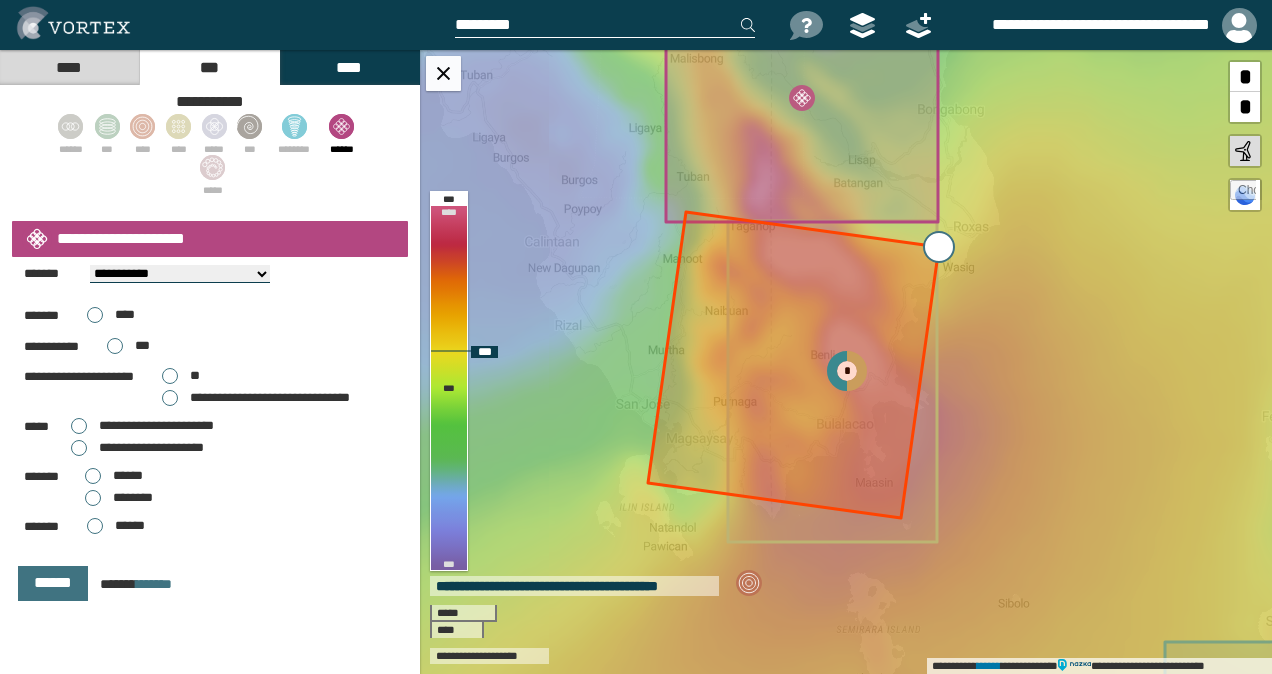drag, startPoint x: 946, startPoint y: 261, endPoint x: 940, endPoint y: 240, distance: 21.84033 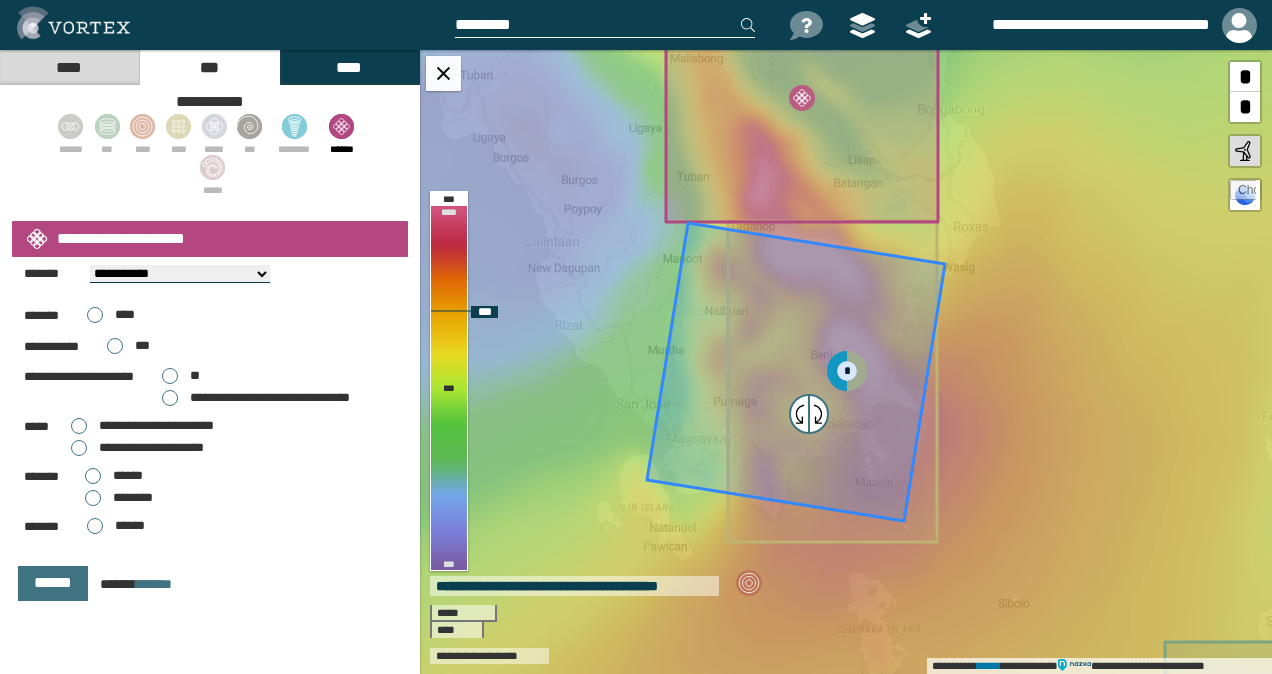 drag, startPoint x: 784, startPoint y: 372, endPoint x: 791, endPoint y: 414, distance: 42.579338 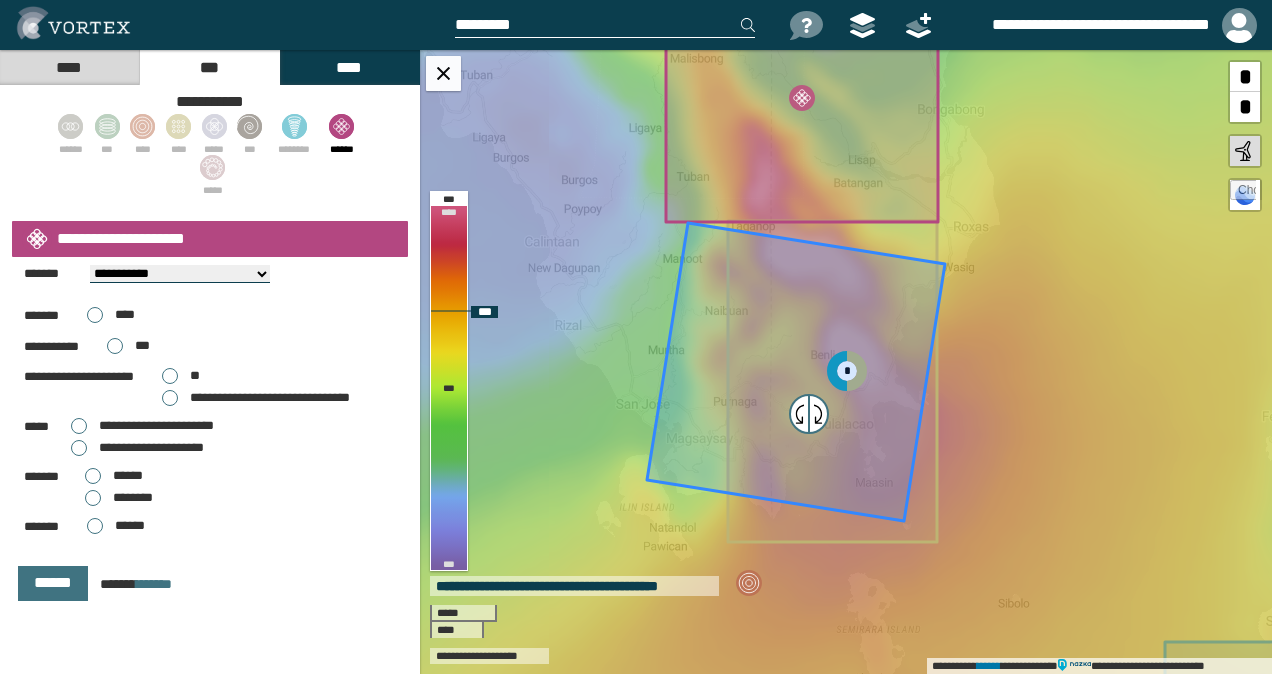 type on "**********" 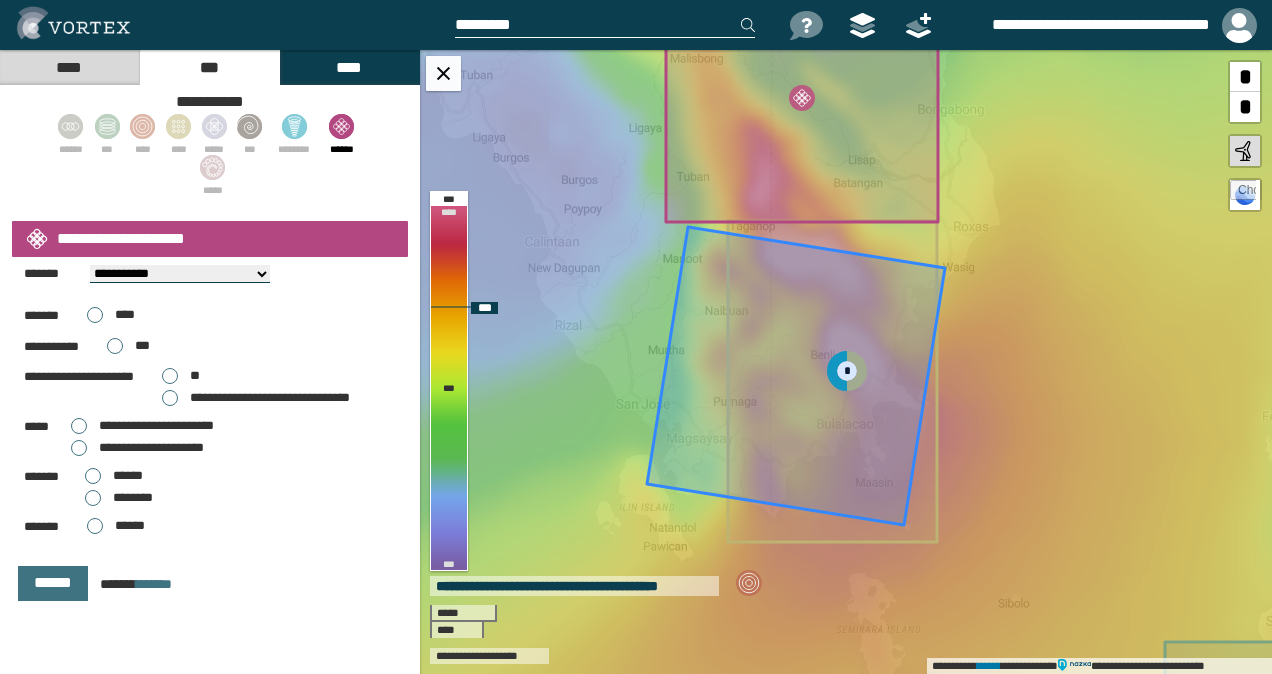 click 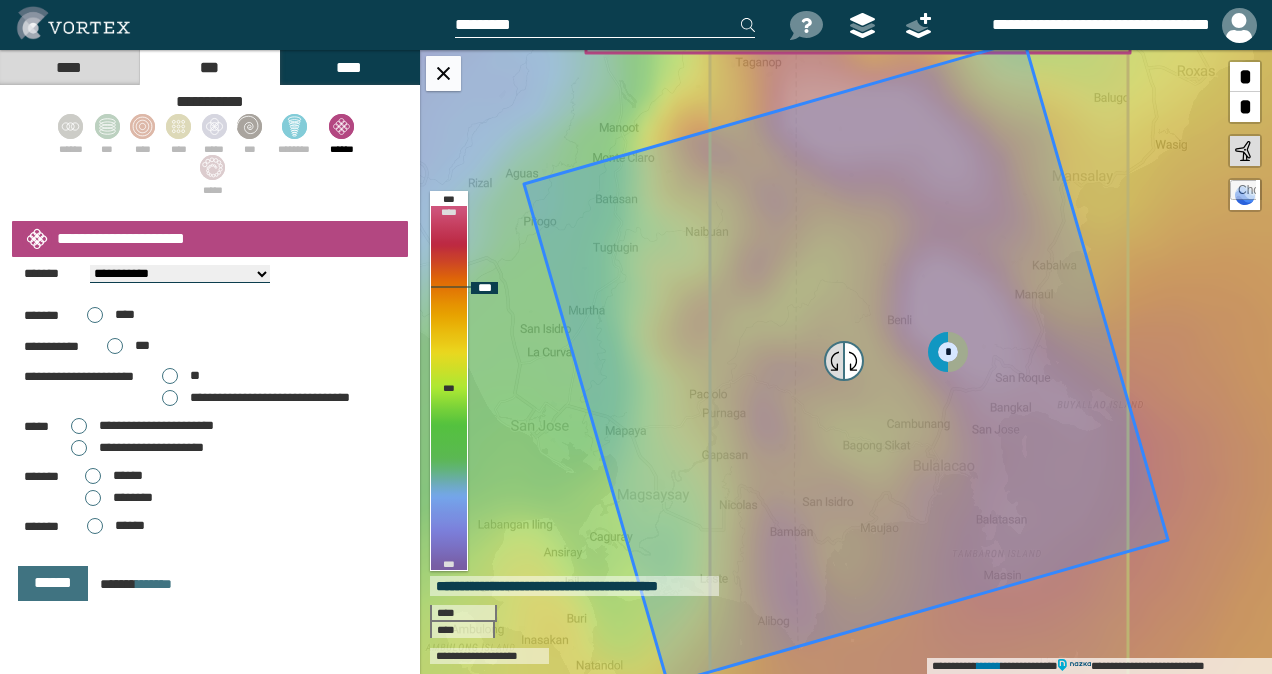 type on "**********" 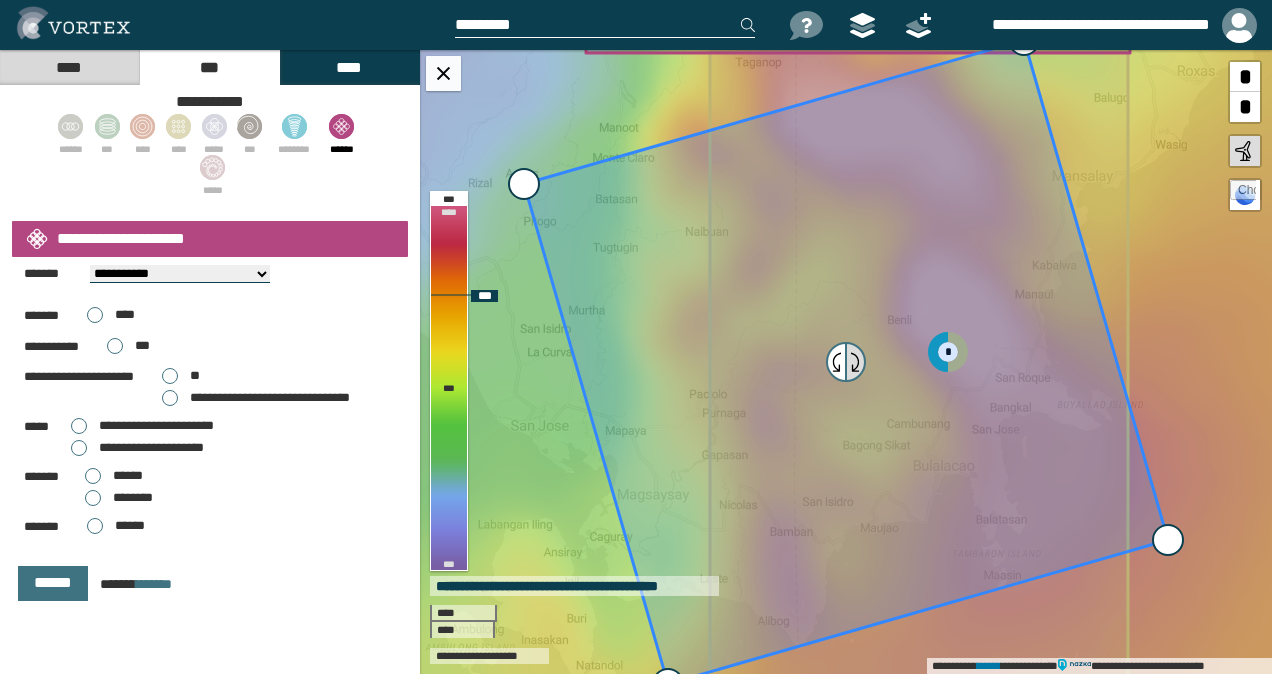 click at bounding box center [855, 362] 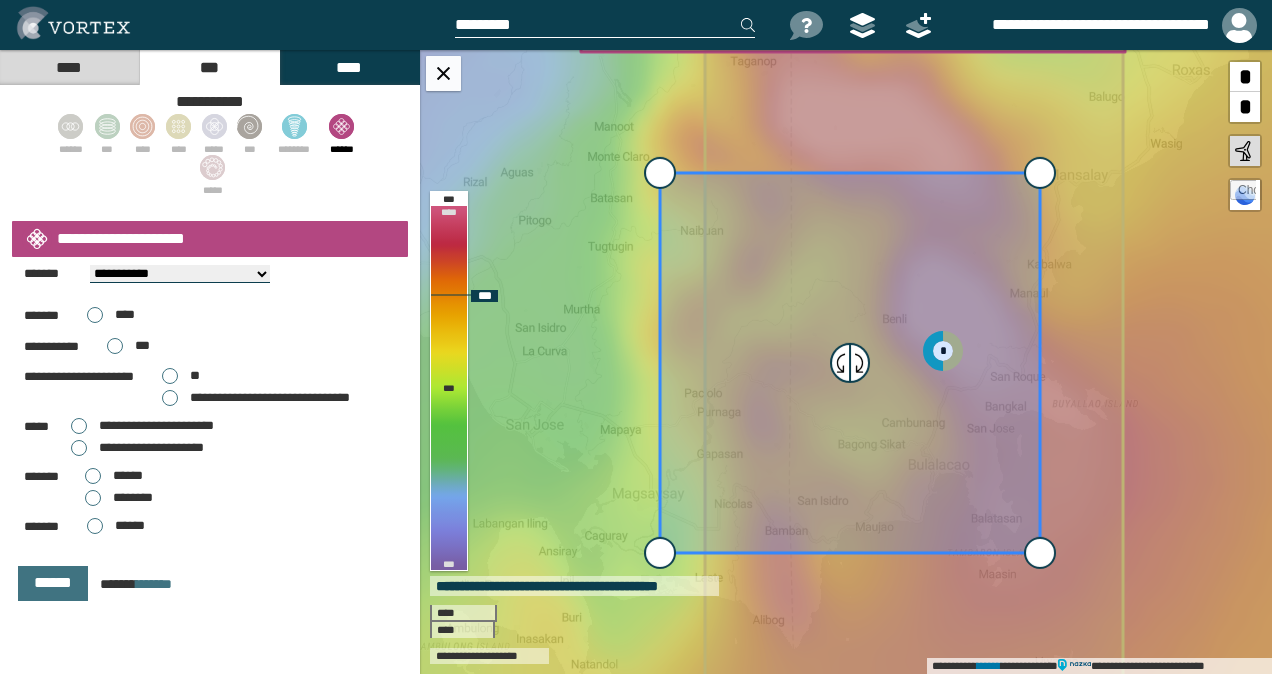 click at bounding box center (859, 363) 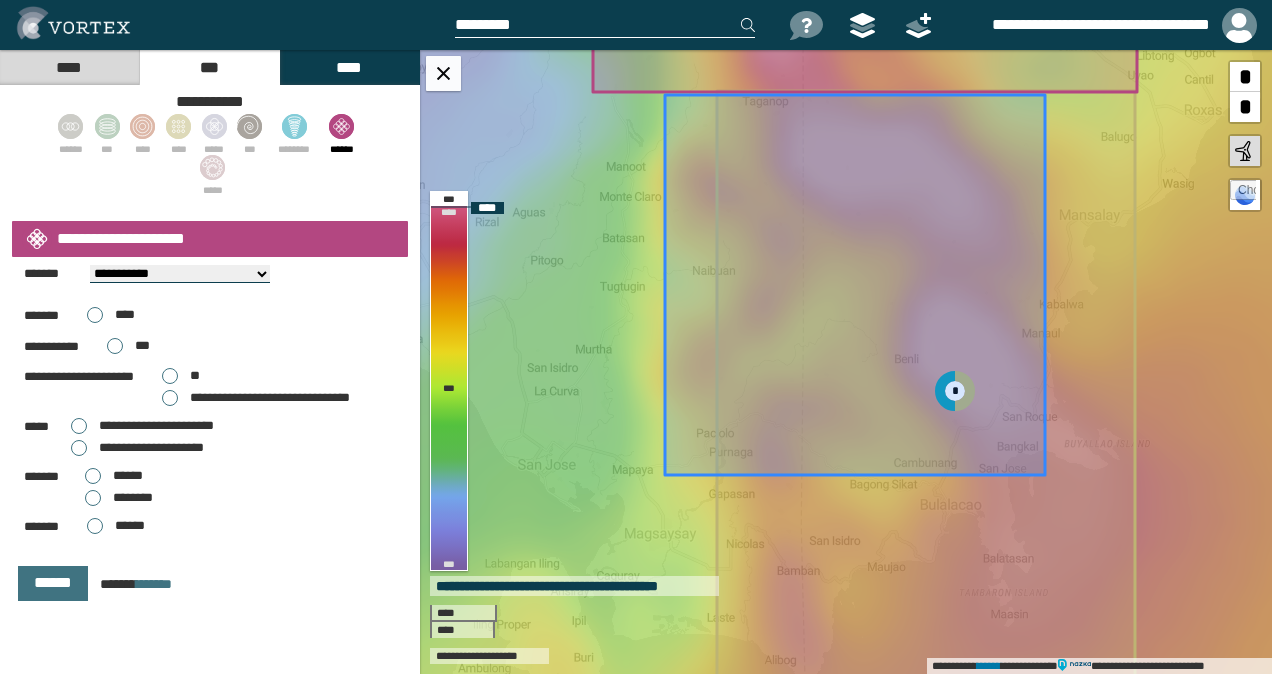 drag, startPoint x: 846, startPoint y: 298, endPoint x: 830, endPoint y: 178, distance: 121.061966 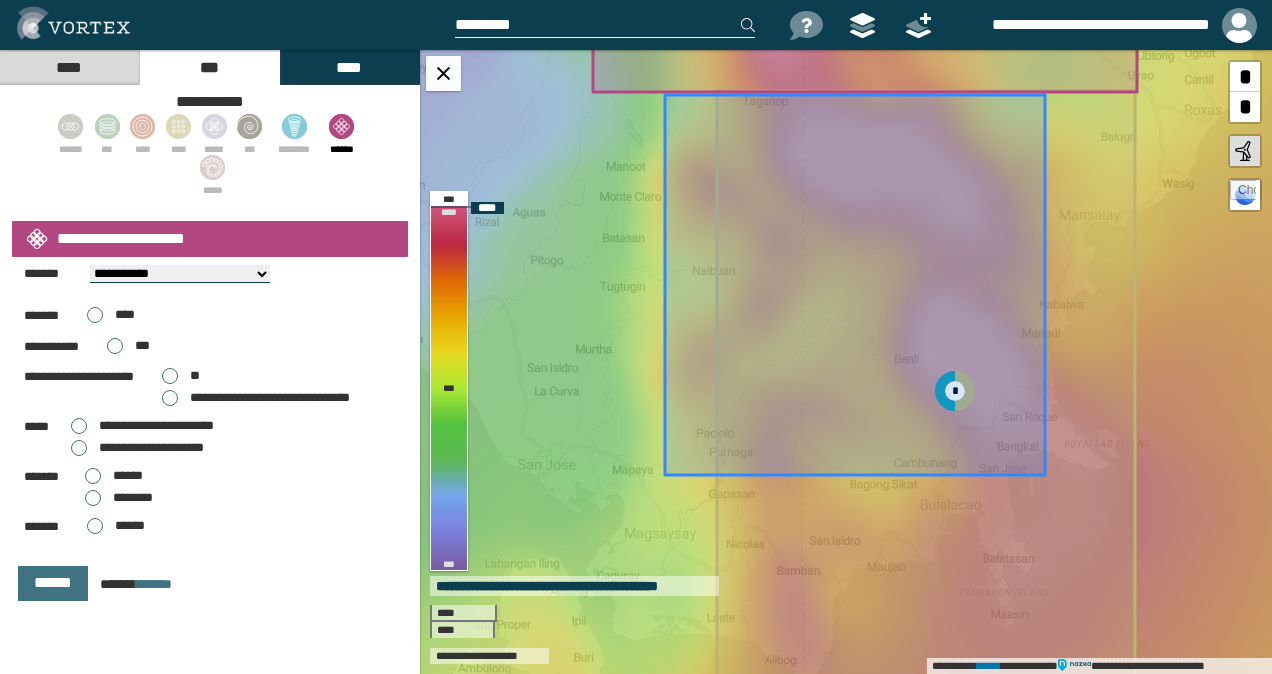 click 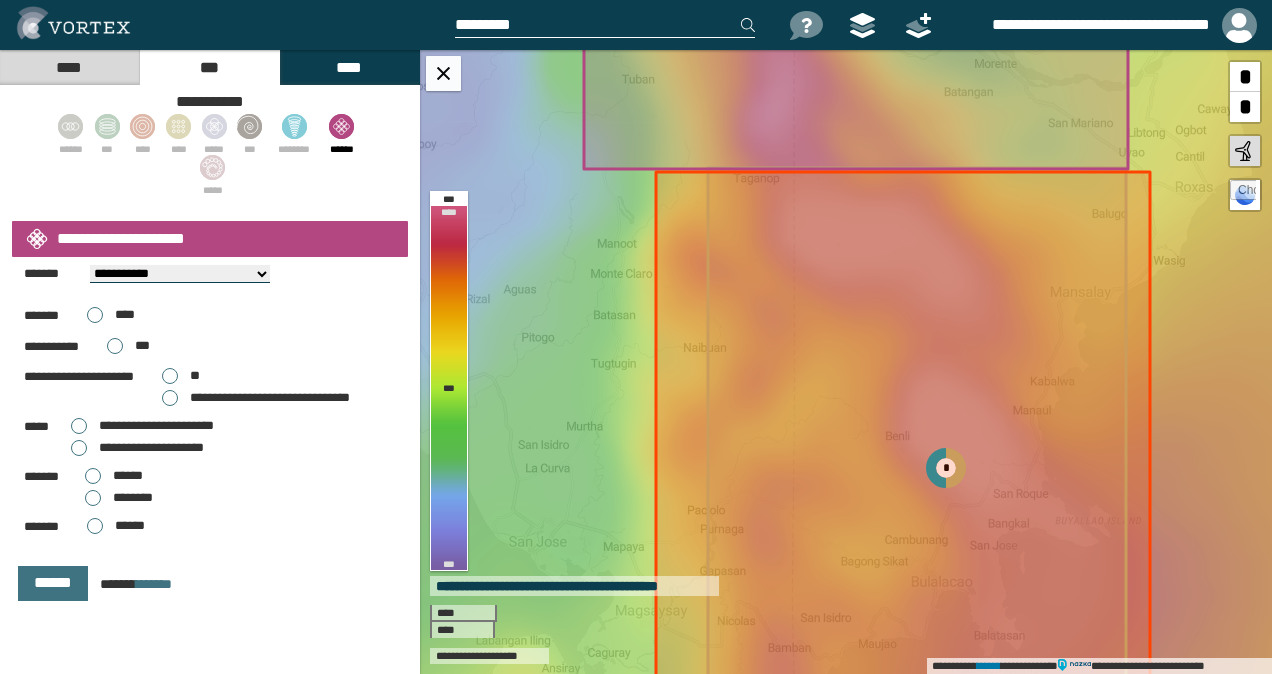 drag, startPoint x: 1030, startPoint y: 551, endPoint x: 1144, endPoint y: 725, distance: 208.01923 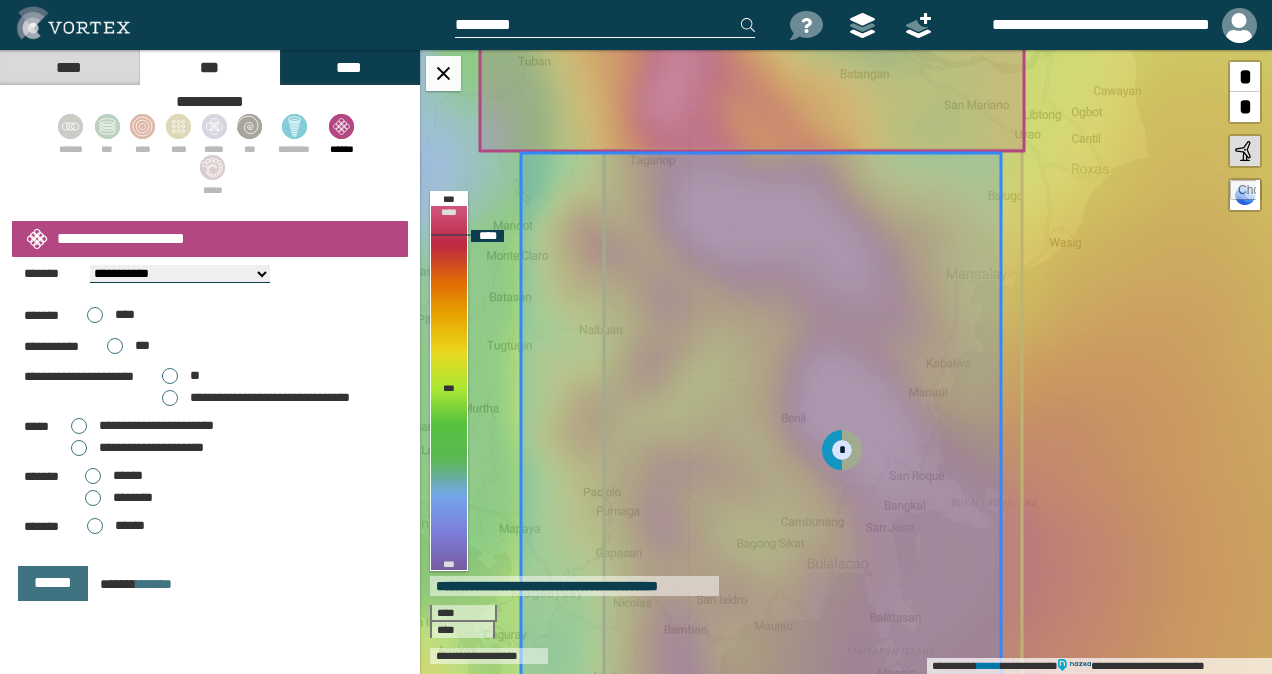 drag, startPoint x: 958, startPoint y: 443, endPoint x: 927, endPoint y: 442, distance: 31.016125 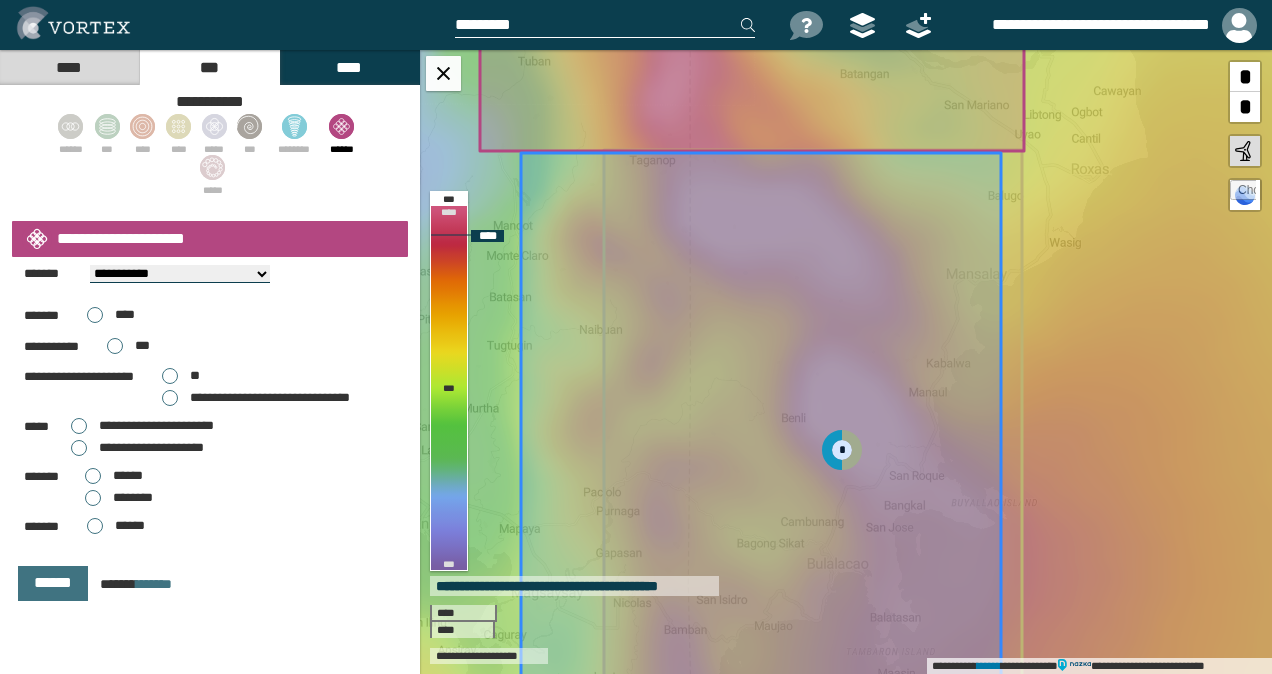 click 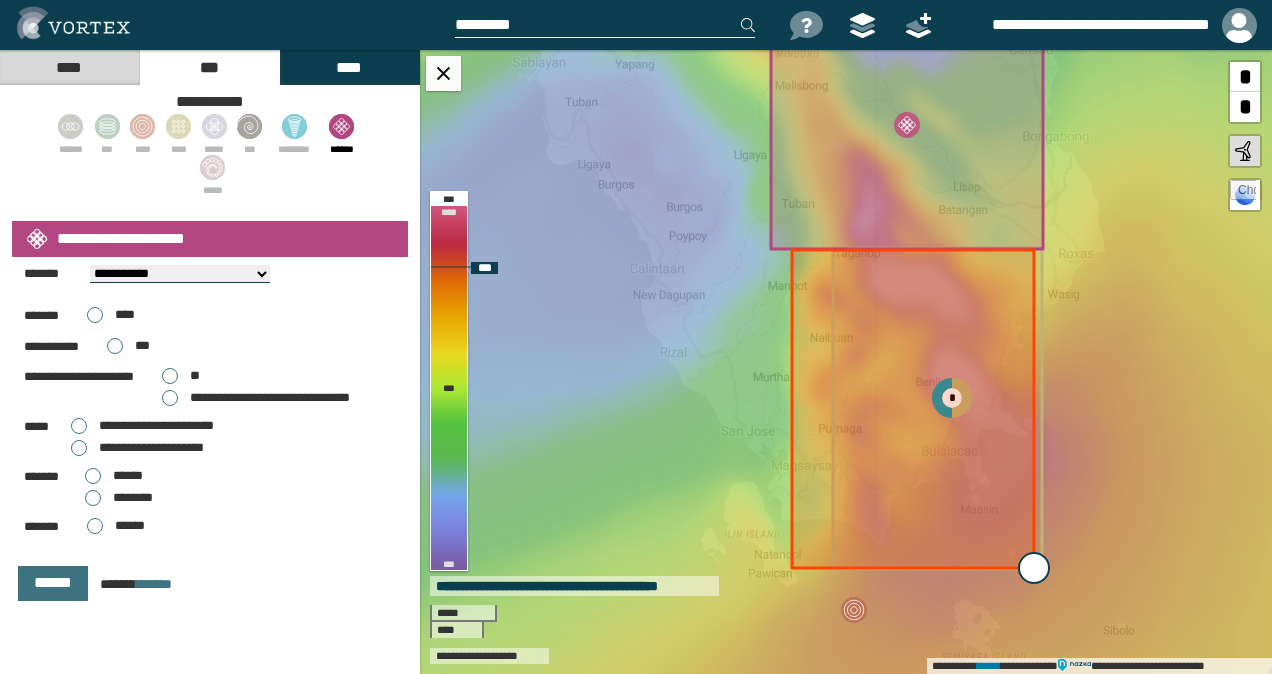 drag, startPoint x: 1033, startPoint y: 524, endPoint x: 1035, endPoint y: 565, distance: 41.04875 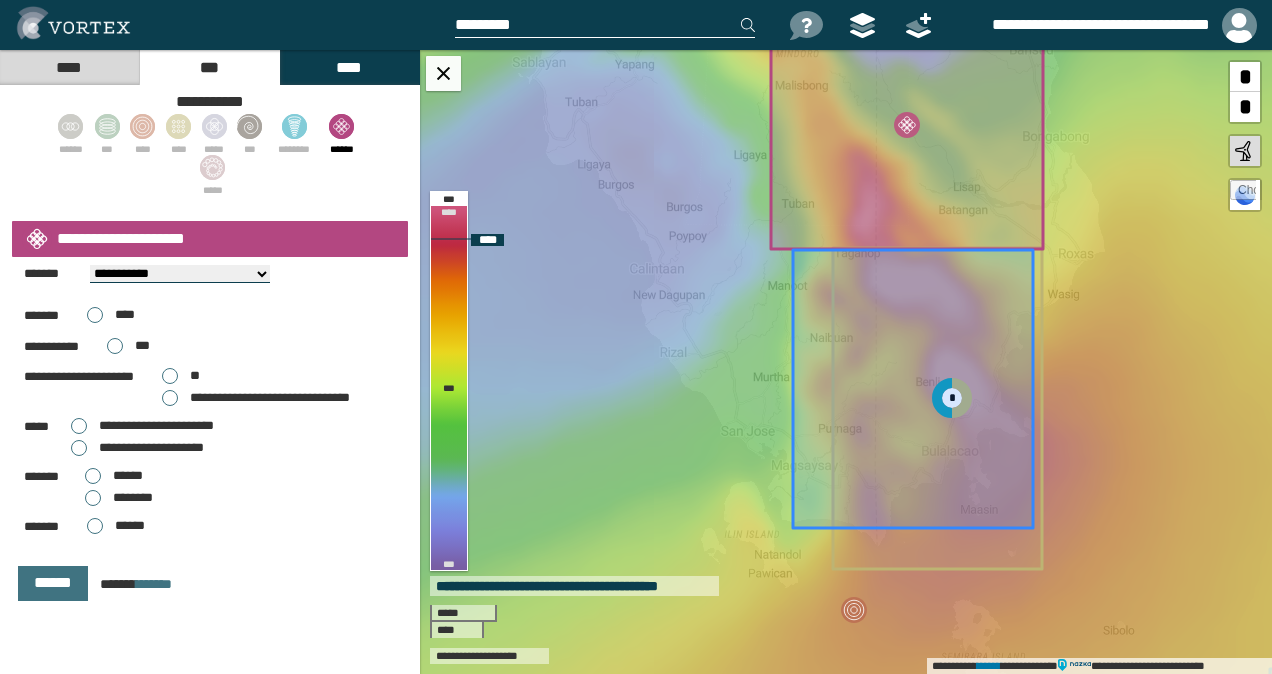 drag, startPoint x: 993, startPoint y: 447, endPoint x: 979, endPoint y: 447, distance: 14 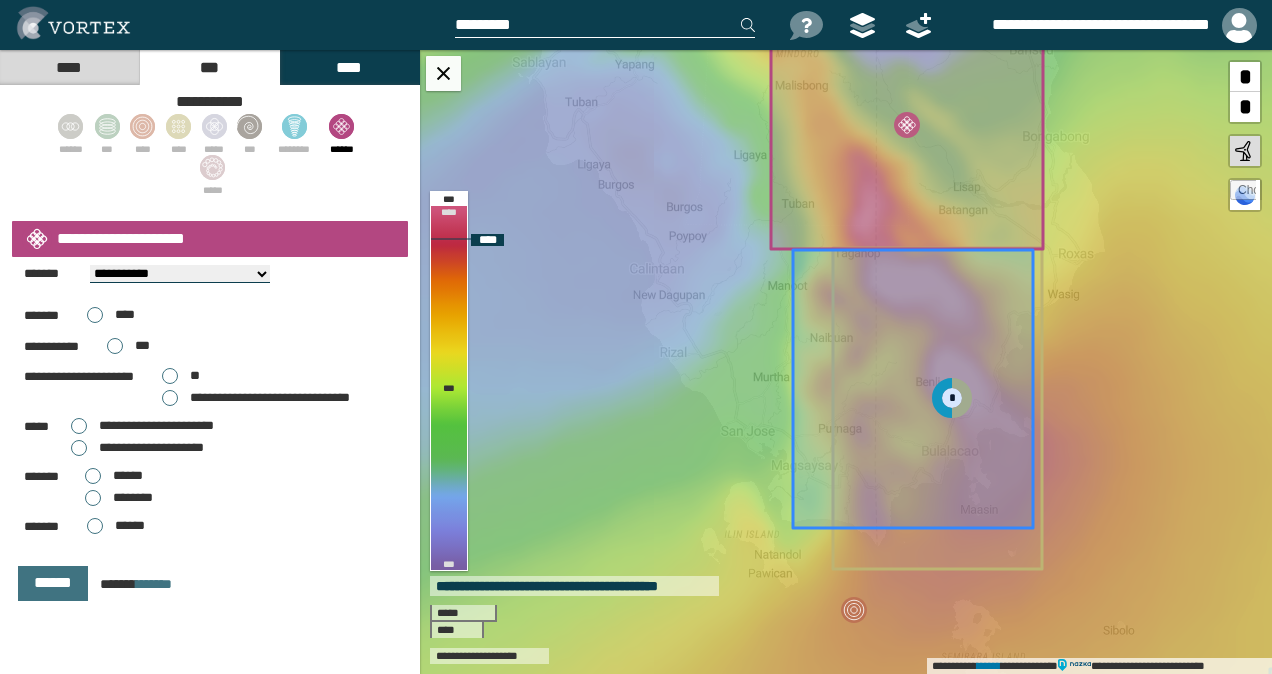 click 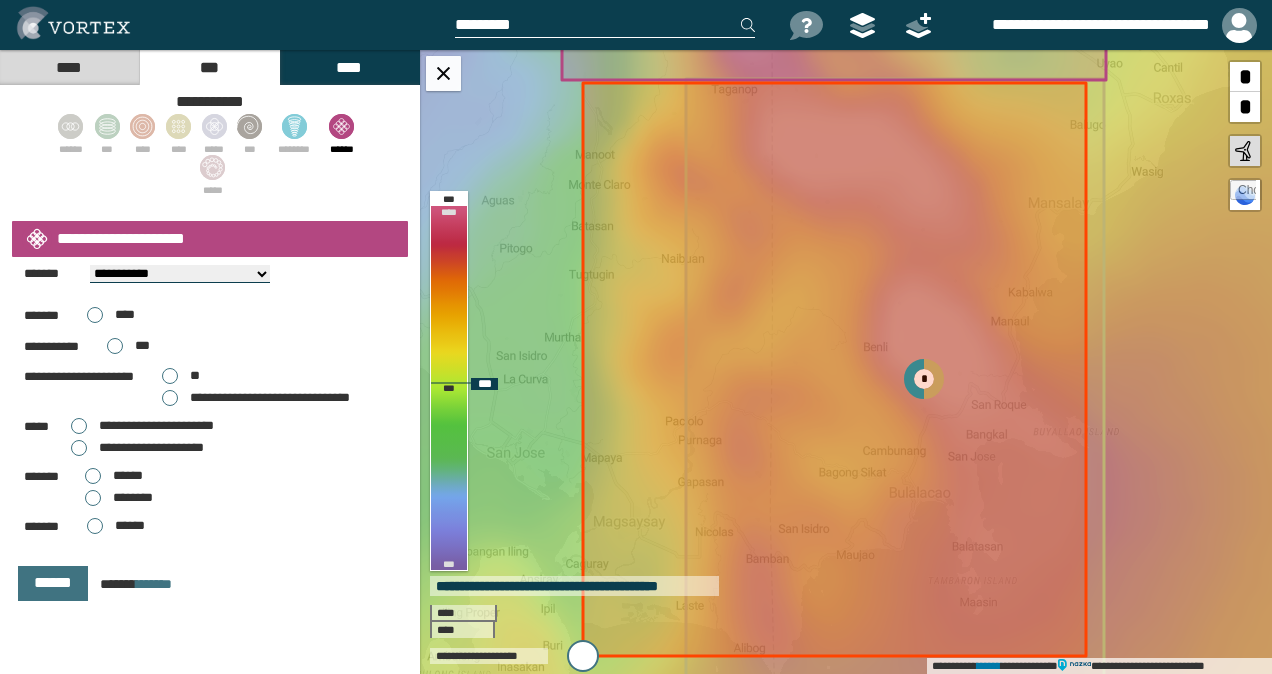 drag, startPoint x: 610, startPoint y: 638, endPoint x: 587, endPoint y: 654, distance: 28.01785 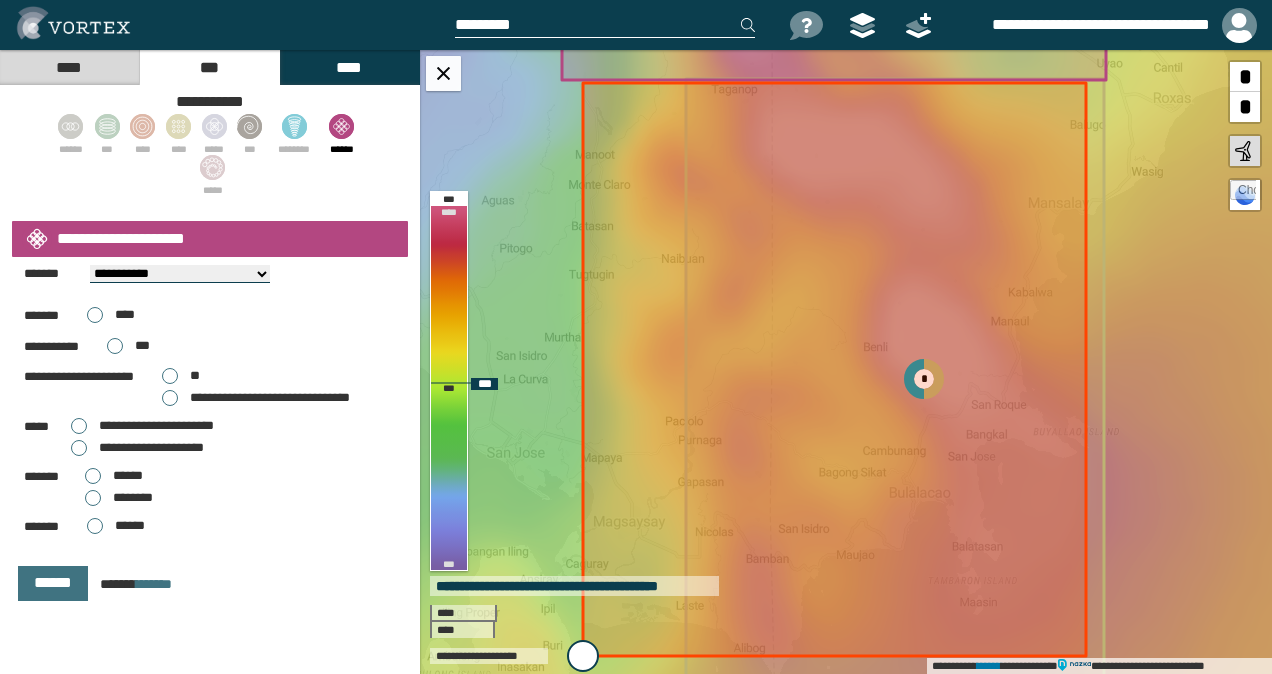 type on "**********" 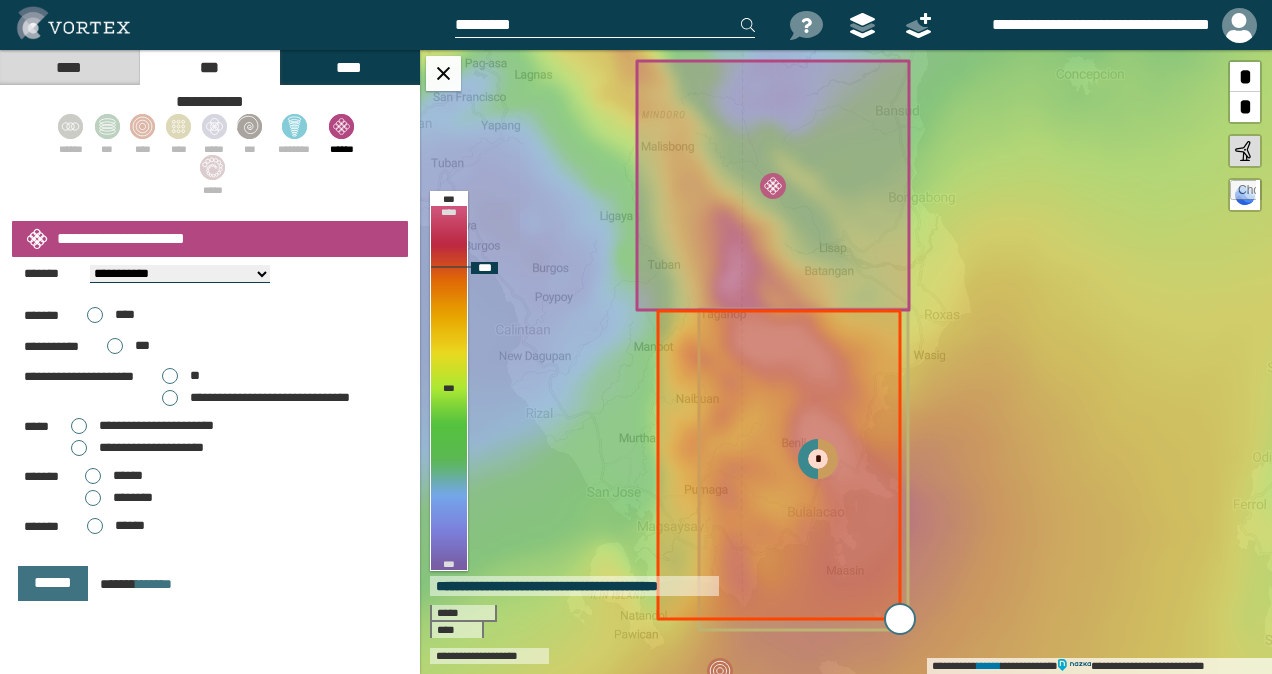 drag, startPoint x: 902, startPoint y: 598, endPoint x: 903, endPoint y: 626, distance: 28.01785 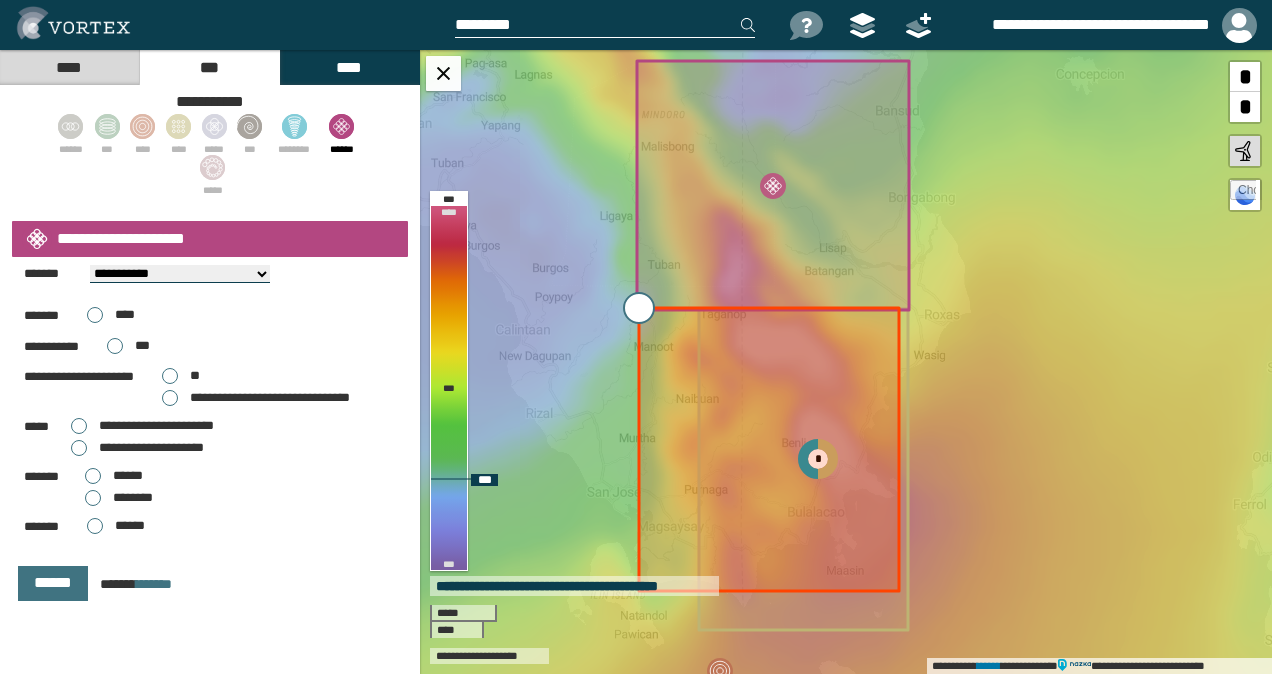 drag, startPoint x: 657, startPoint y: 313, endPoint x: 638, endPoint y: 310, distance: 19.235384 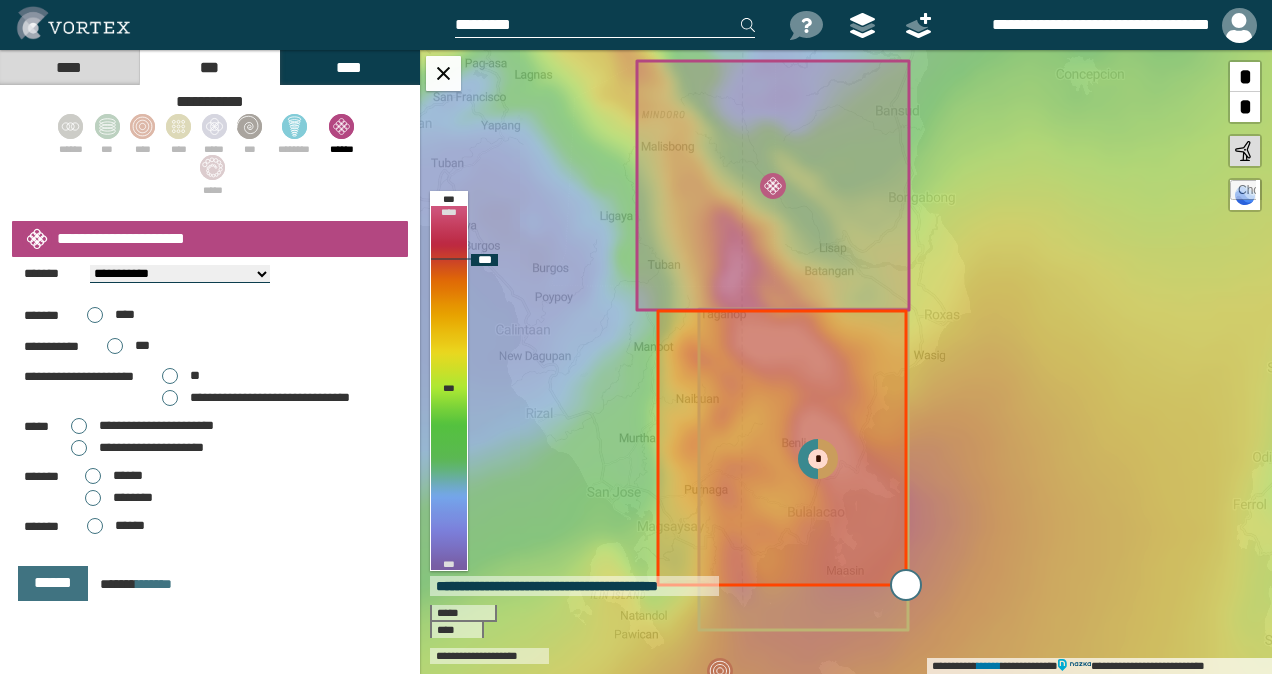 type on "**********" 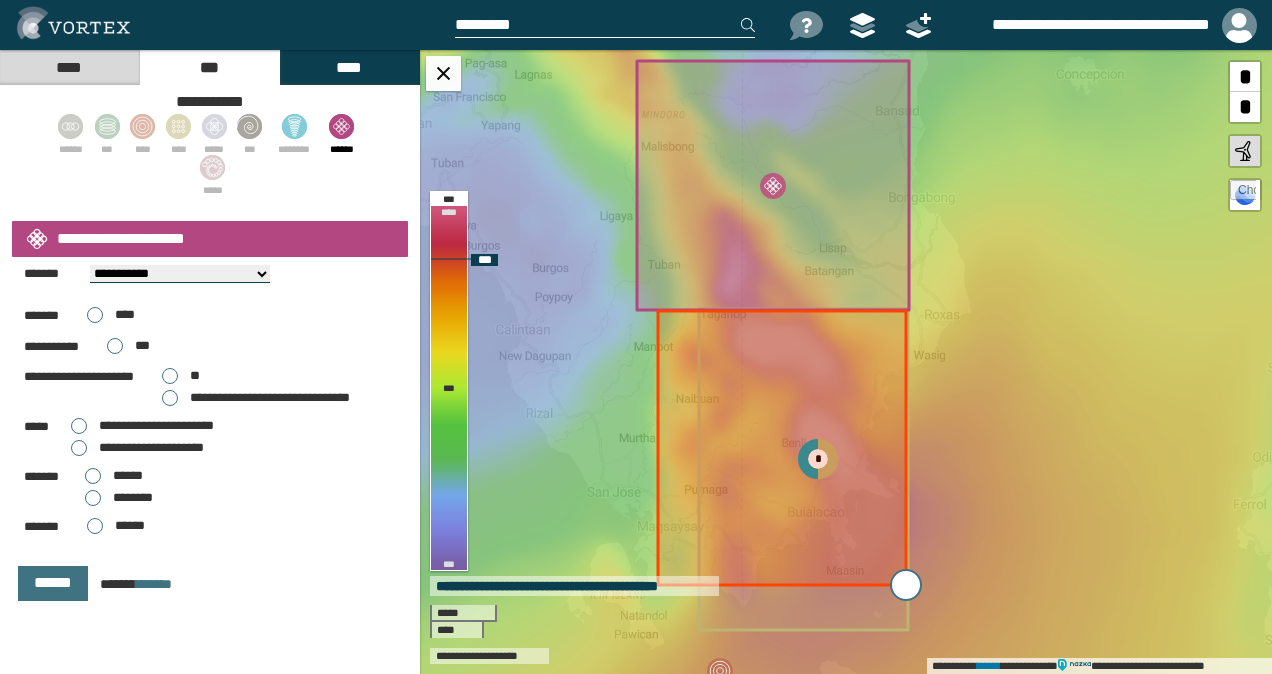 type on "*******" 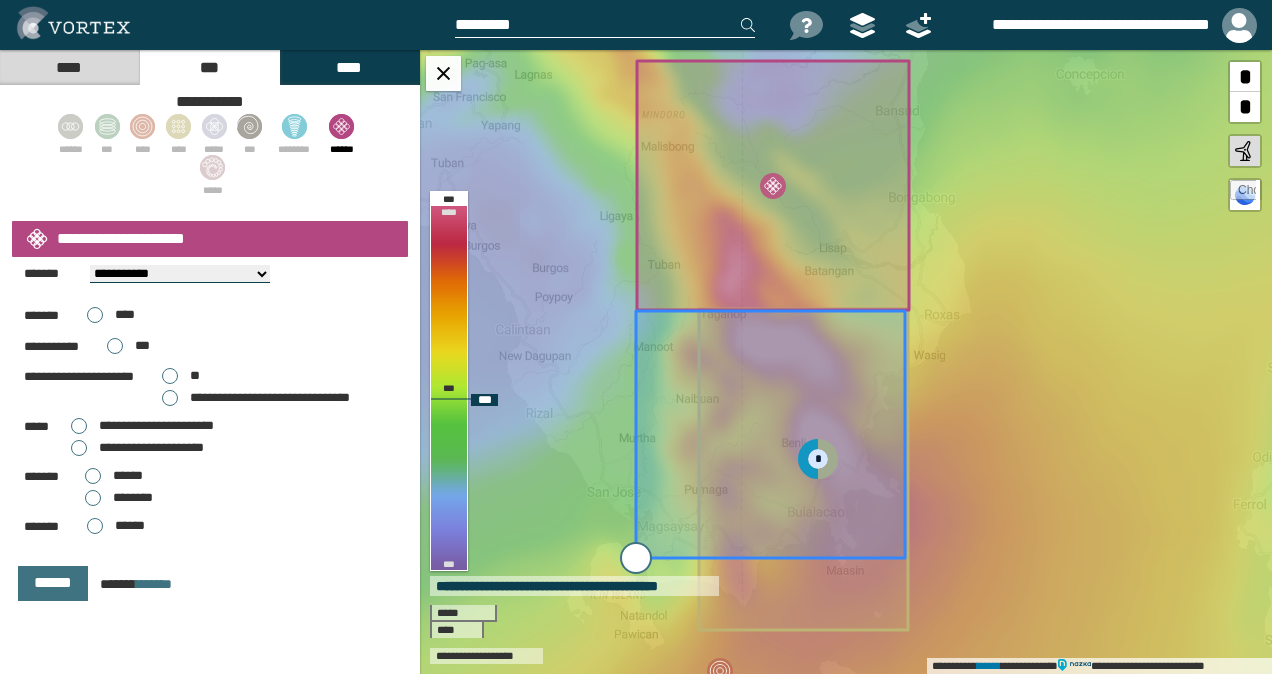 drag, startPoint x: 658, startPoint y: 587, endPoint x: 636, endPoint y: 560, distance: 34.828148 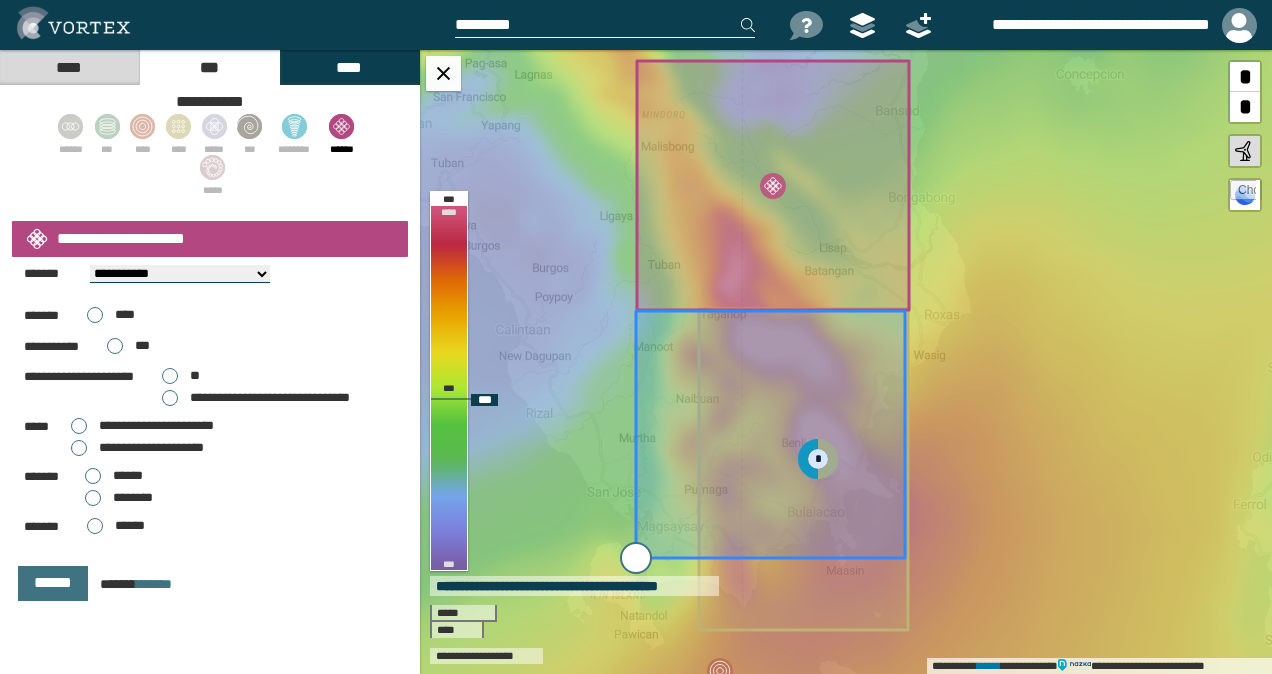 type on "**********" 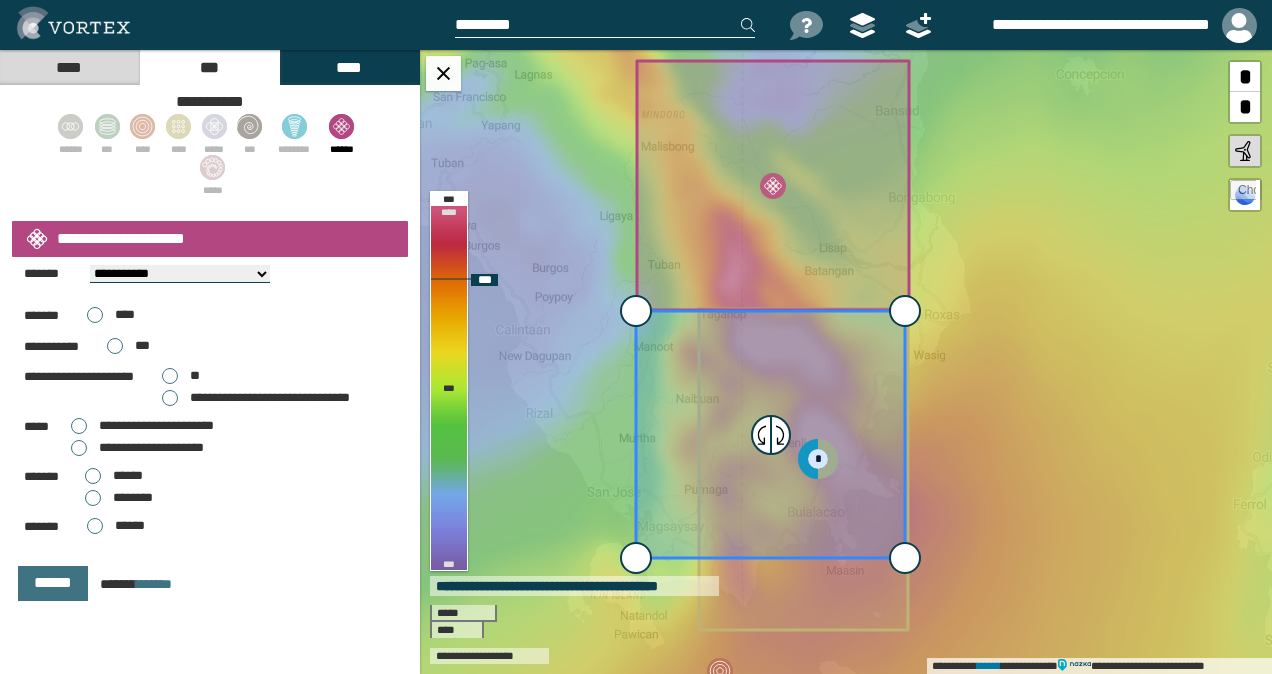 click 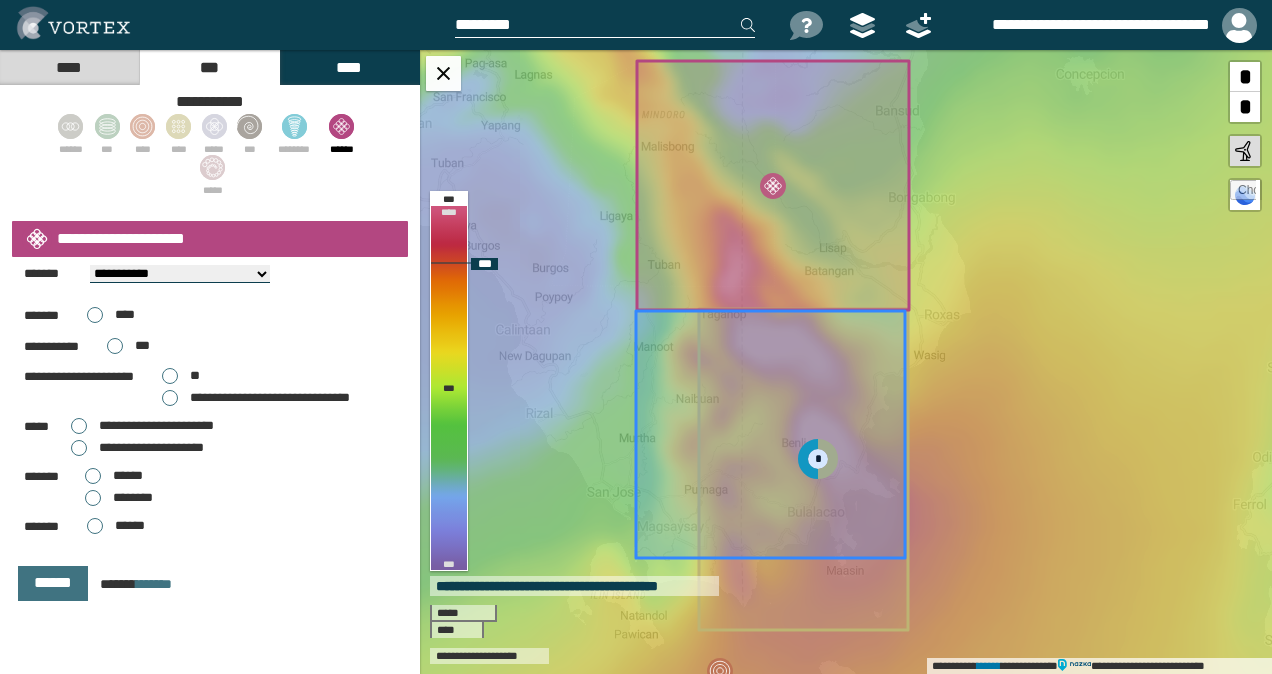 click 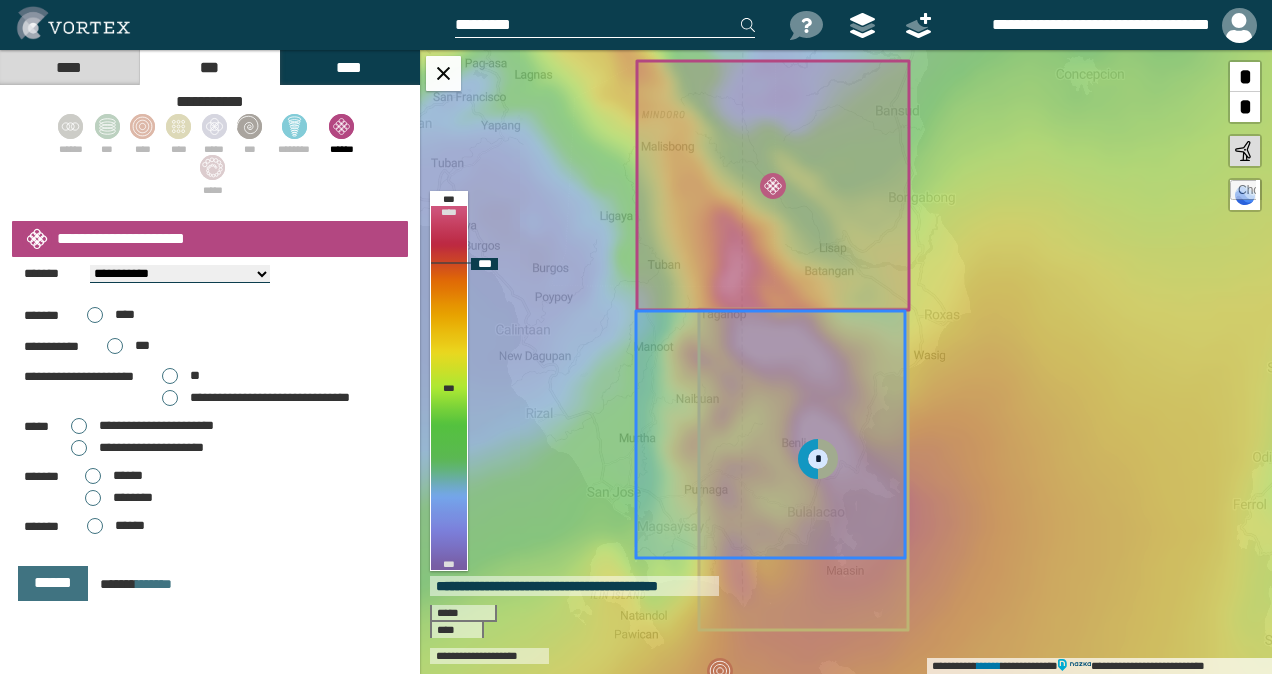 type on "*******" 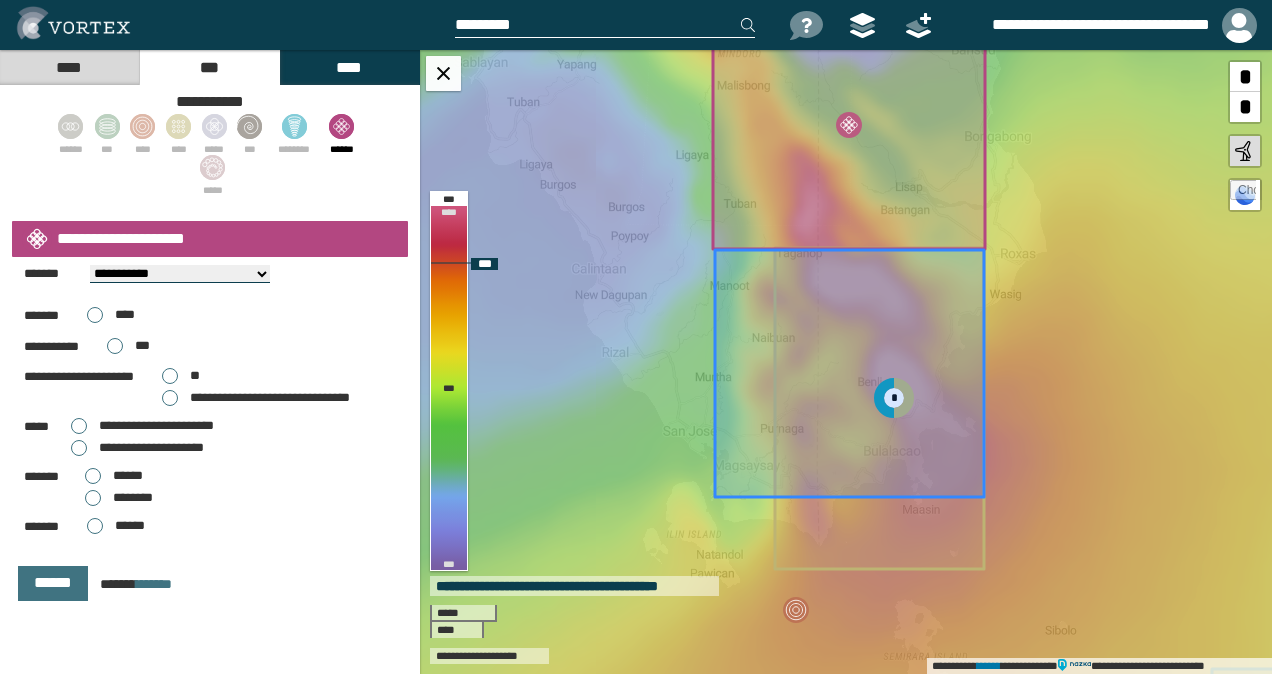 click 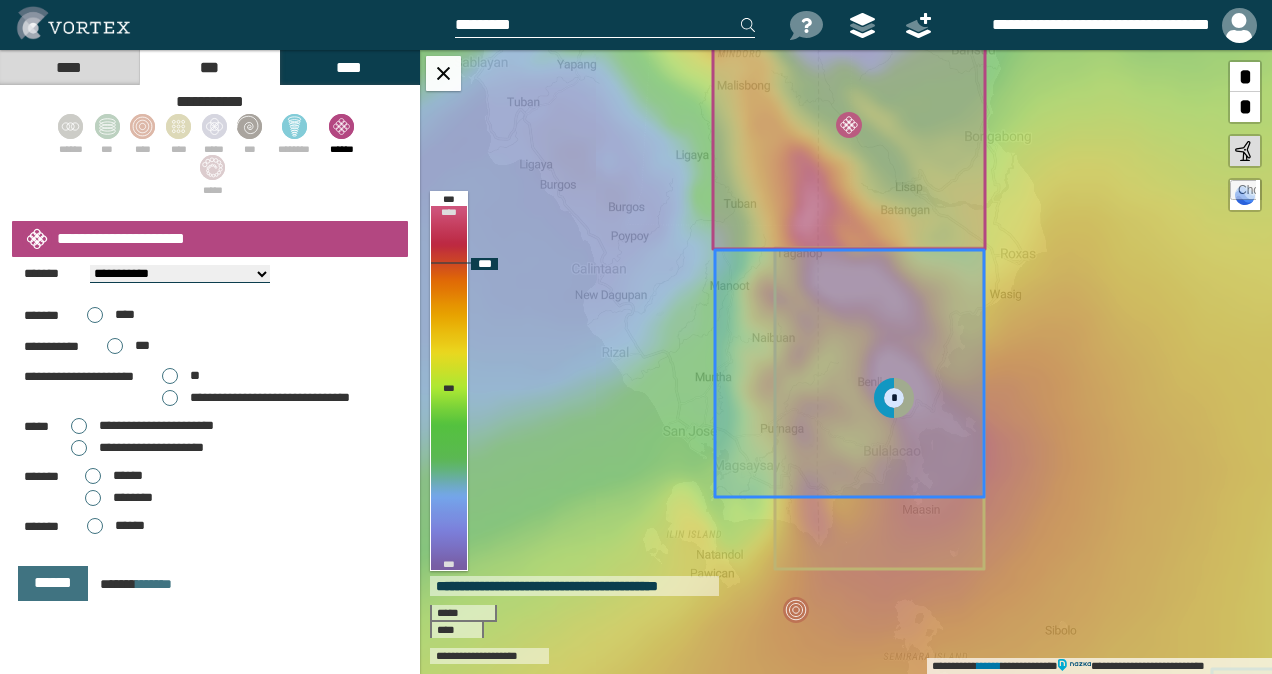 type on "**********" 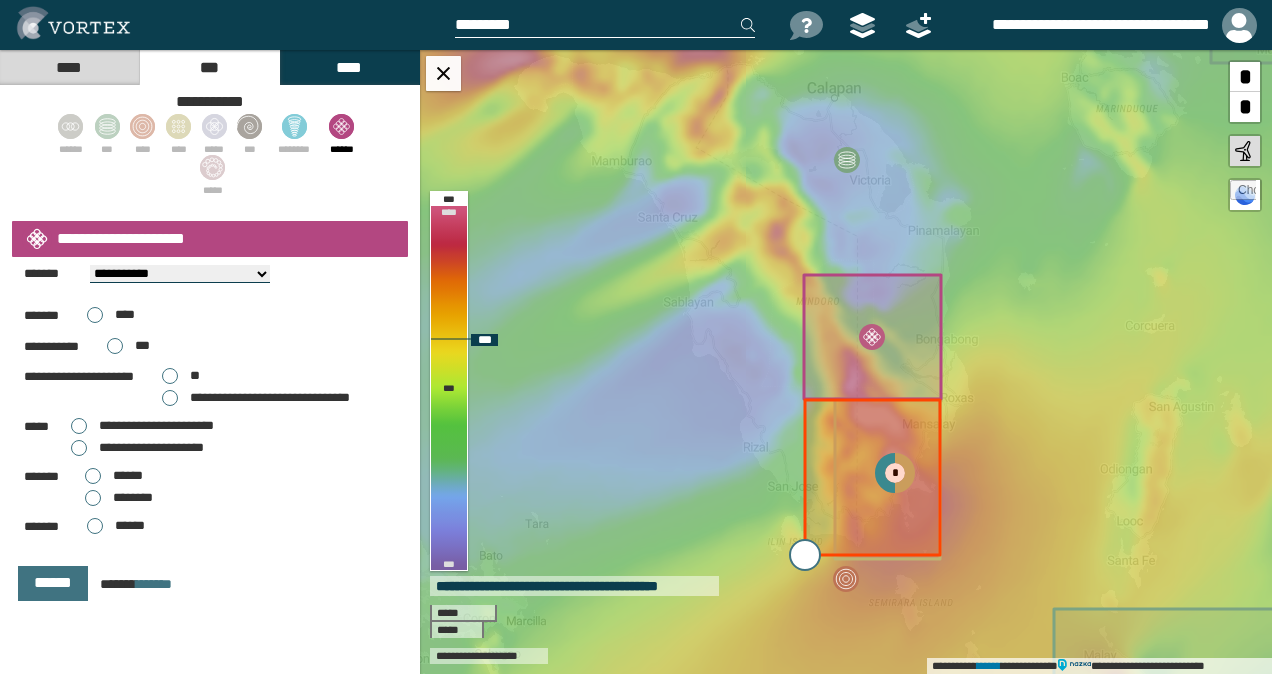 drag, startPoint x: 810, startPoint y: 528, endPoint x: 811, endPoint y: 558, distance: 30.016663 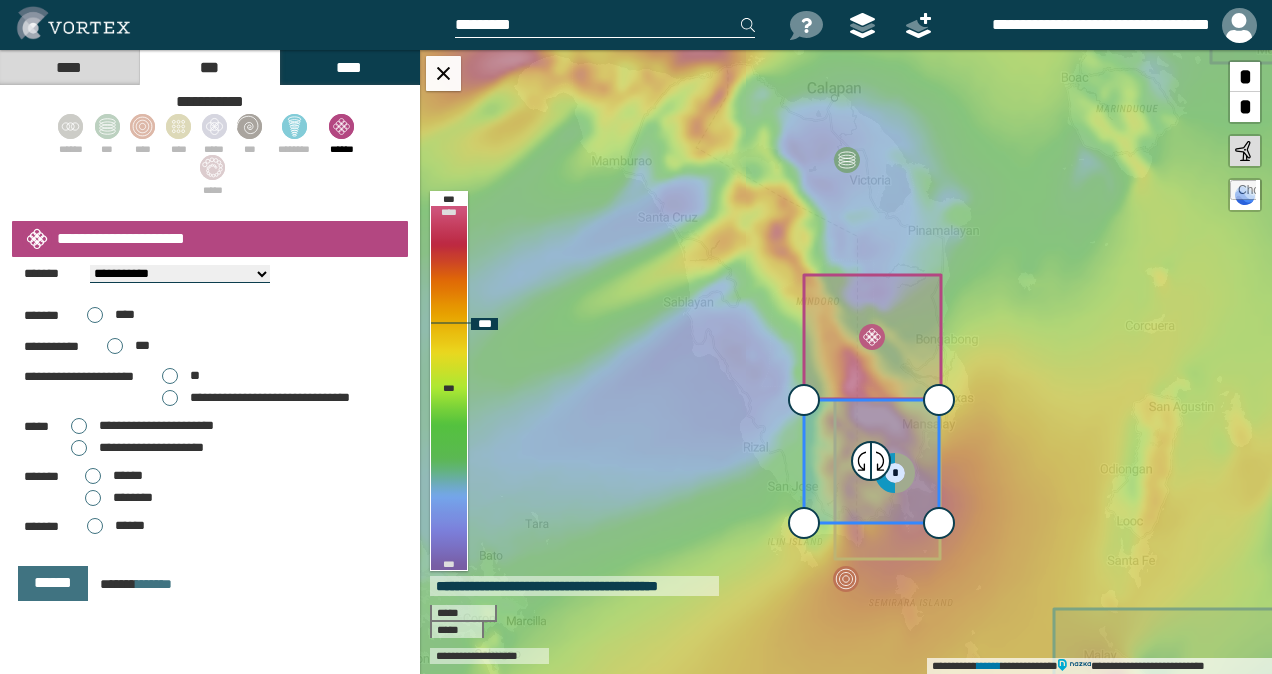 click 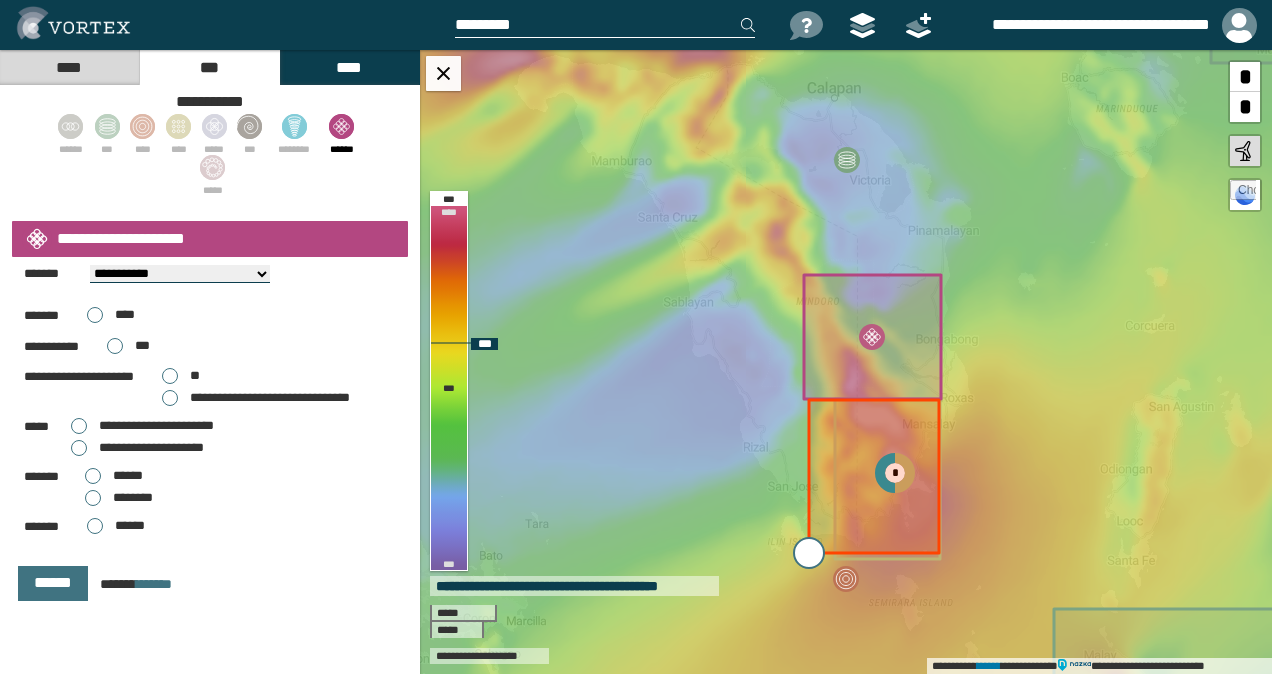 drag, startPoint x: 800, startPoint y: 524, endPoint x: 805, endPoint y: 554, distance: 30.413813 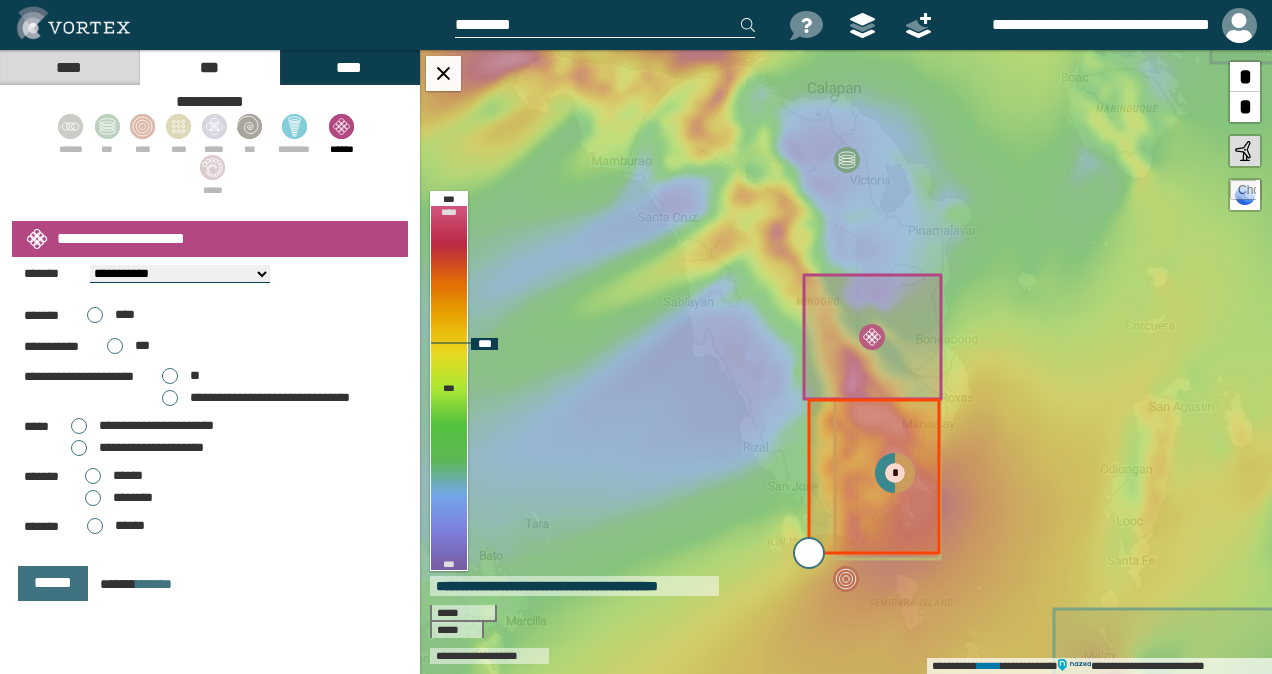 type on "**********" 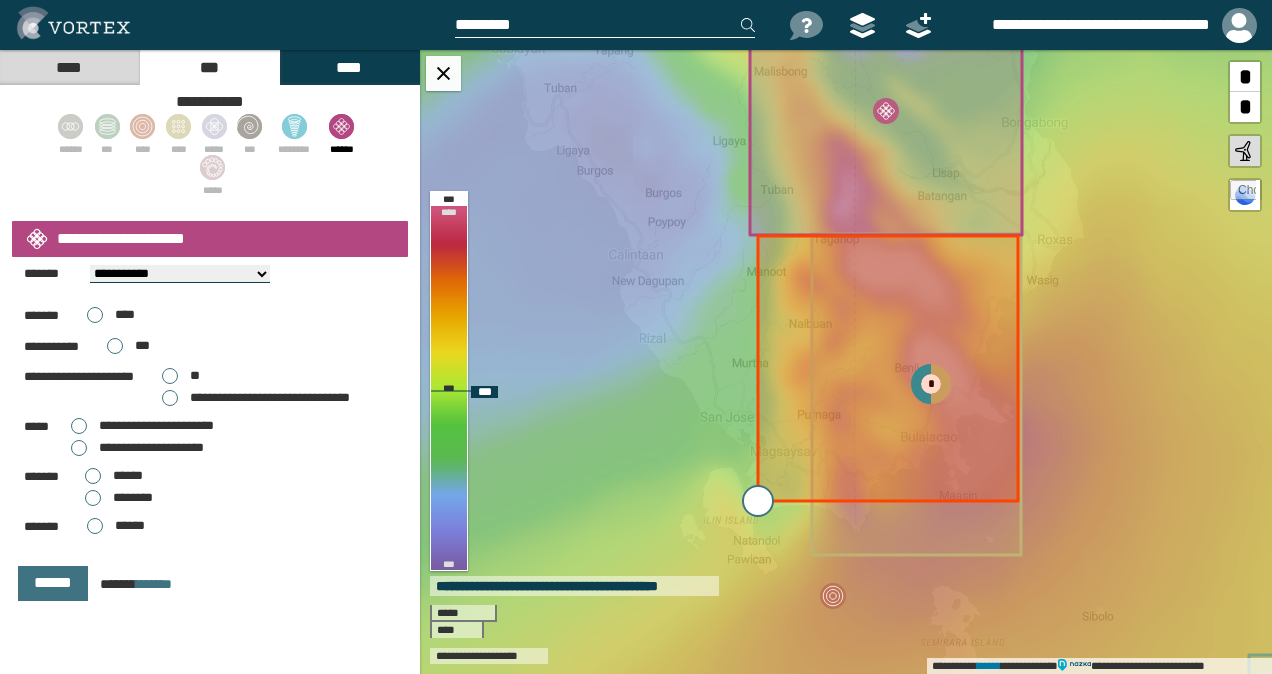 drag, startPoint x: 780, startPoint y: 509, endPoint x: 765, endPoint y: 500, distance: 17.492855 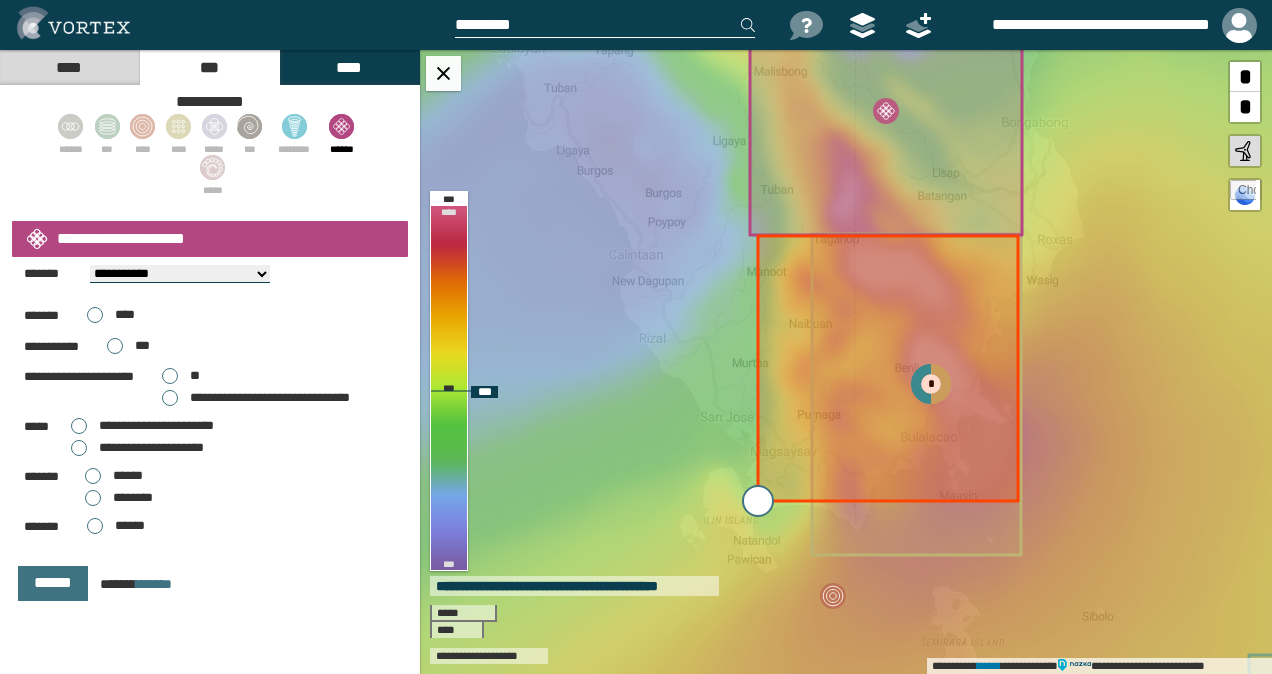 type on "**********" 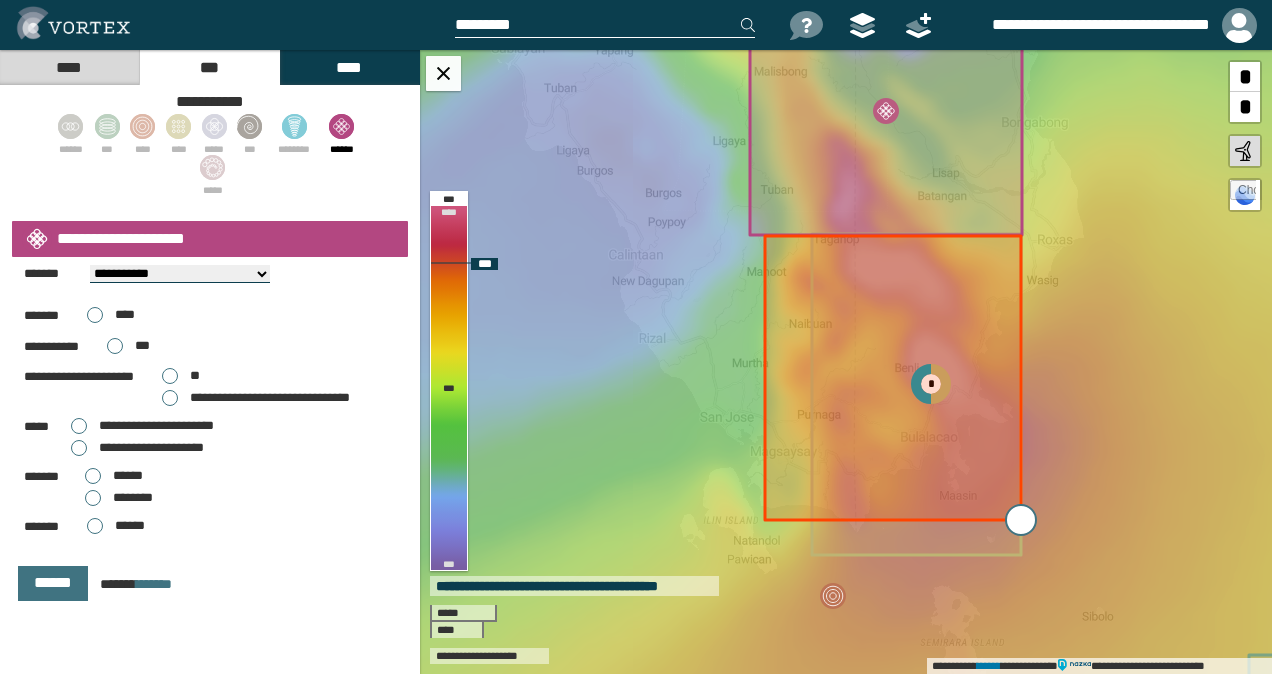 drag, startPoint x: 1021, startPoint y: 503, endPoint x: 1024, endPoint y: 520, distance: 17.262676 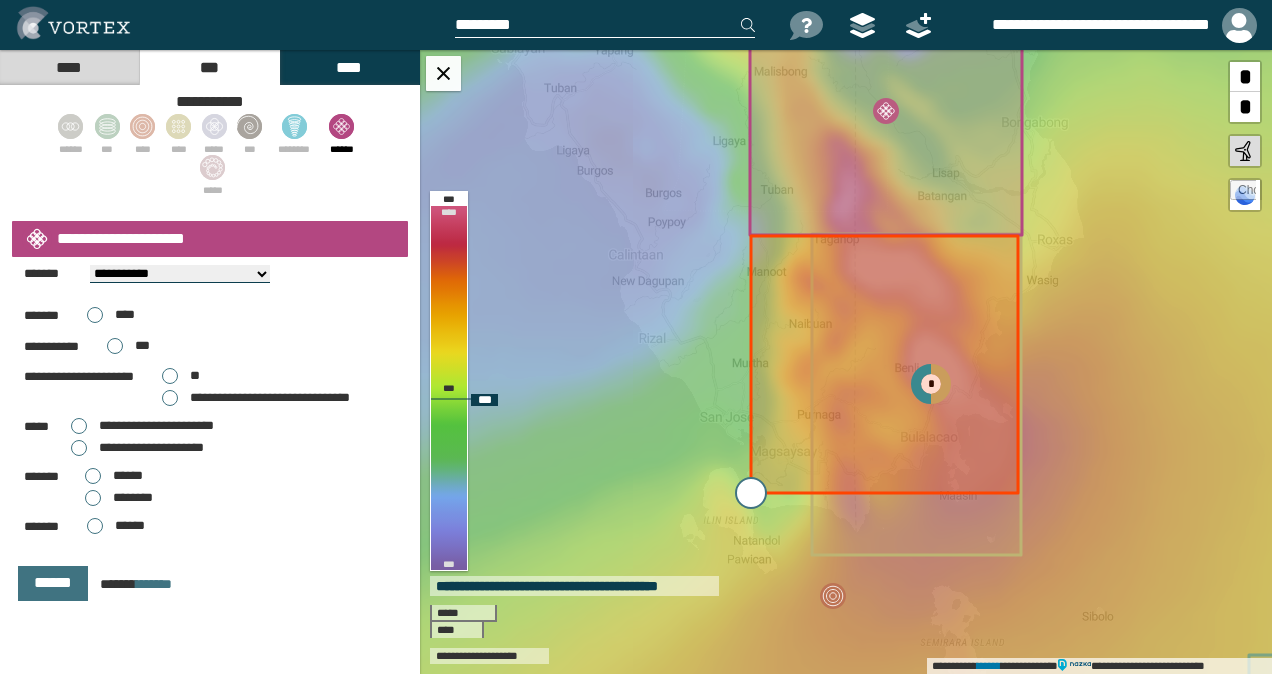 drag, startPoint x: 769, startPoint y: 503, endPoint x: 755, endPoint y: 493, distance: 17.20465 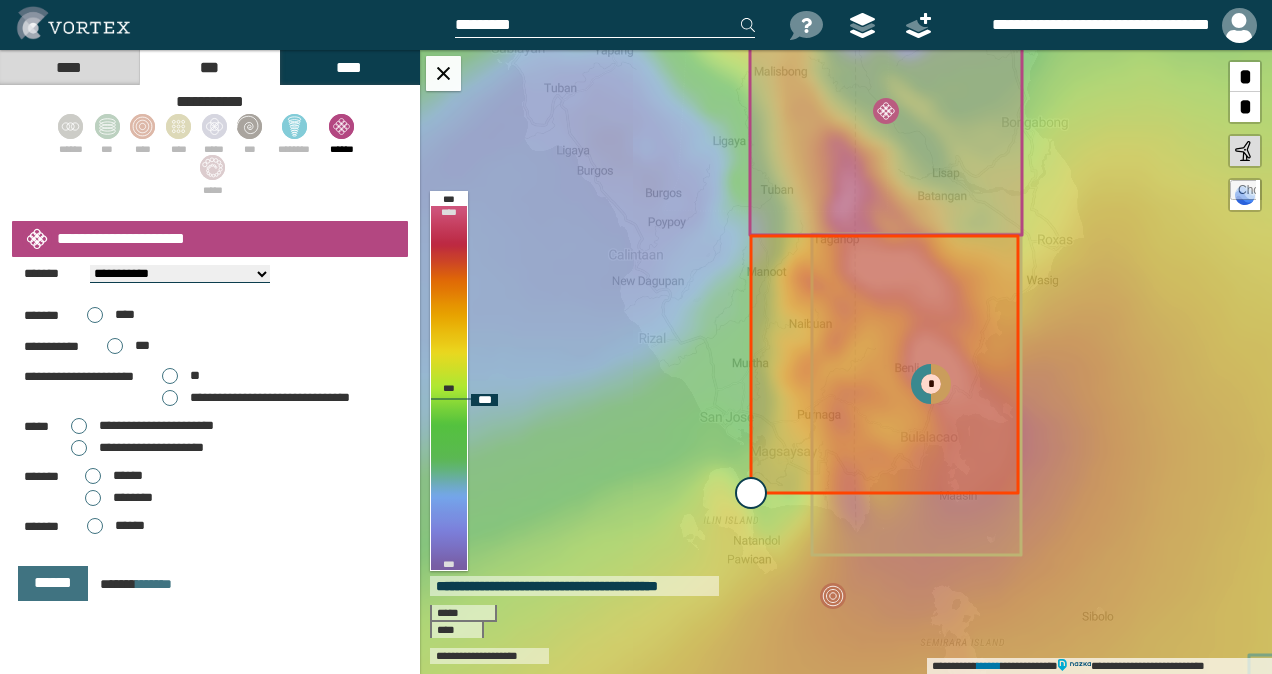 type on "**********" 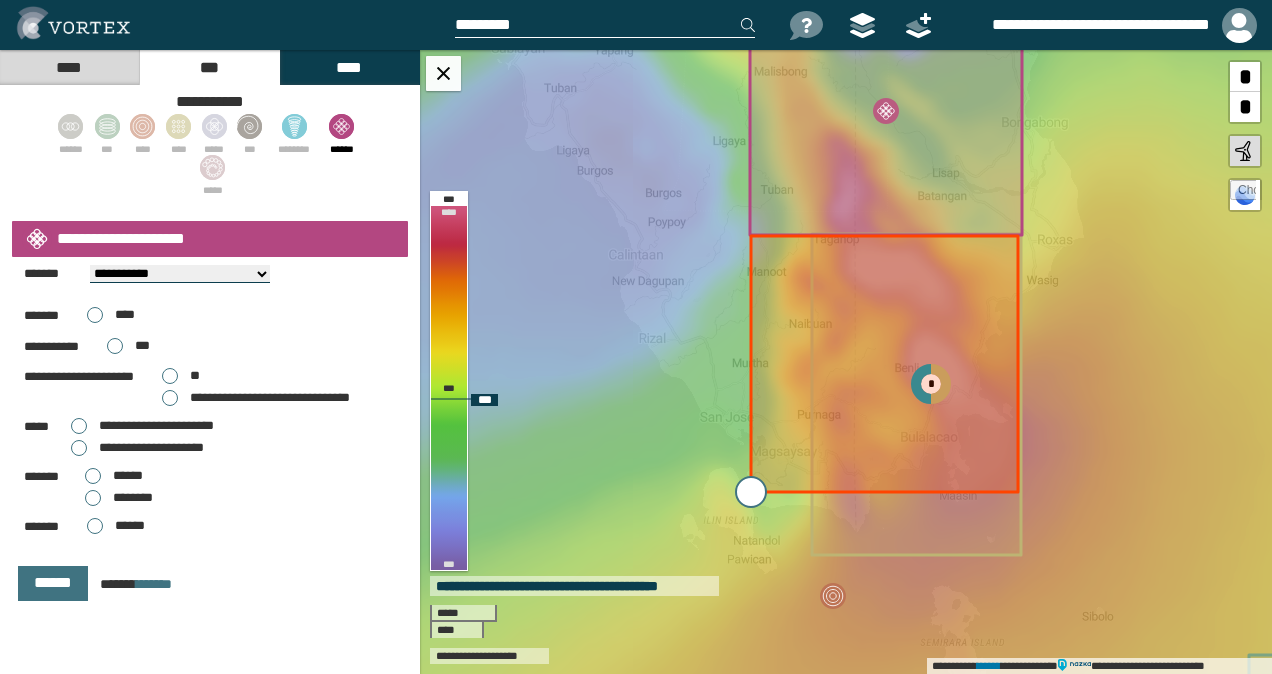 type on "**********" 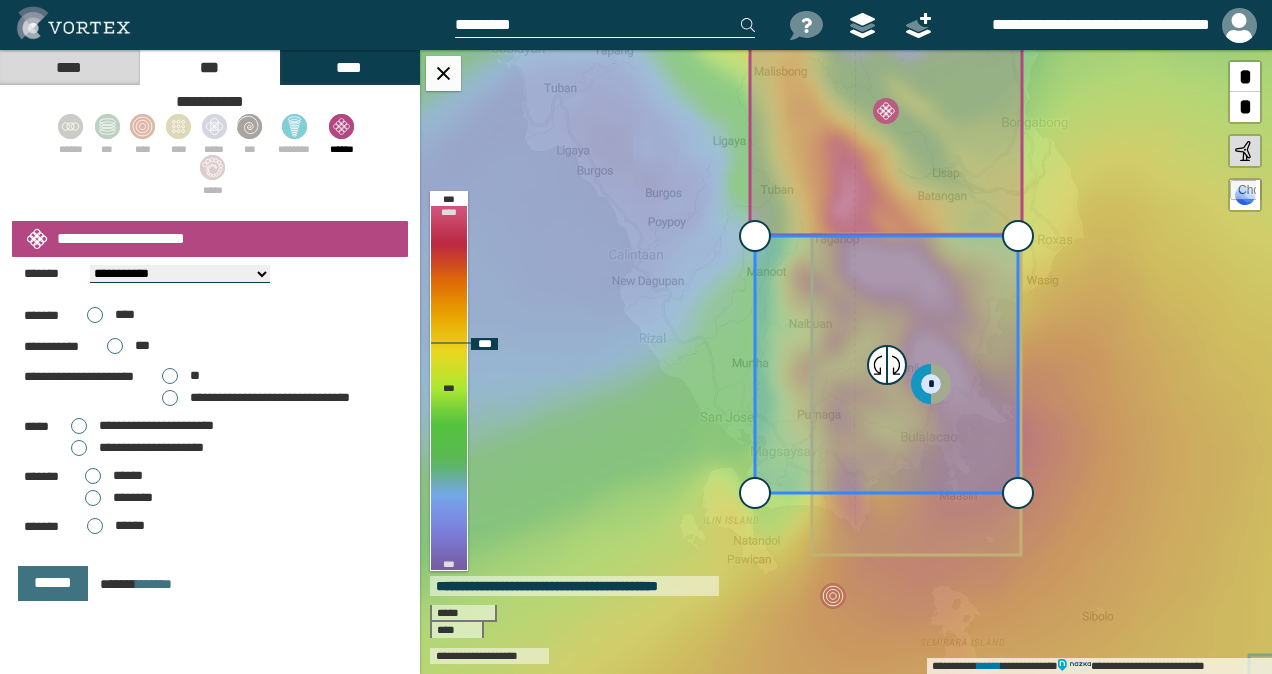 click 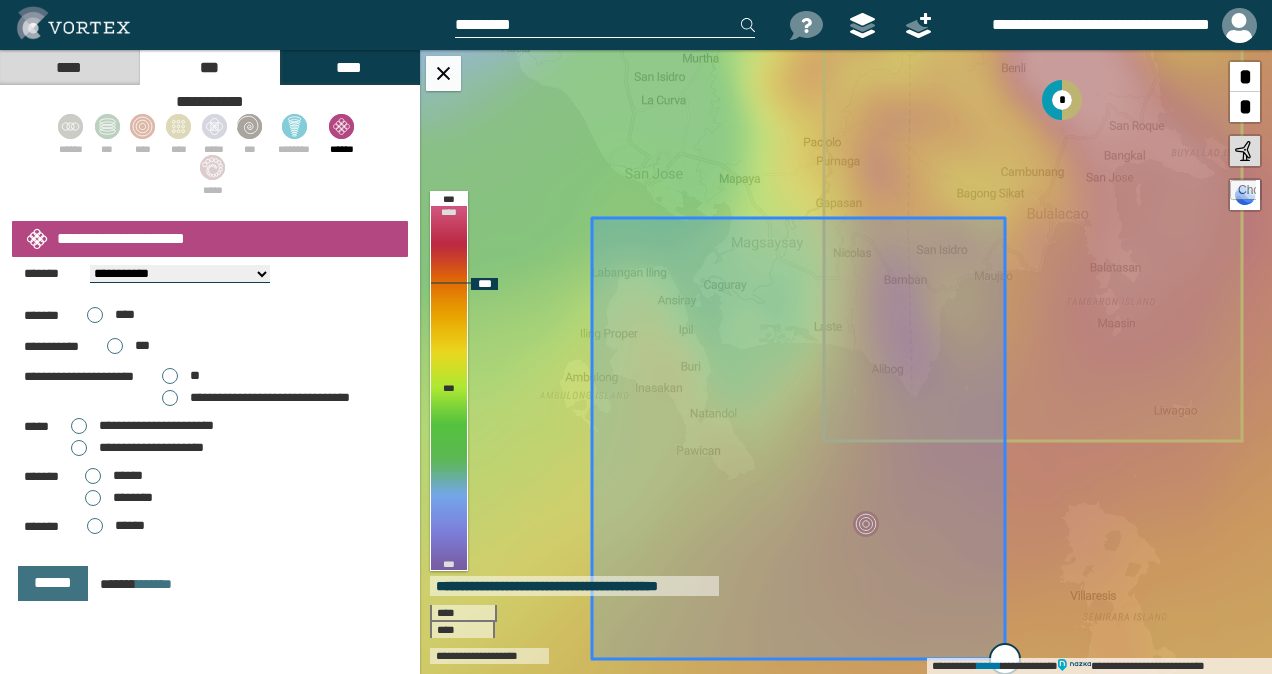 drag, startPoint x: 974, startPoint y: 594, endPoint x: 1027, endPoint y: 673, distance: 95.131485 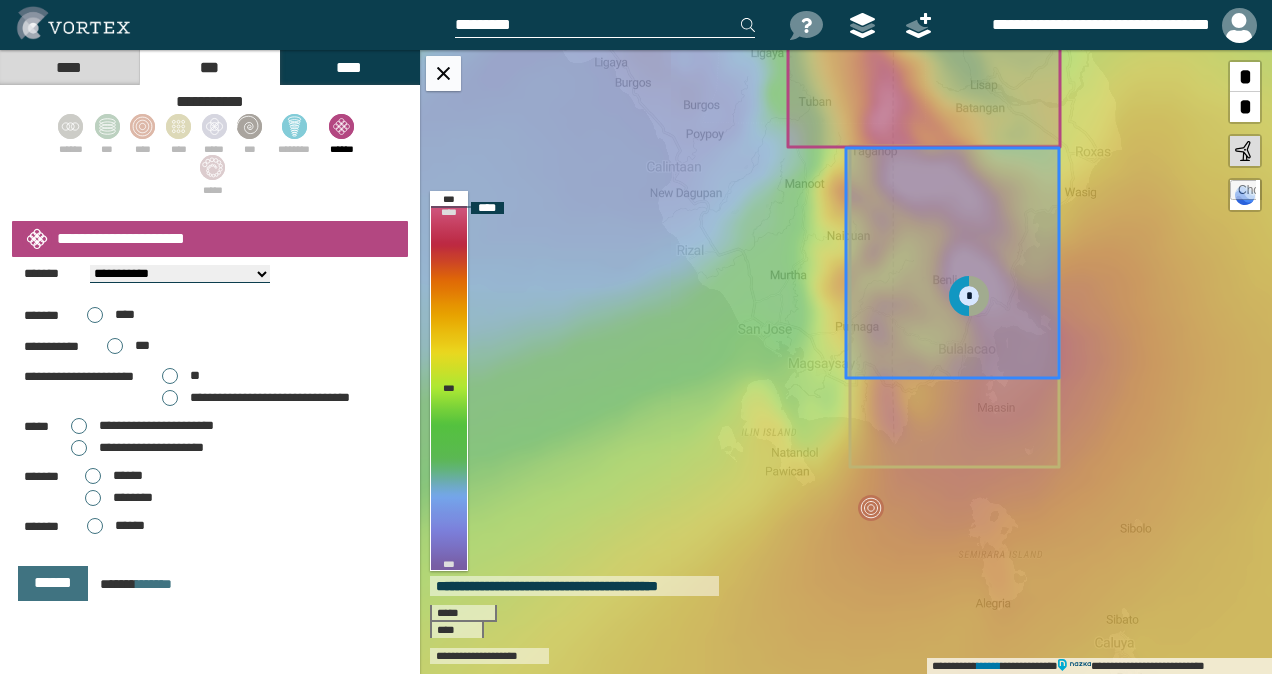 drag, startPoint x: 873, startPoint y: 492, endPoint x: 984, endPoint y: 282, distance: 237.53105 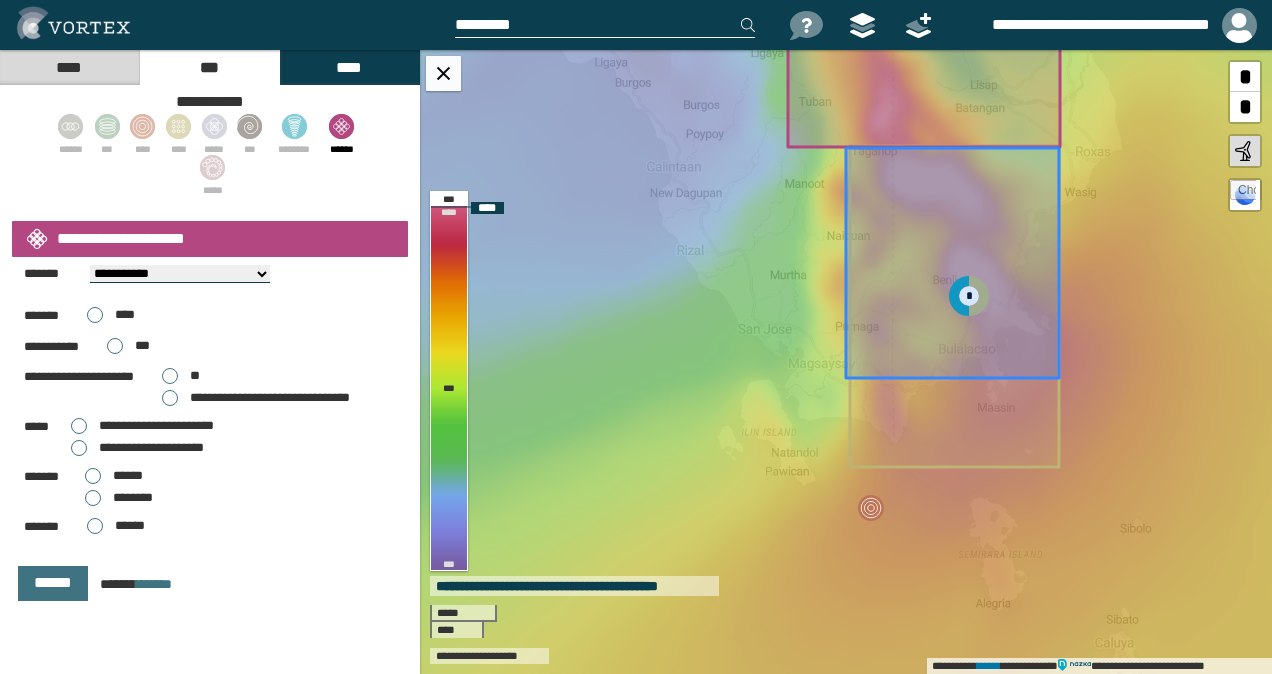 click 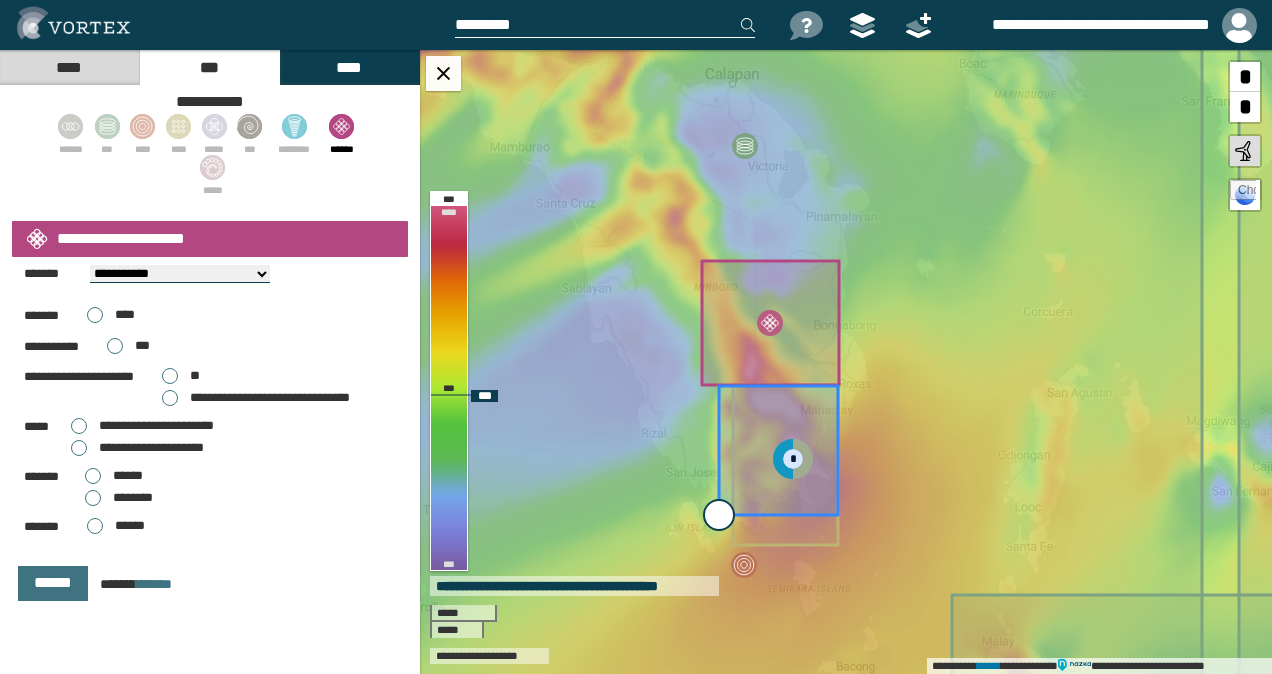 type on "**********" 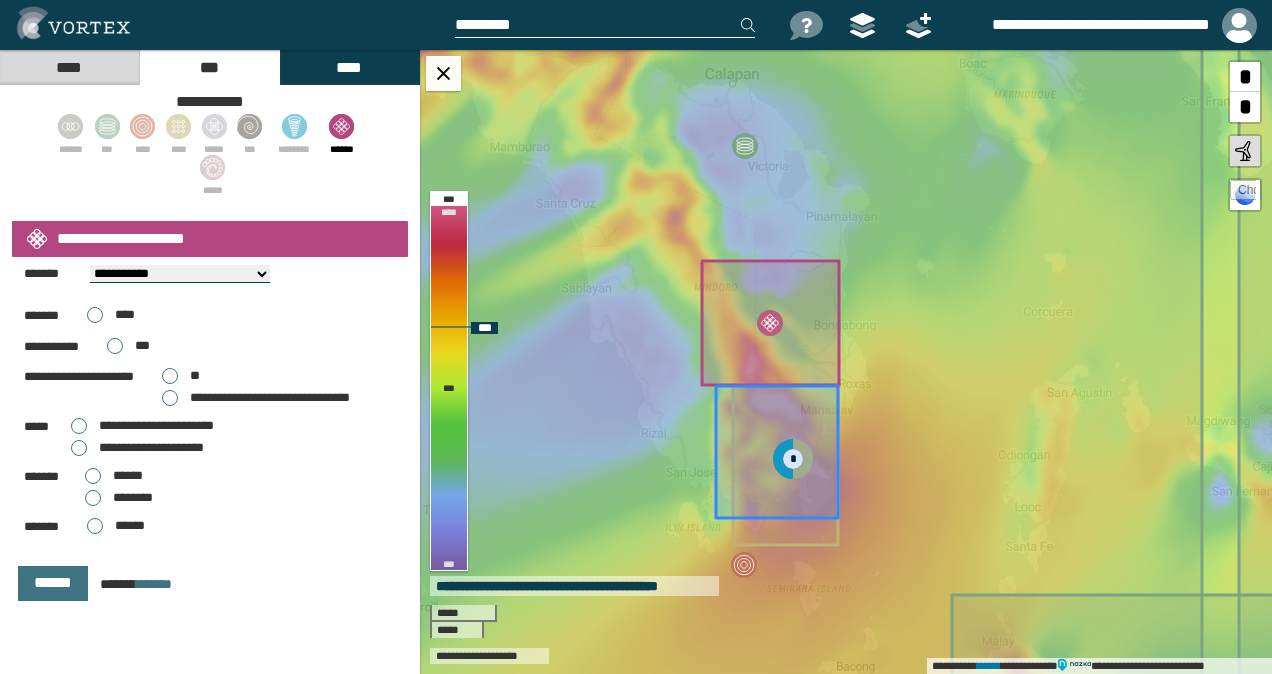 drag, startPoint x: 733, startPoint y: 499, endPoint x: 698, endPoint y: 560, distance: 70.327805 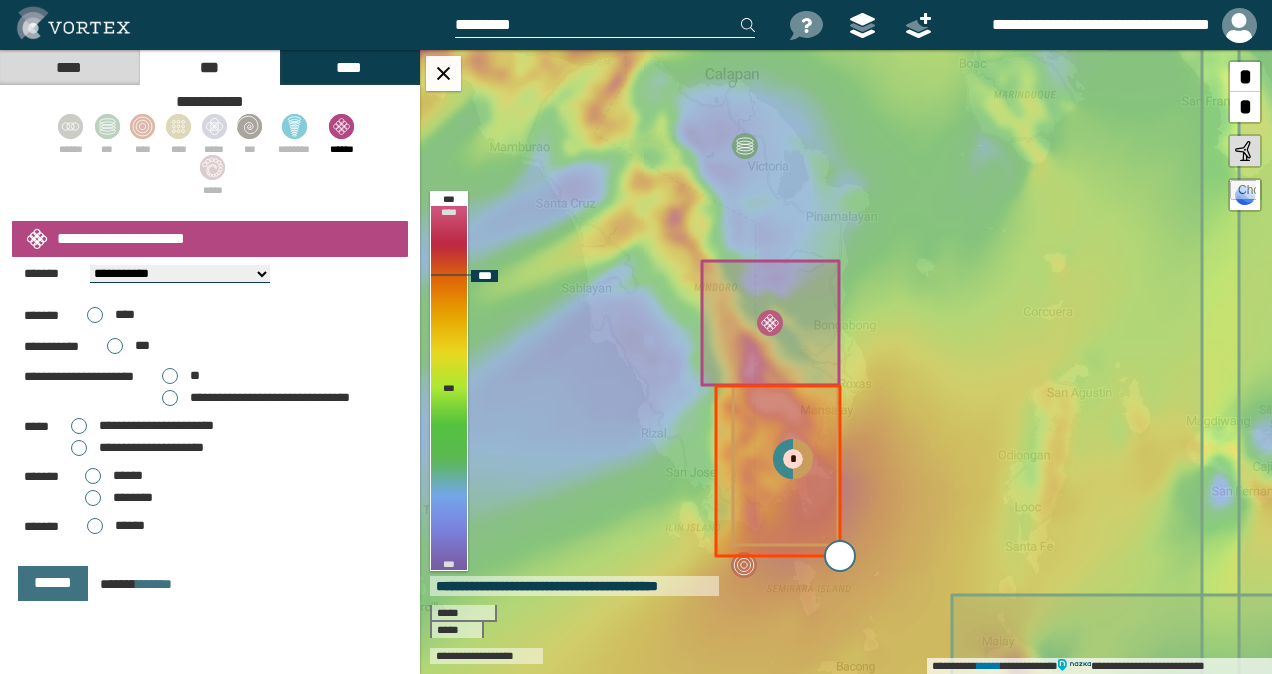 drag, startPoint x: 832, startPoint y: 522, endPoint x: 835, endPoint y: 556, distance: 34.132095 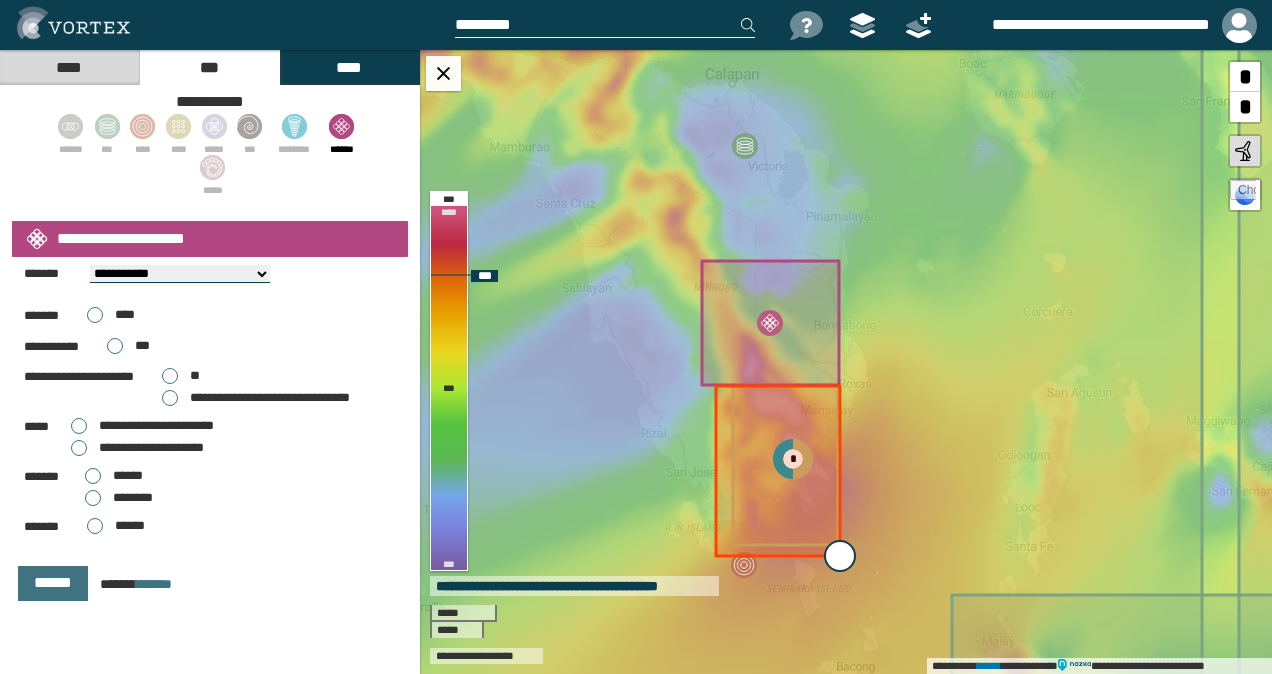 type on "**********" 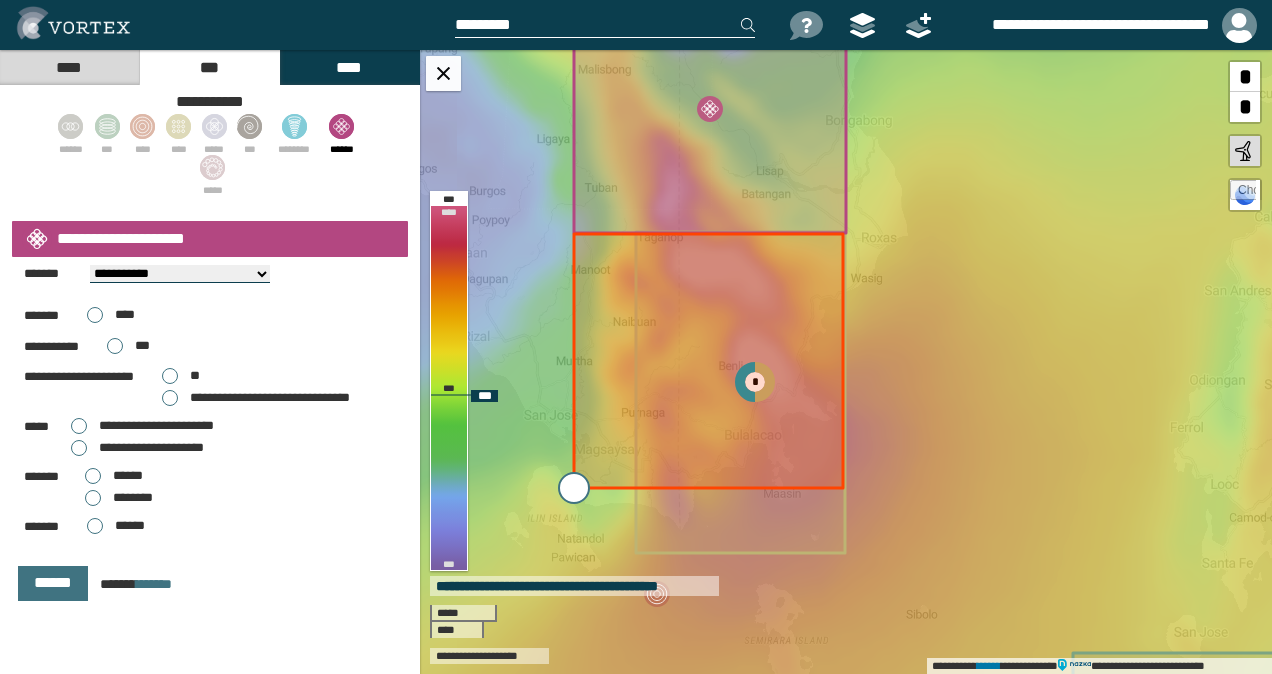 drag, startPoint x: 599, startPoint y: 510, endPoint x: 572, endPoint y: 491, distance: 33.01515 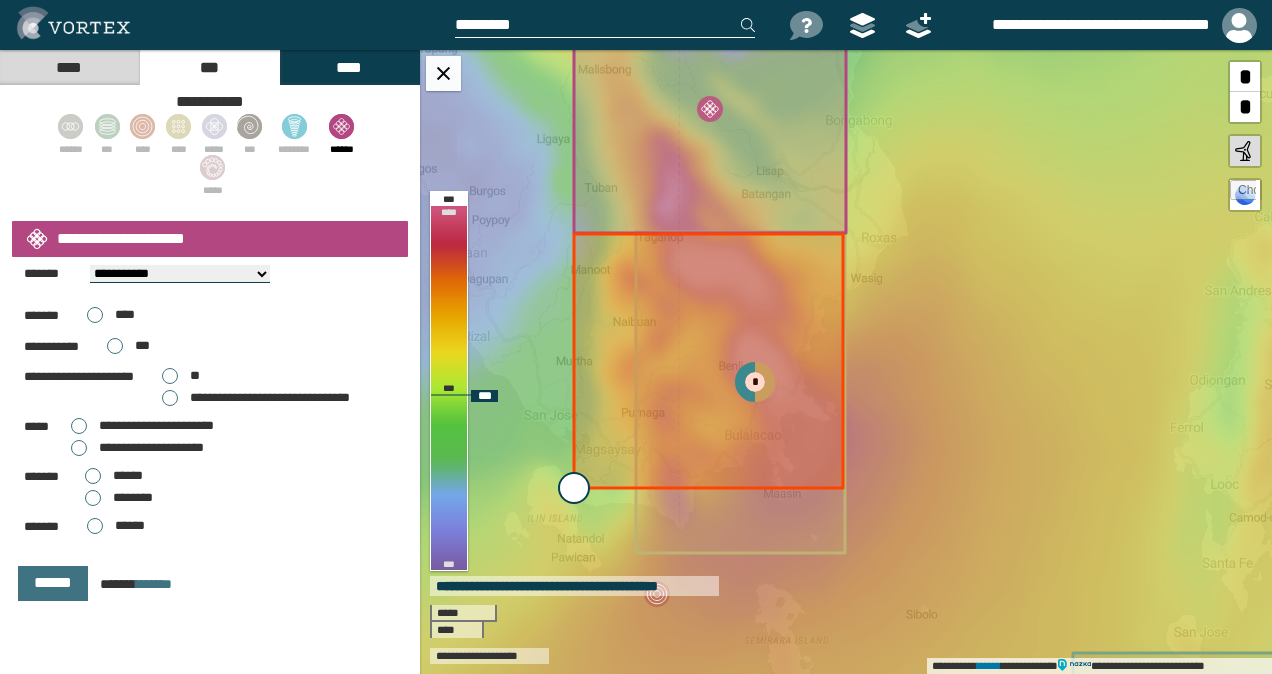 type on "**********" 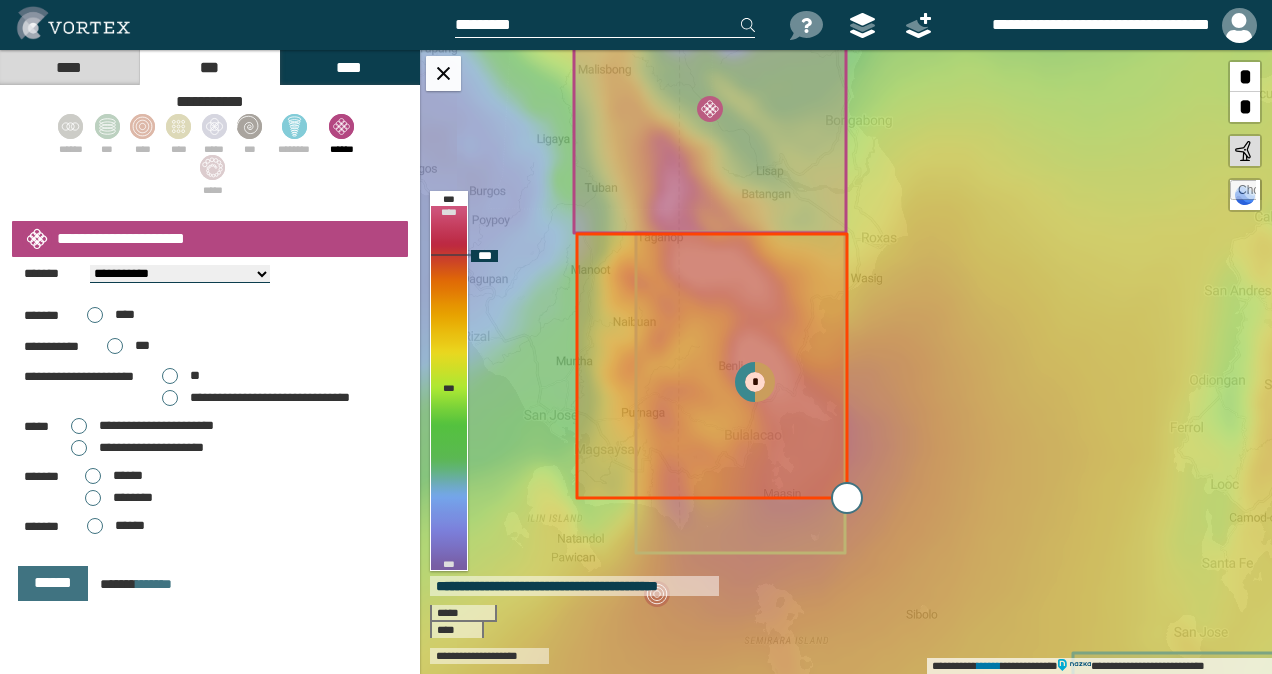 drag, startPoint x: 838, startPoint y: 488, endPoint x: 842, endPoint y: 498, distance: 10.770329 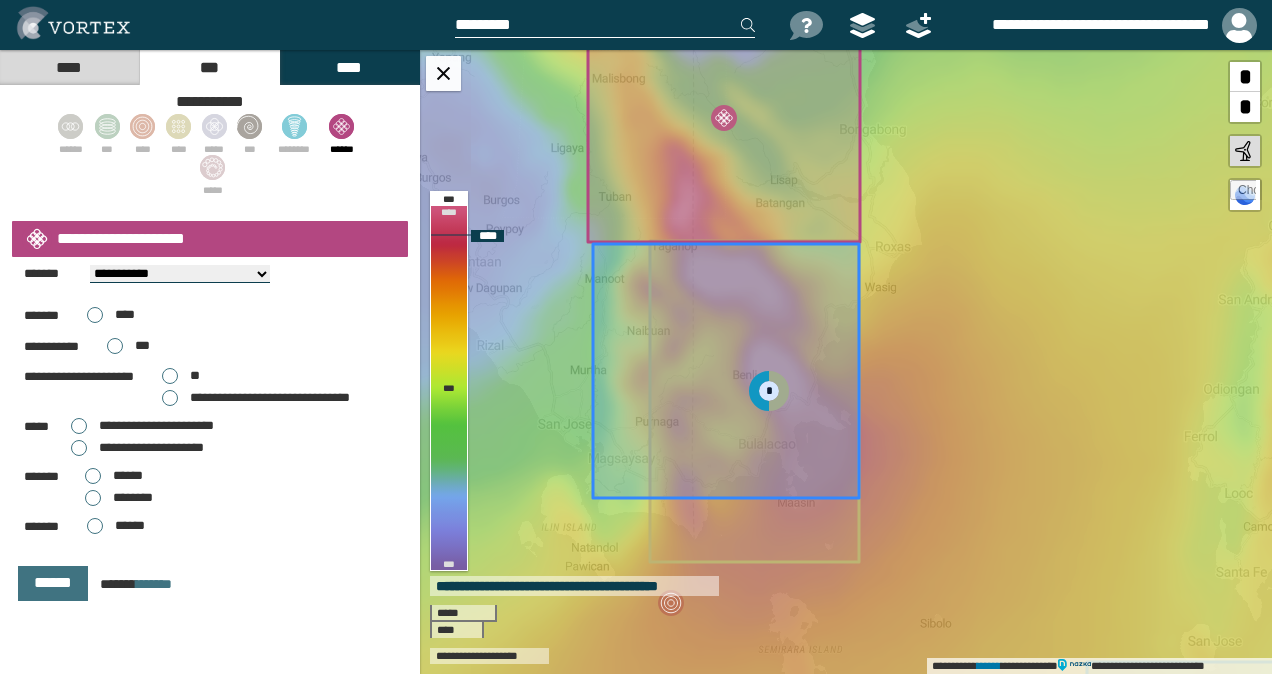 click 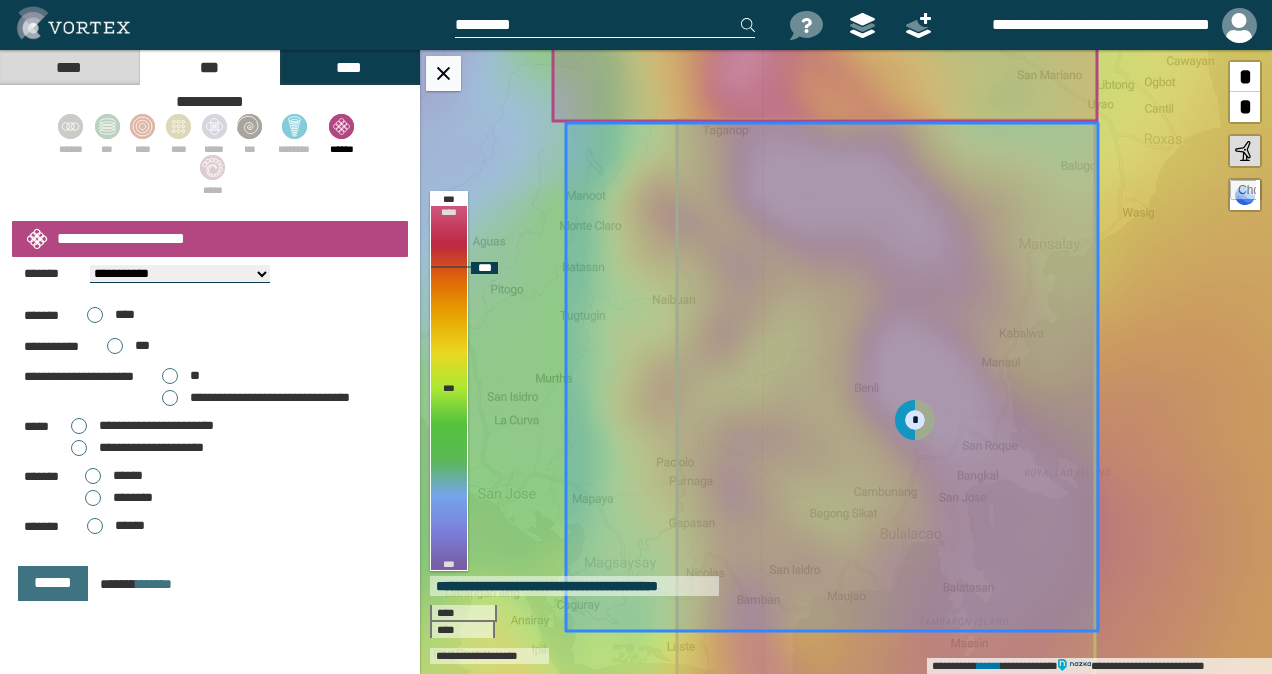 click 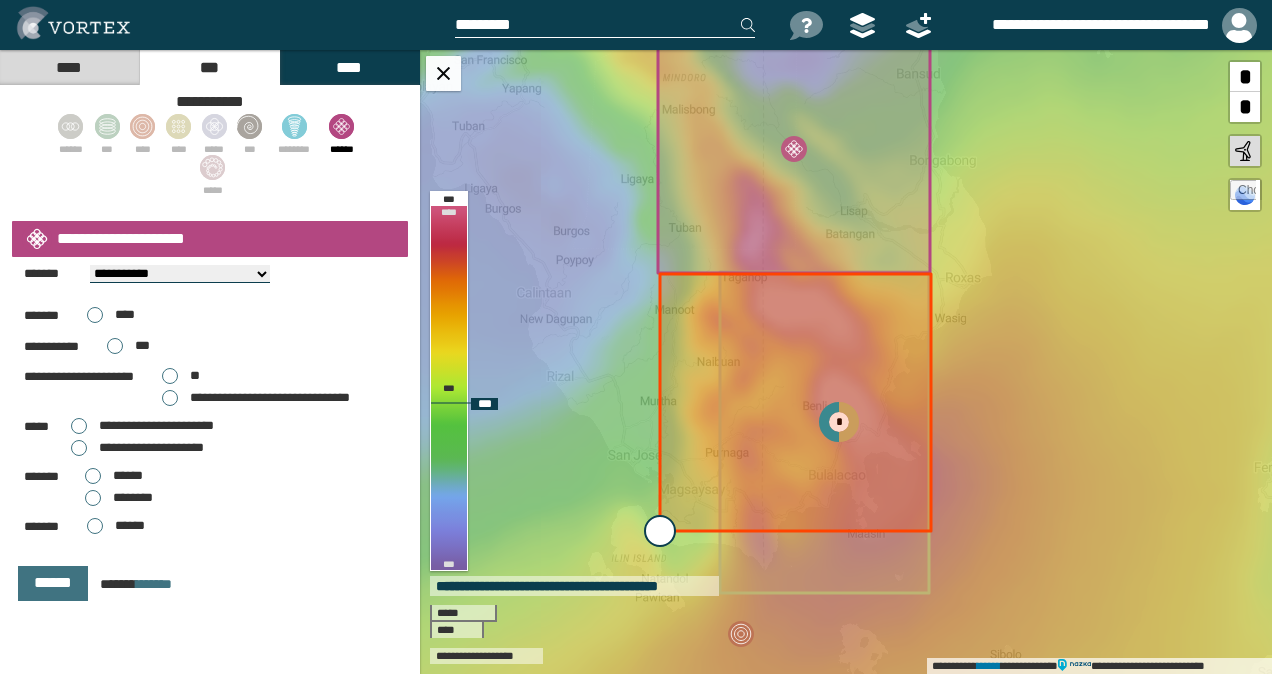 type on "**********" 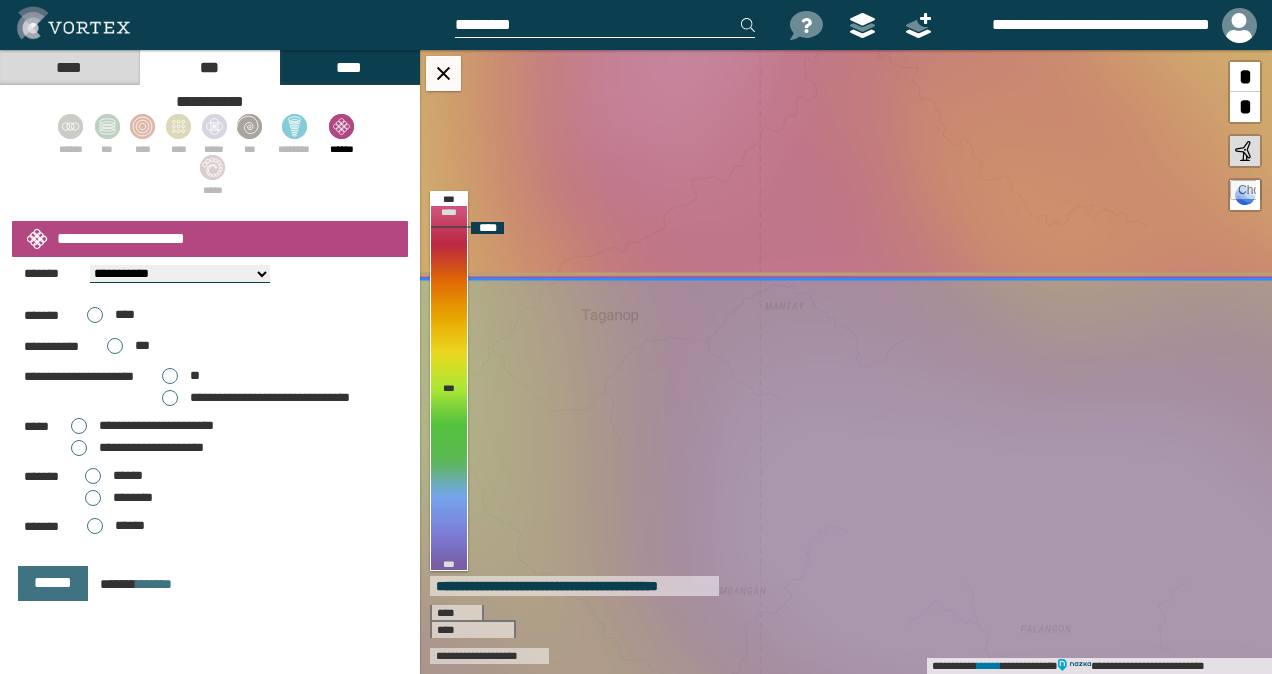 drag, startPoint x: 788, startPoint y: 352, endPoint x: 787, endPoint y: 341, distance: 11.045361 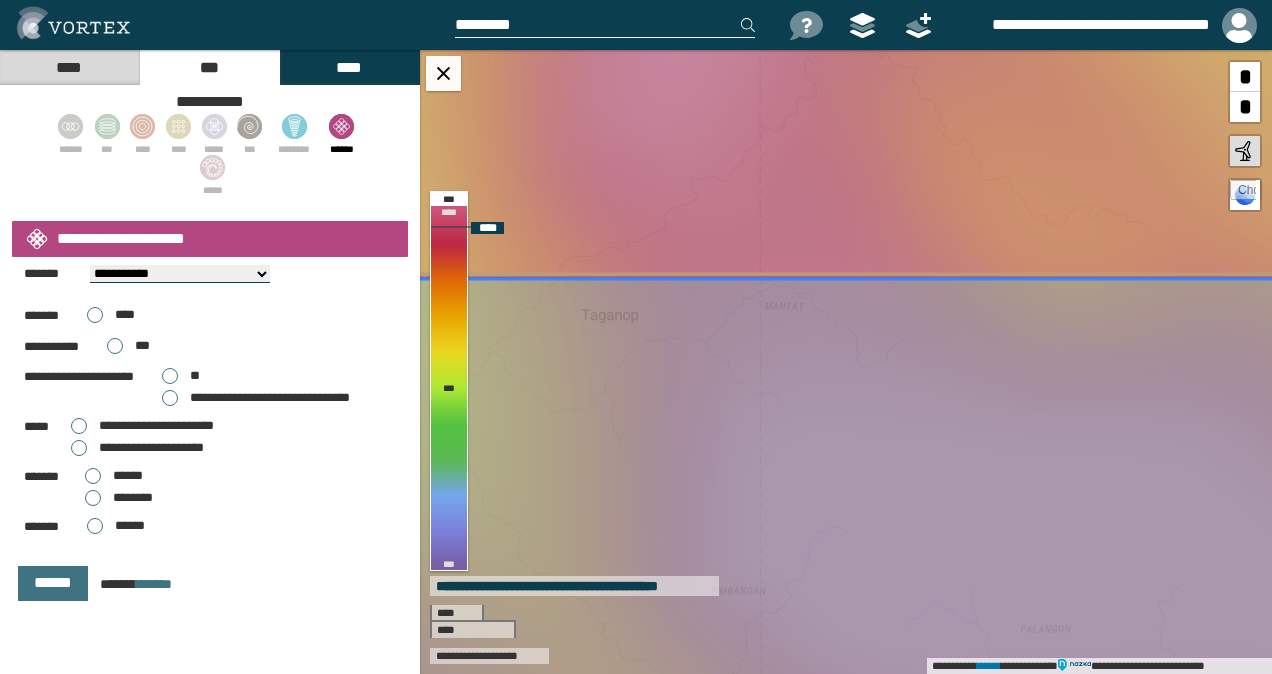 click 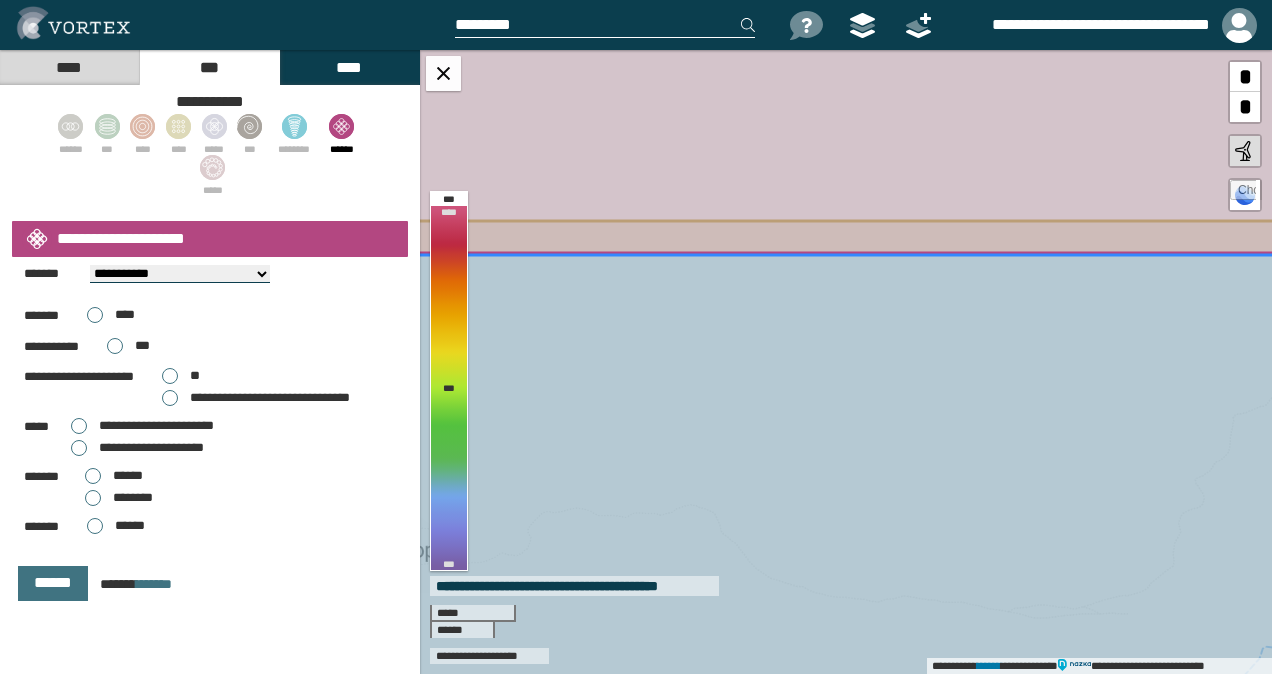 click 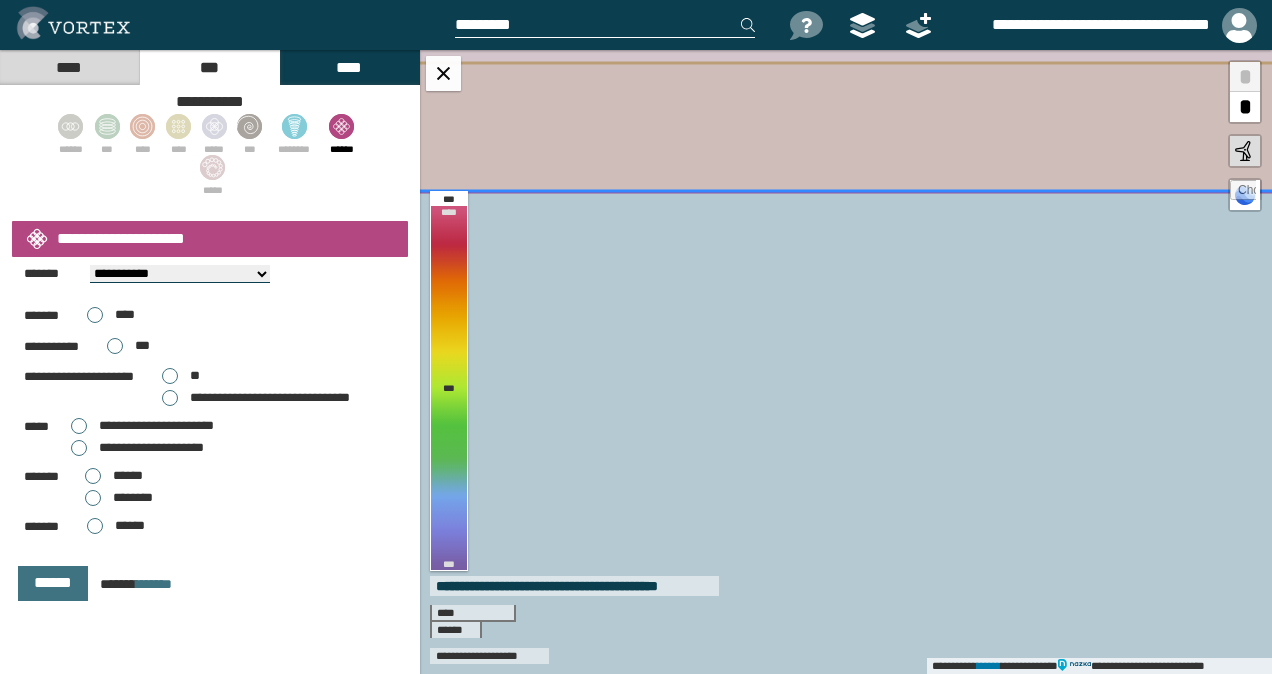 click 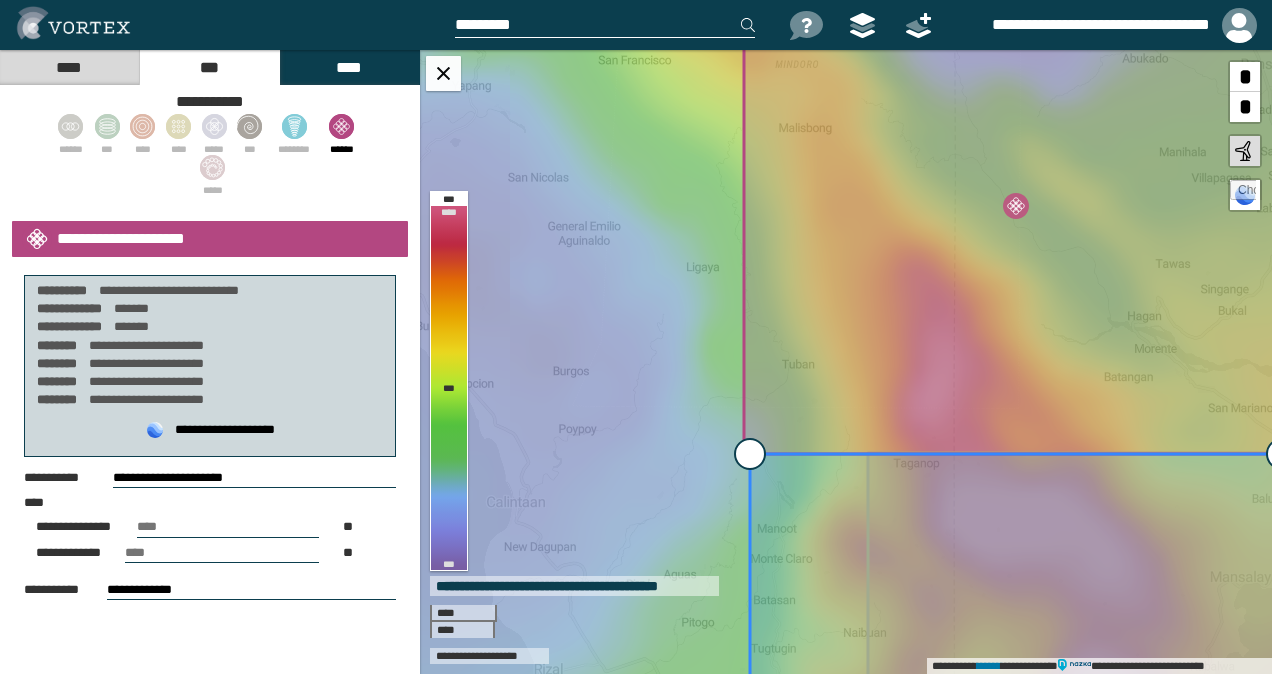 scroll, scrollTop: 399, scrollLeft: 0, axis: vertical 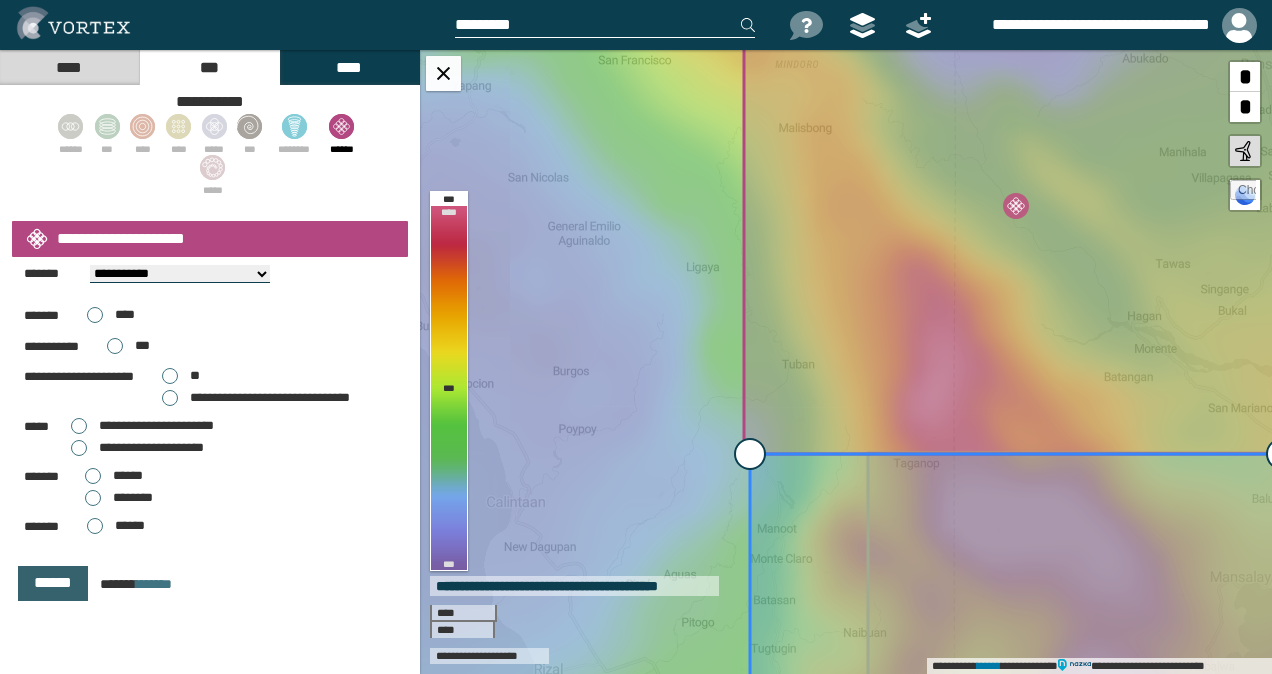 click on "******" at bounding box center (53, 583) 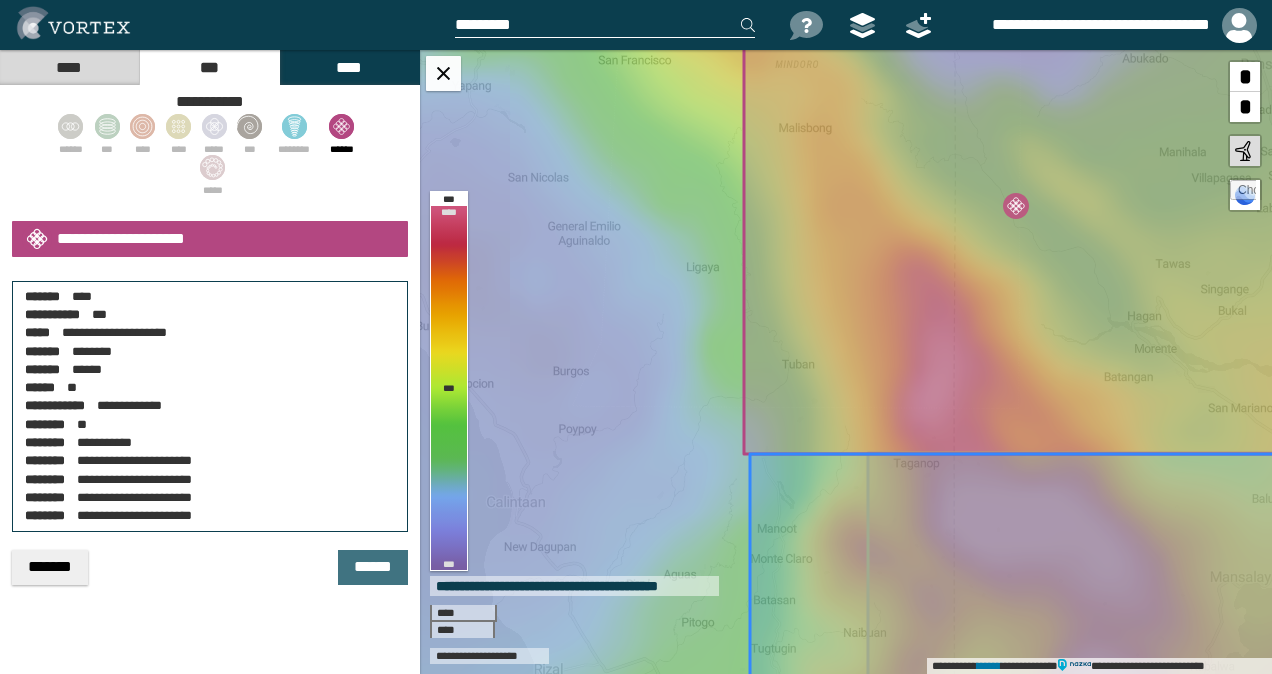 scroll, scrollTop: 0, scrollLeft: 0, axis: both 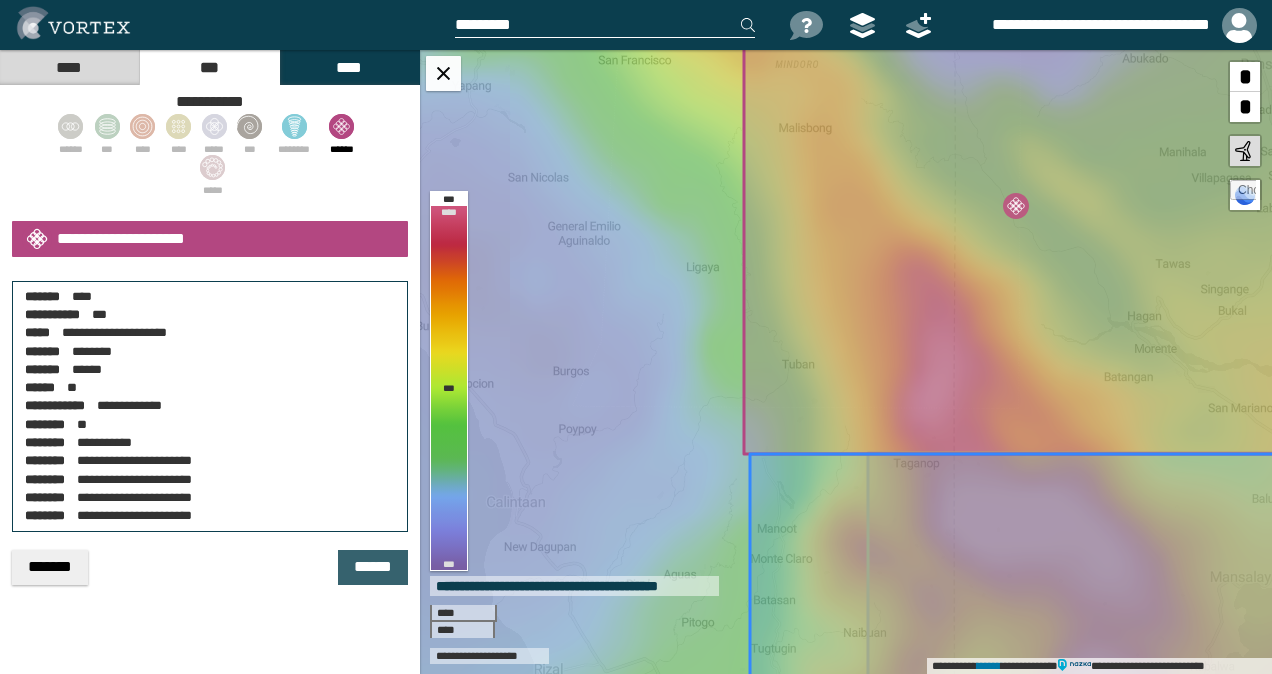 click on "******" at bounding box center [373, 567] 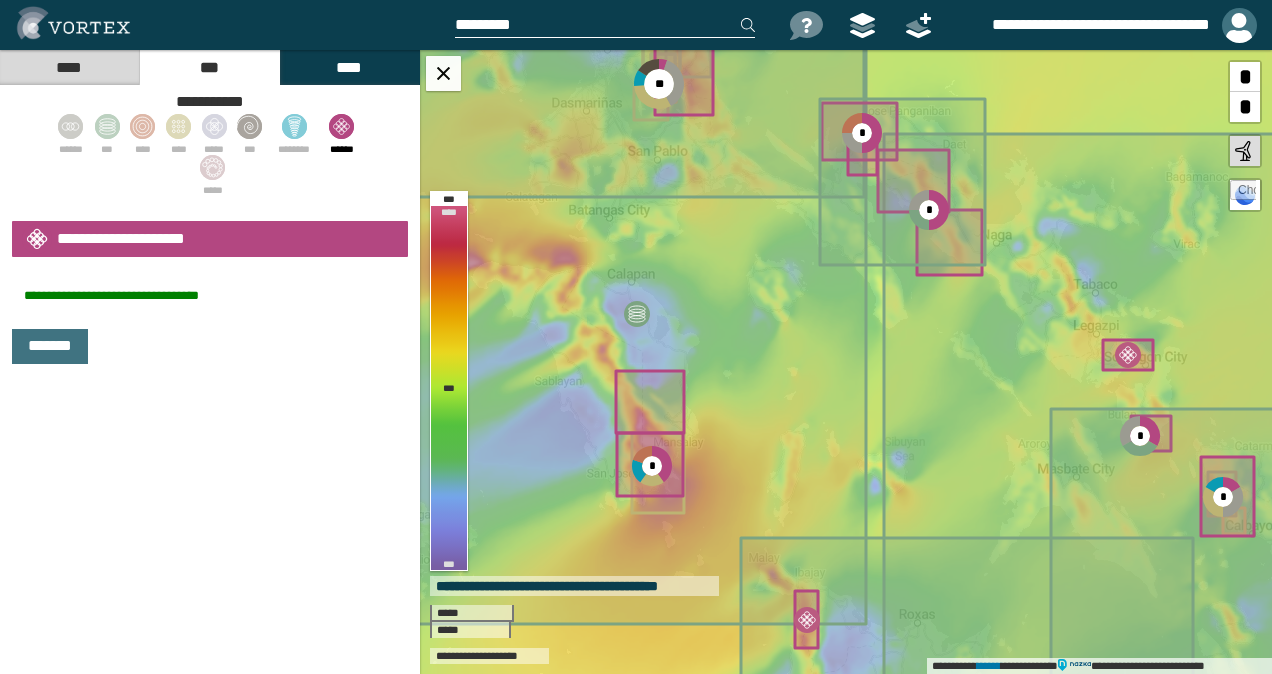click at bounding box center [1239, 25] 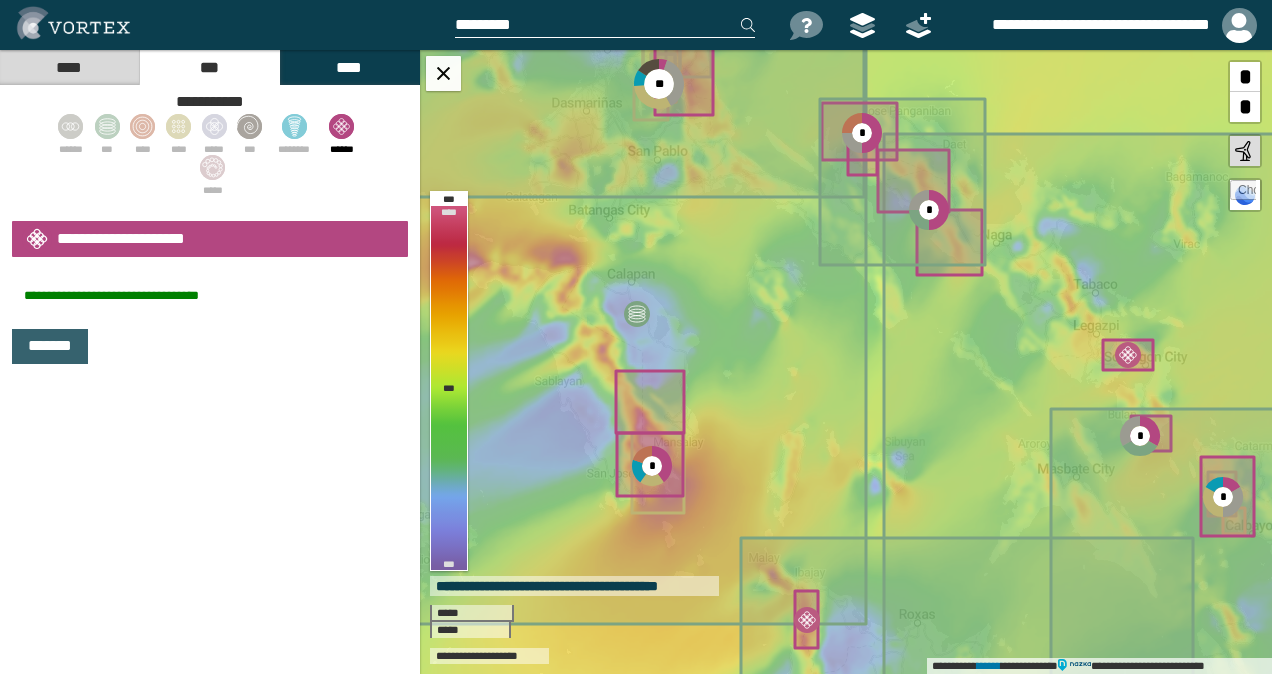 click on "*******" at bounding box center (50, 346) 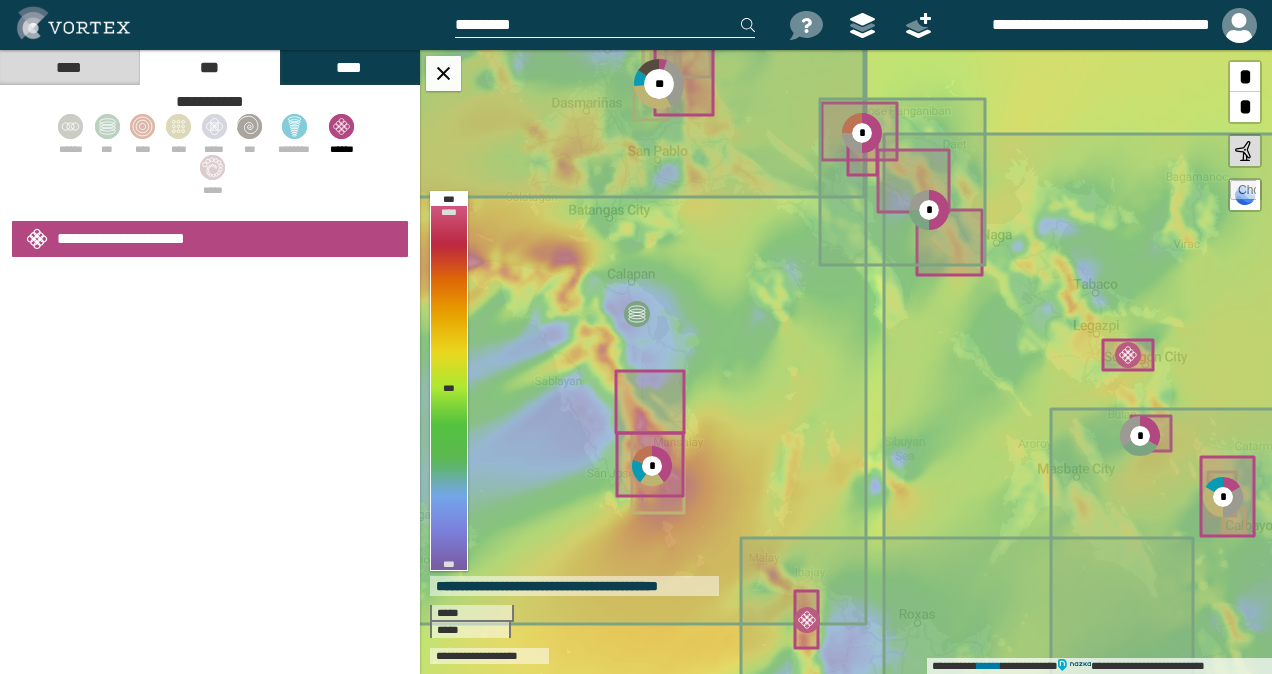 select on "*" 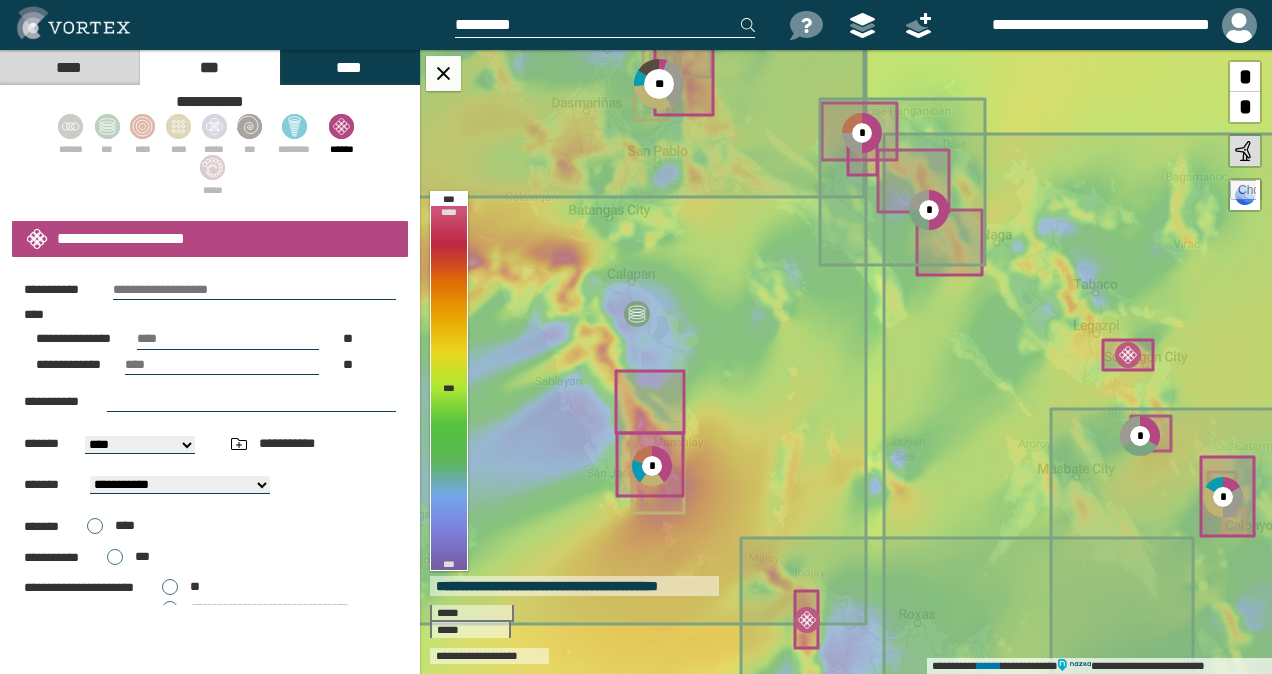 click on "****" at bounding box center (69, 67) 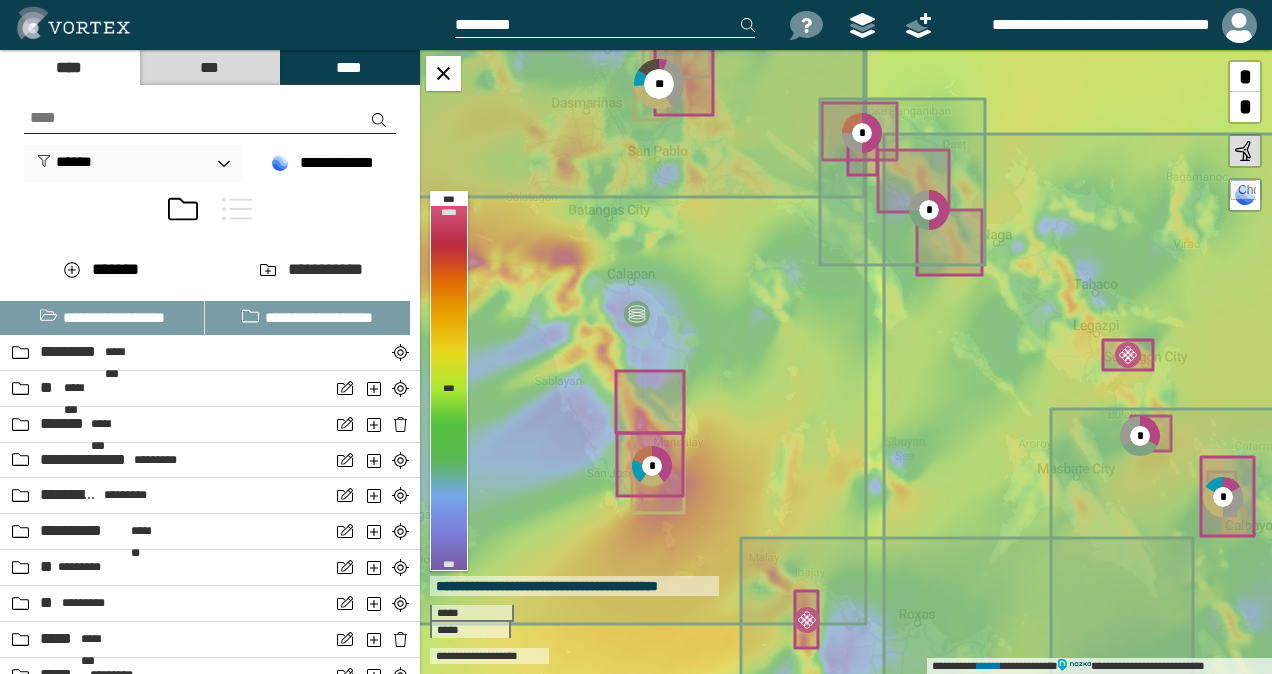 click at bounding box center [210, 213] 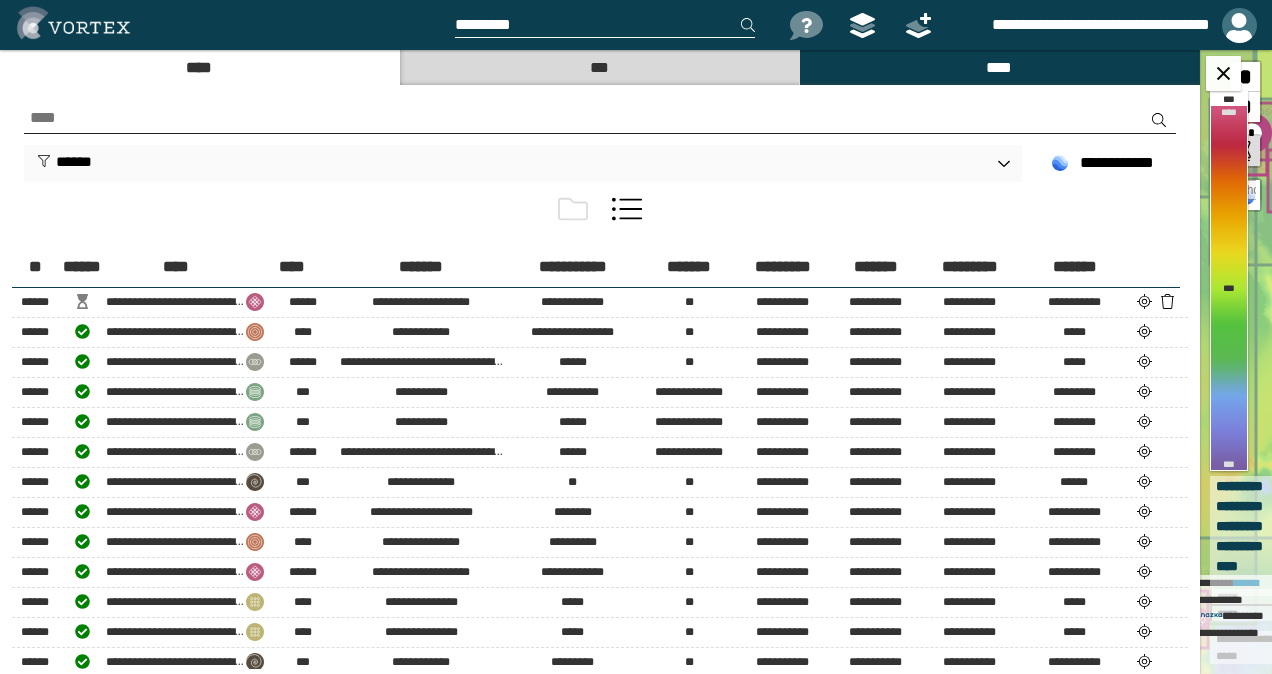 click at bounding box center [1239, 25] 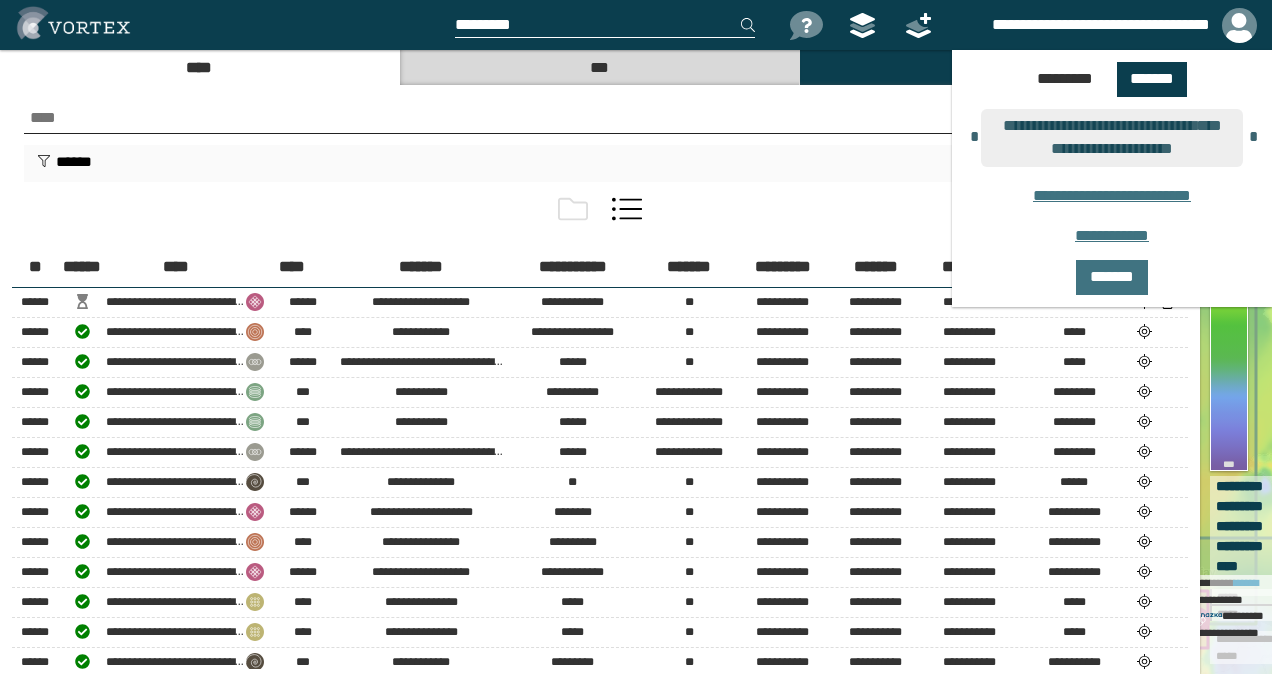 click at bounding box center [600, 118] 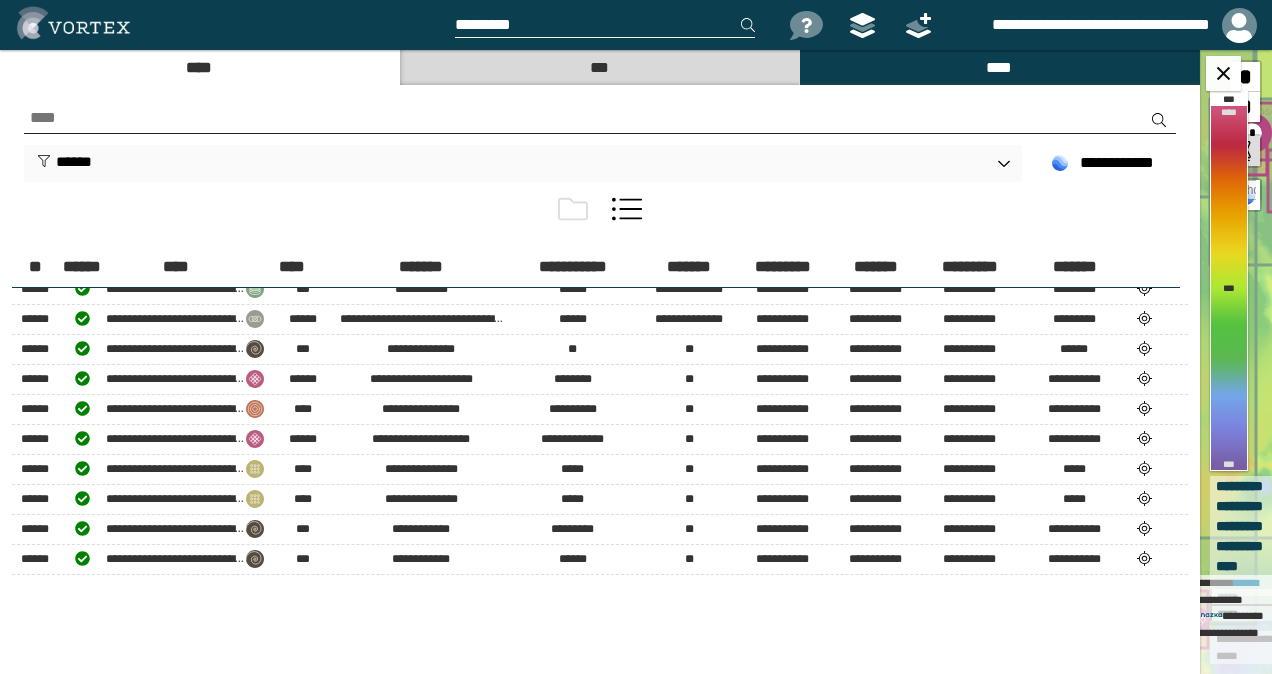 scroll, scrollTop: 0, scrollLeft: 0, axis: both 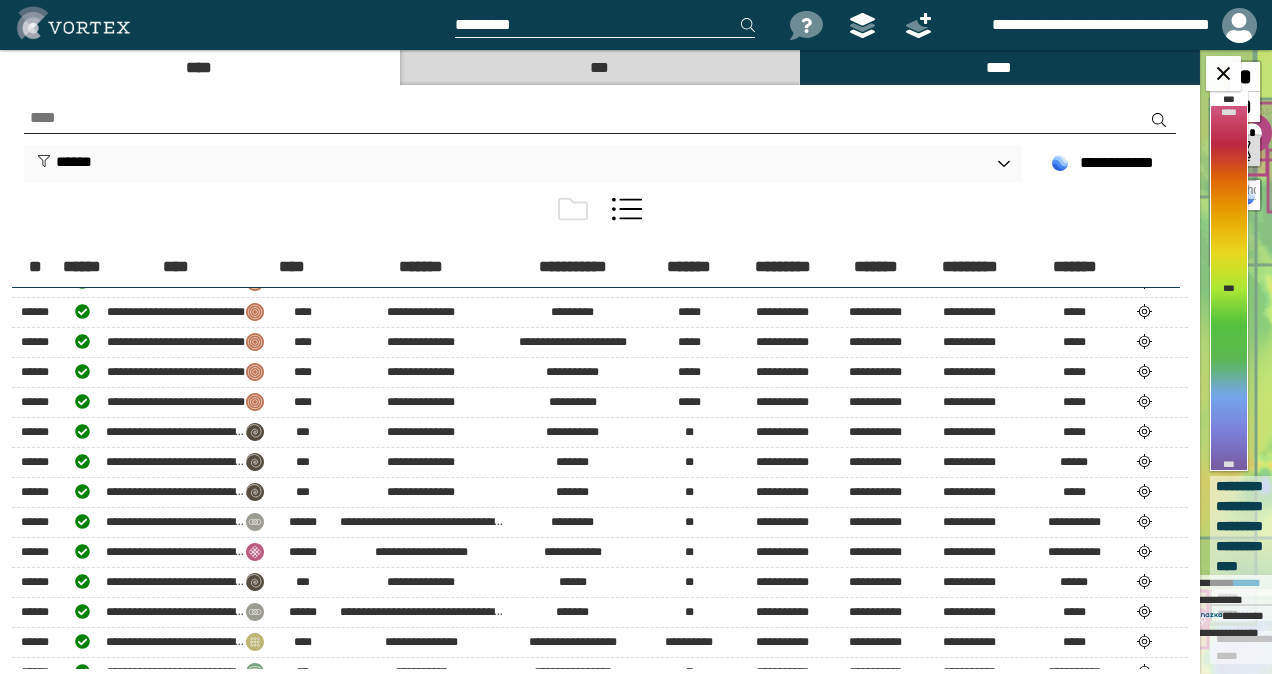 click on "****" at bounding box center (999, 67) 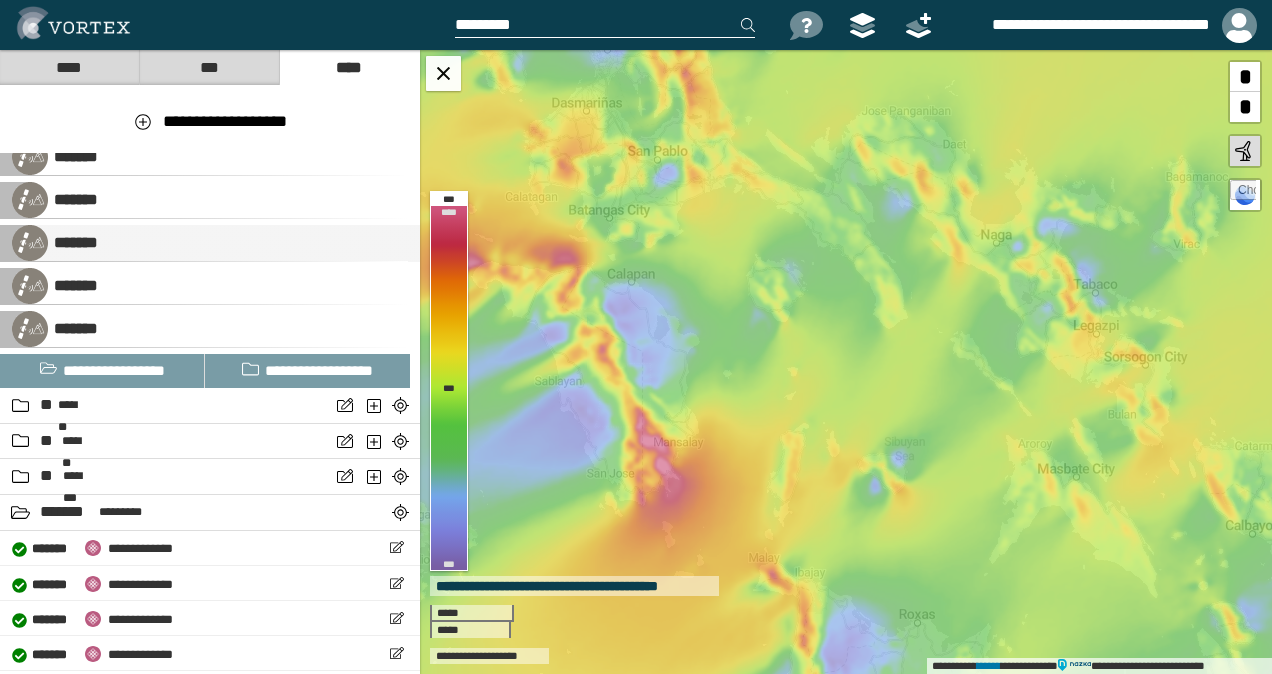 scroll, scrollTop: 0, scrollLeft: 0, axis: both 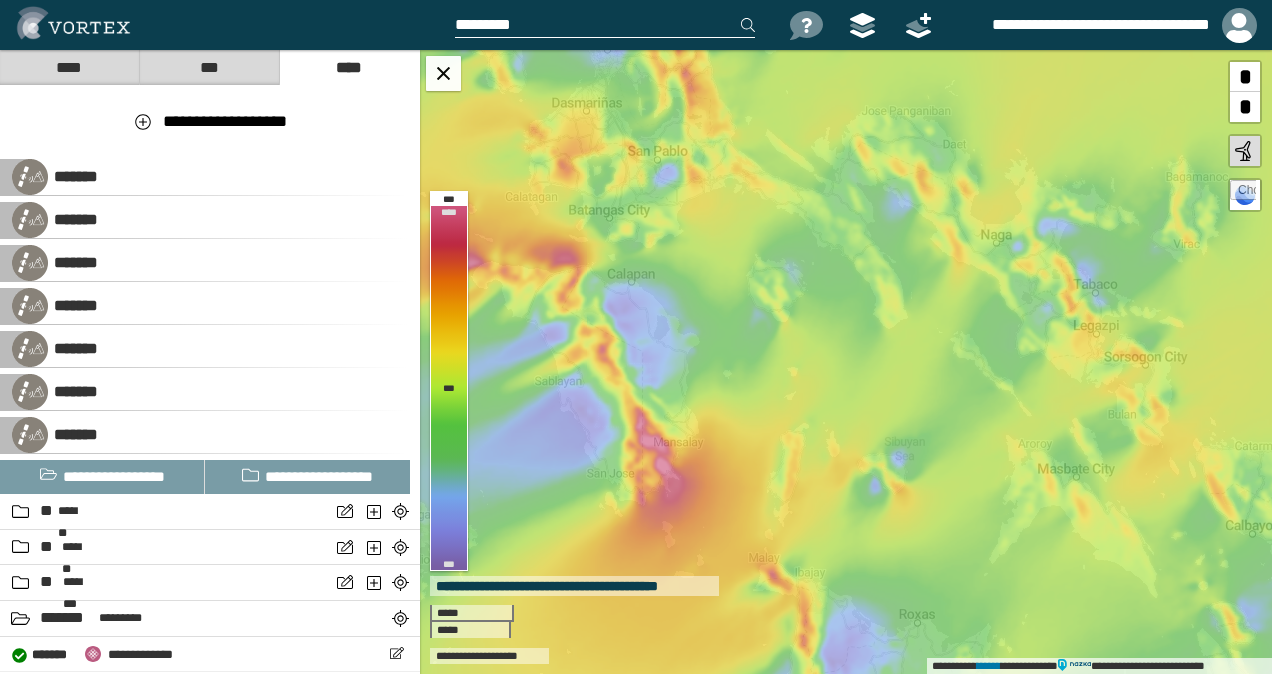 click at bounding box center [235, 25] 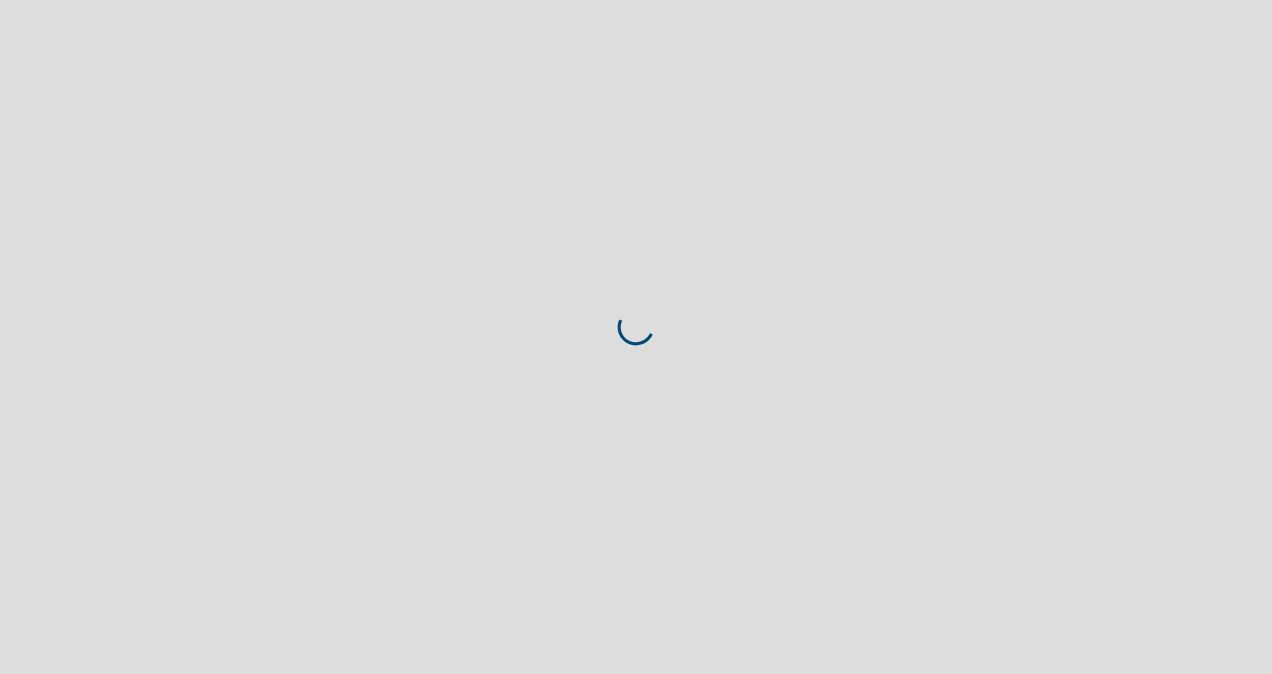scroll, scrollTop: 0, scrollLeft: 0, axis: both 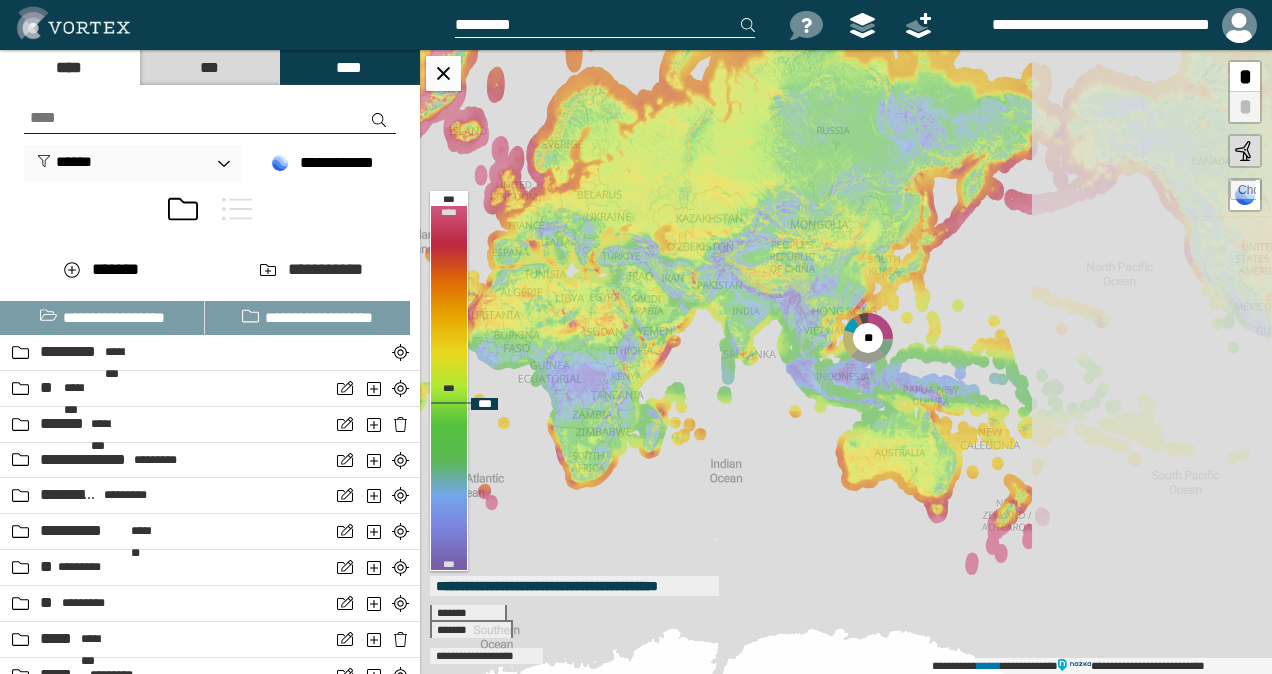 drag, startPoint x: 1036, startPoint y: 360, endPoint x: 673, endPoint y: 300, distance: 367.92526 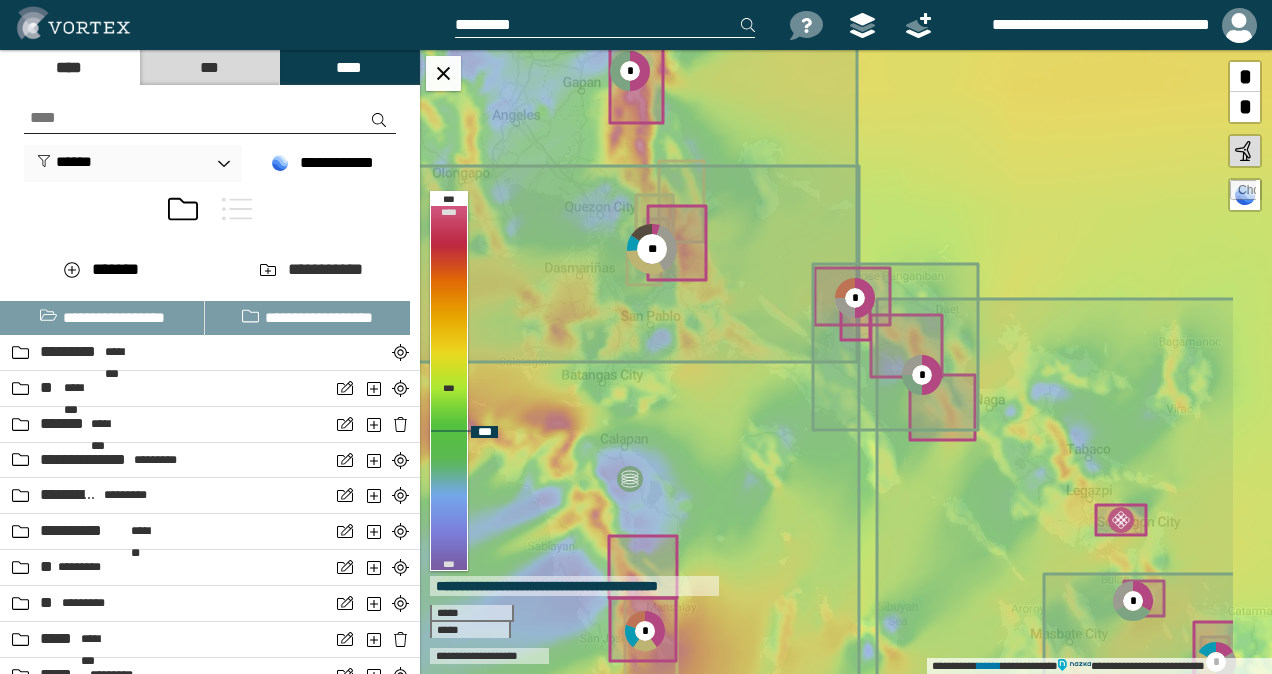 drag, startPoint x: 919, startPoint y: 407, endPoint x: 809, endPoint y: 440, distance: 114.84337 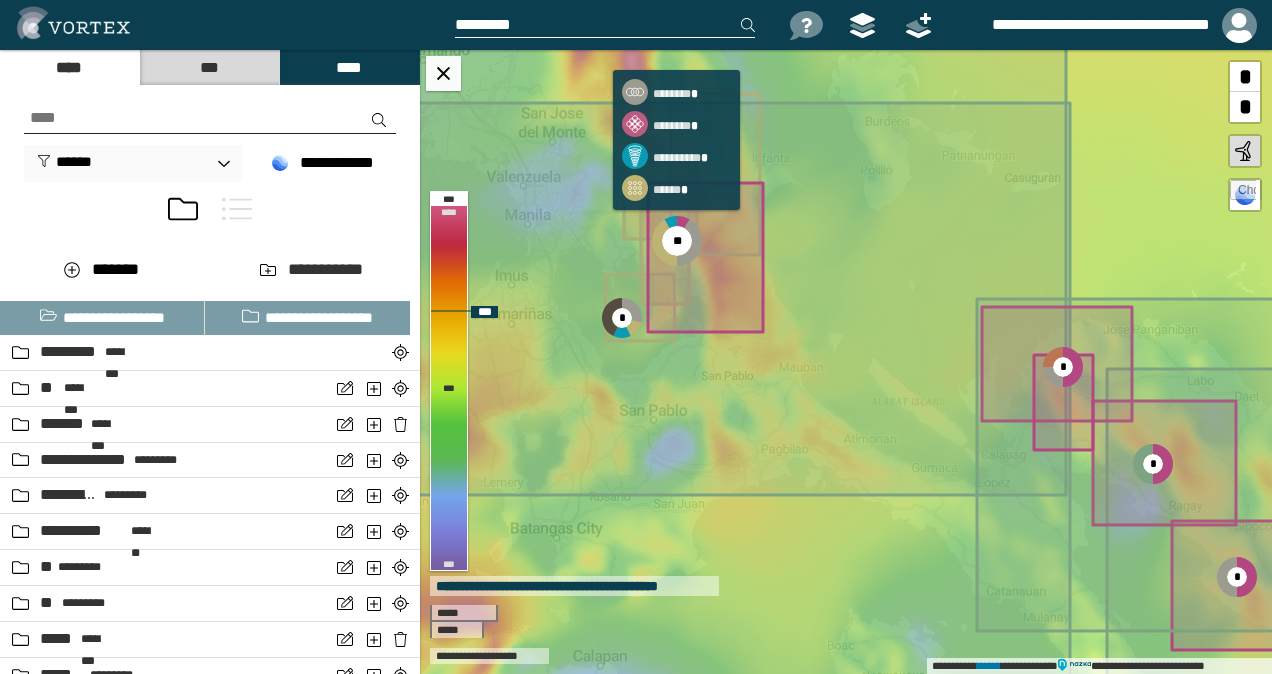 click on "**" at bounding box center [677, 241] 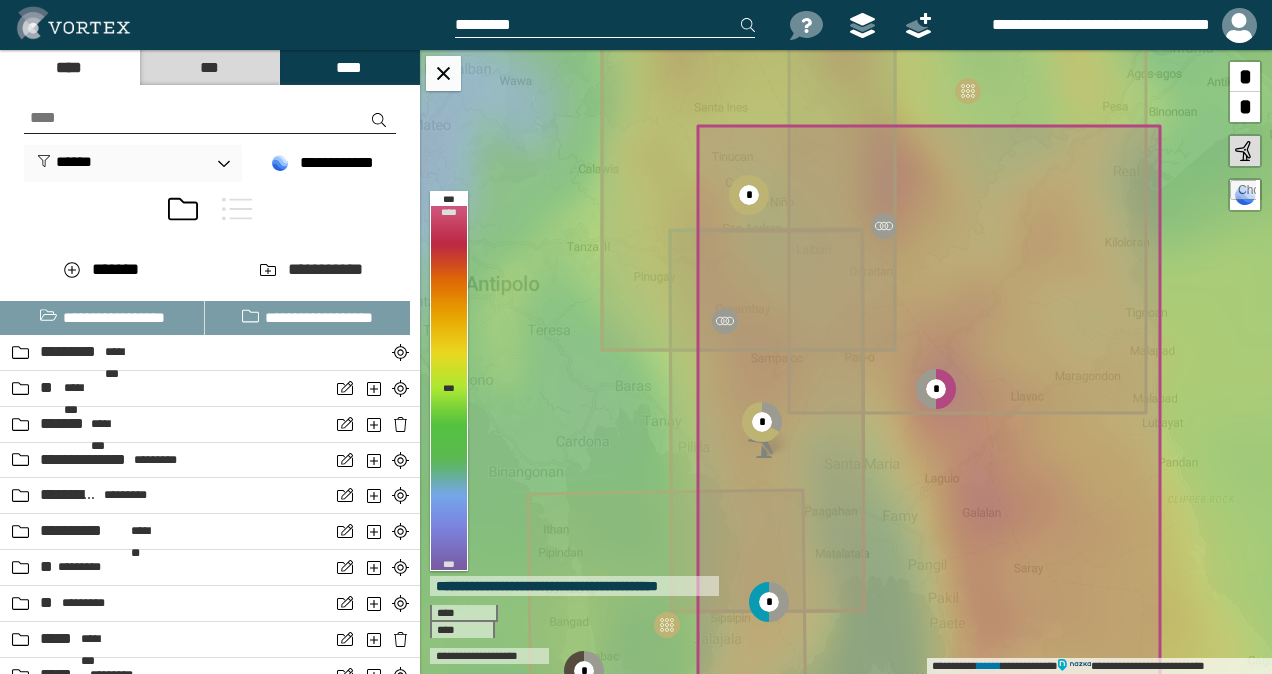 click at bounding box center (183, 209) 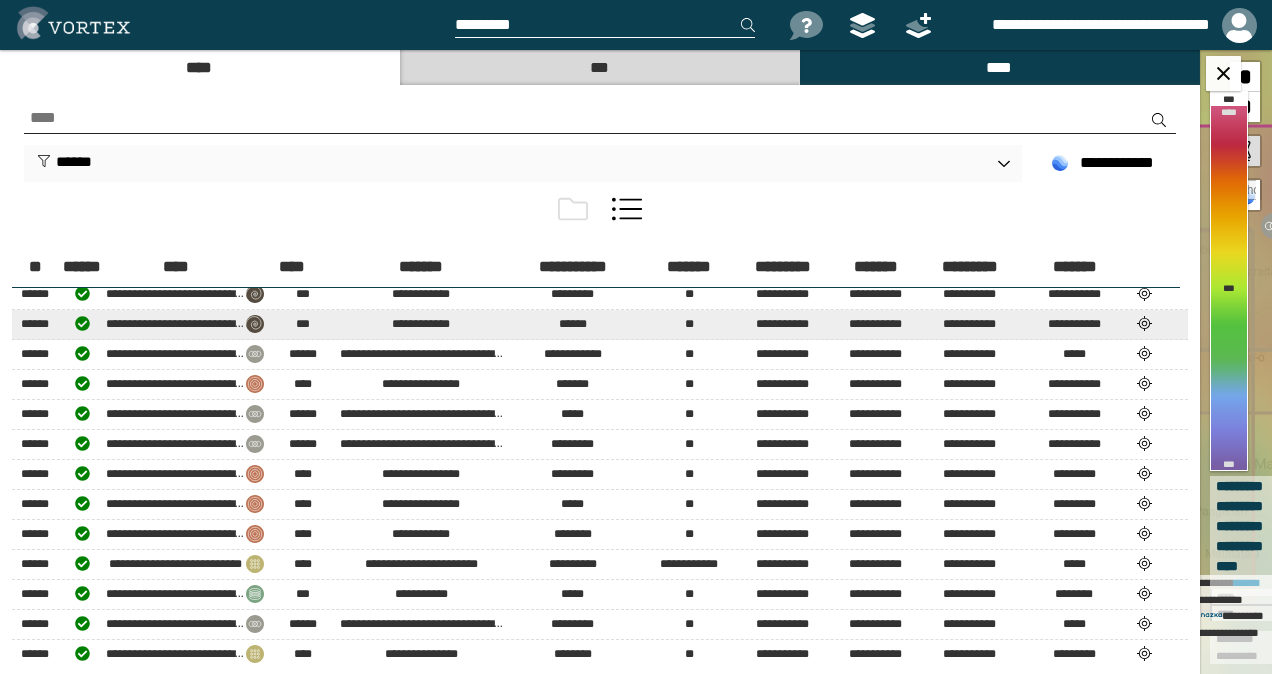 scroll, scrollTop: 400, scrollLeft: 0, axis: vertical 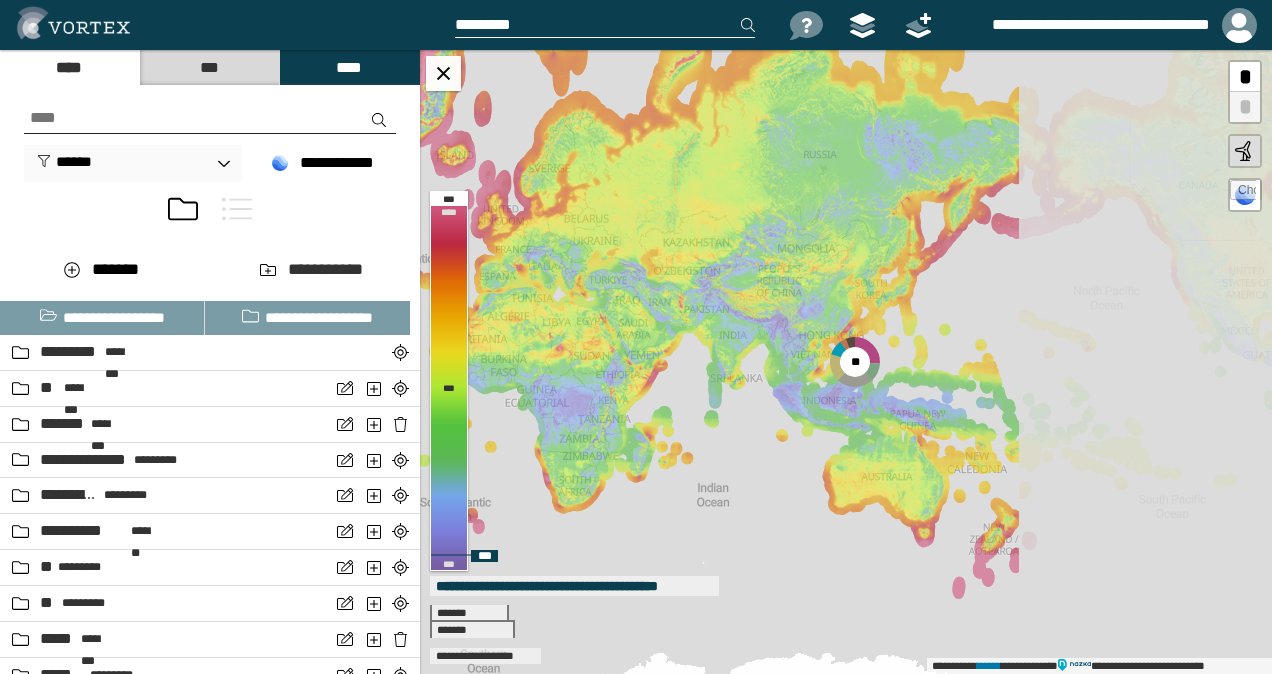 drag, startPoint x: 1166, startPoint y: 425, endPoint x: 825, endPoint y: 397, distance: 342.14764 